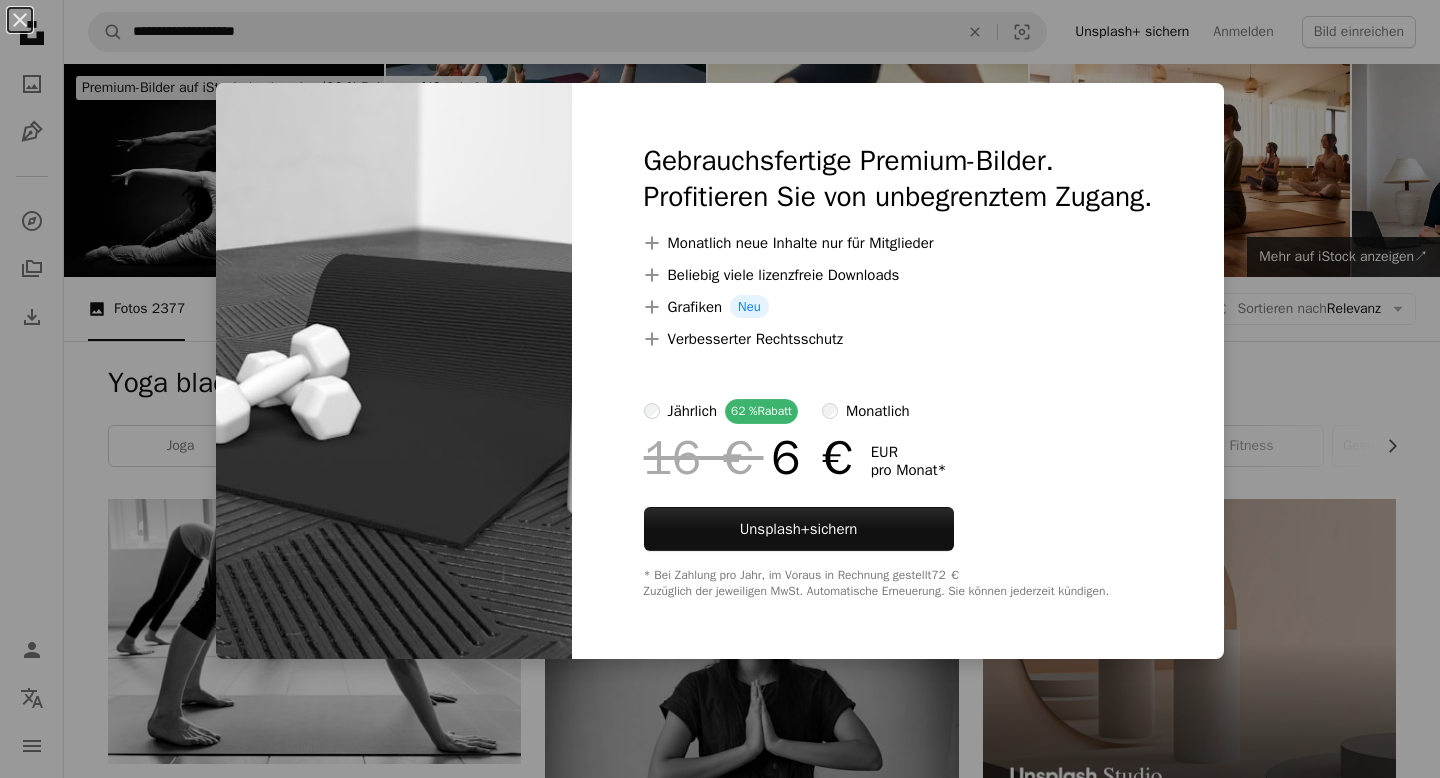 scroll, scrollTop: 4879, scrollLeft: 0, axis: vertical 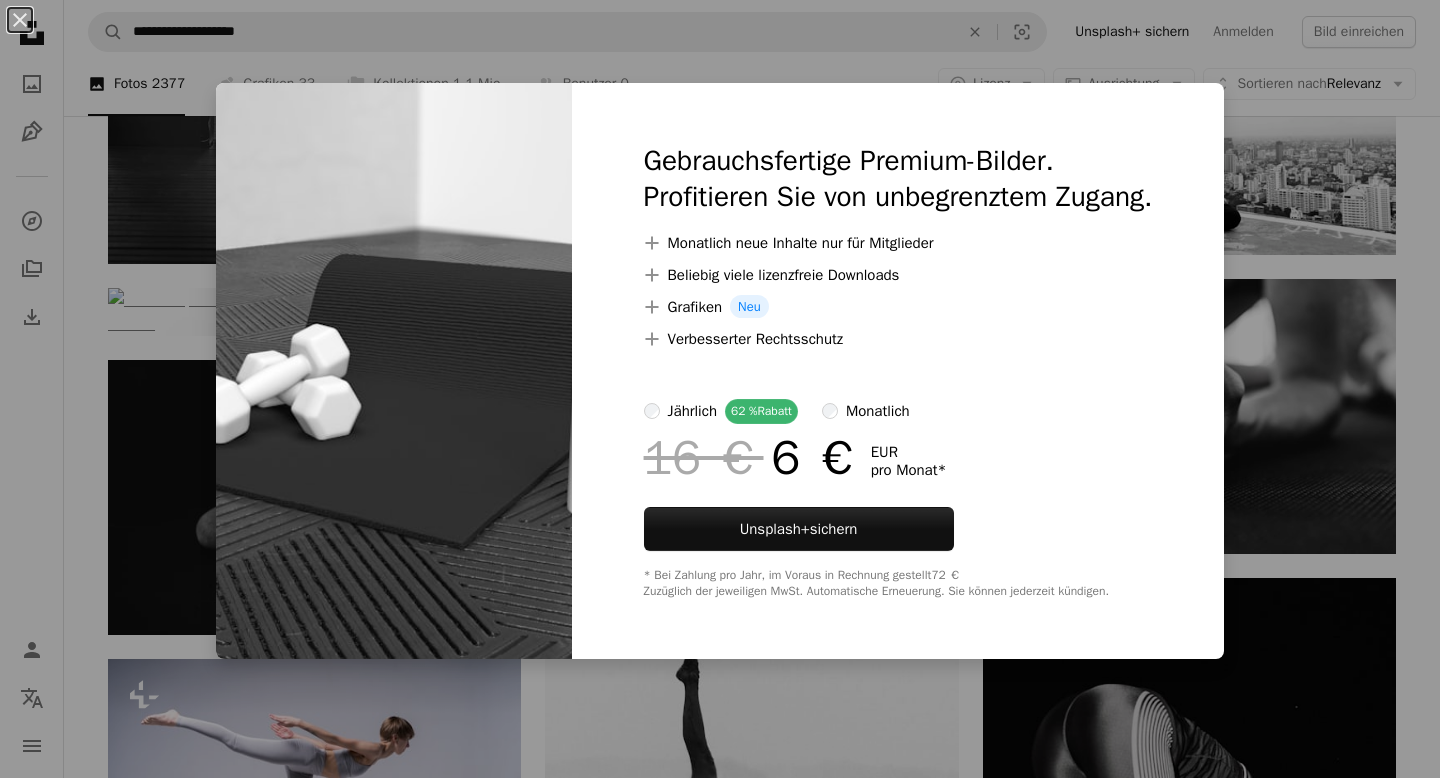 click on "Gebrauchsfertige Premium-Bilder. Profitieren Sie von unbegrenztem Zugang. A plus sign Monatlich neue Inhalte nur für Mitglieder A plus sign Beliebig viele lizenzfreie Downloads A plus sign Grafiken  Neu A plus sign Verbesserter Rechtsschutz jährlich 62 %  Rabatt monatlich 16 €   6 € EUR pro Monat * Unsplash+  sichern * Bei Zahlung pro Jahr, im Voraus in Rechnung gestellt  72 € Zuzüglich der jeweiligen MwSt. Automatische Erneuerung. Sie können jederzeit kündigen." at bounding box center [898, 371] 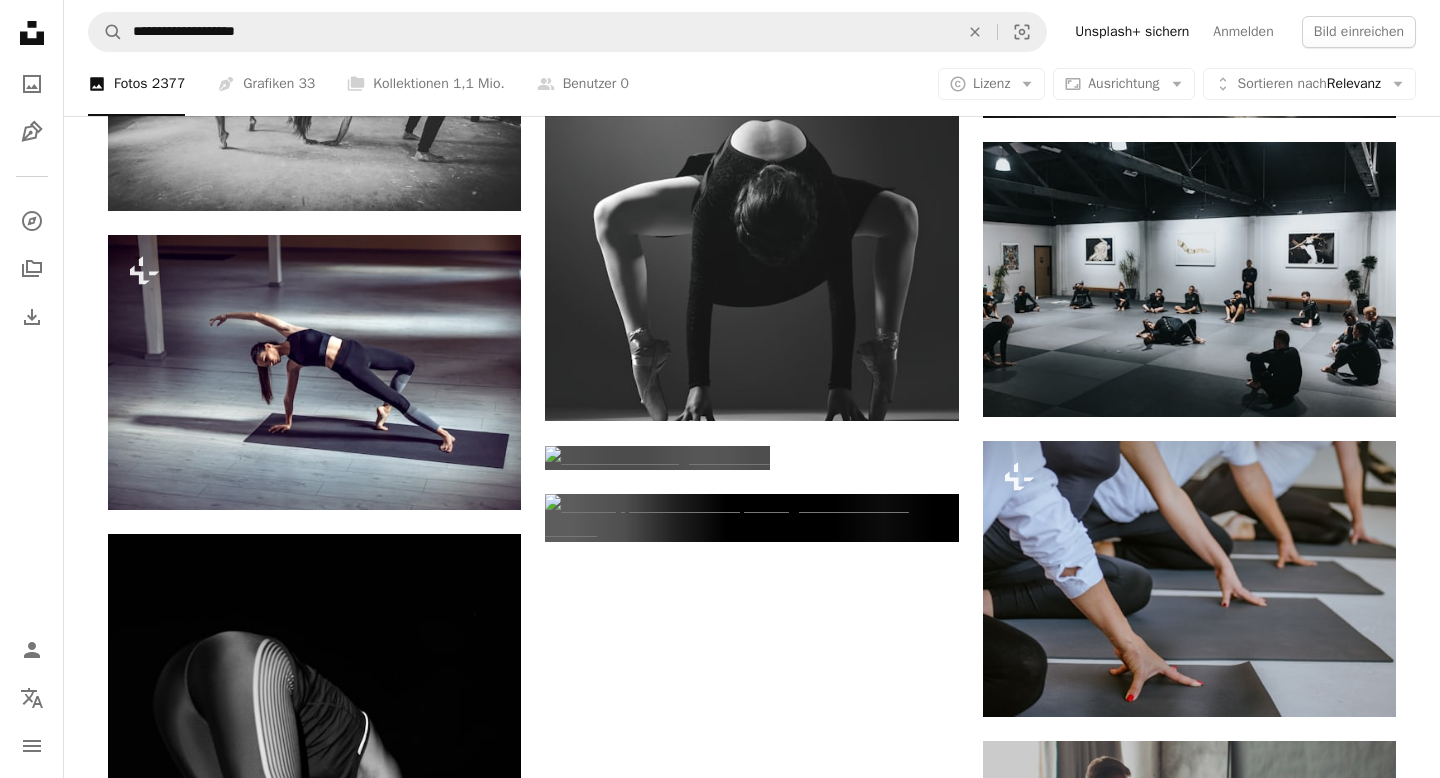 scroll, scrollTop: 6745, scrollLeft: 0, axis: vertical 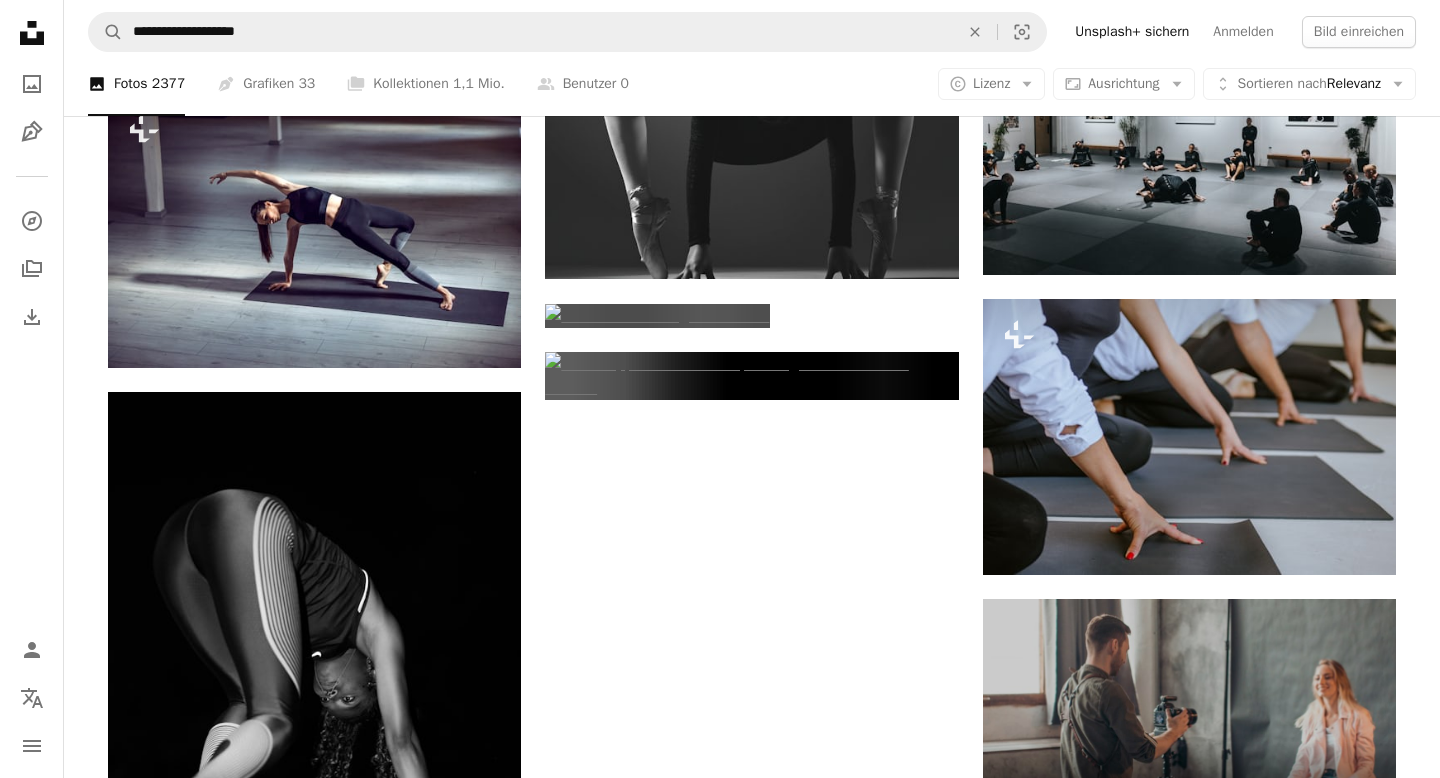 click on "Arrow pointing down" 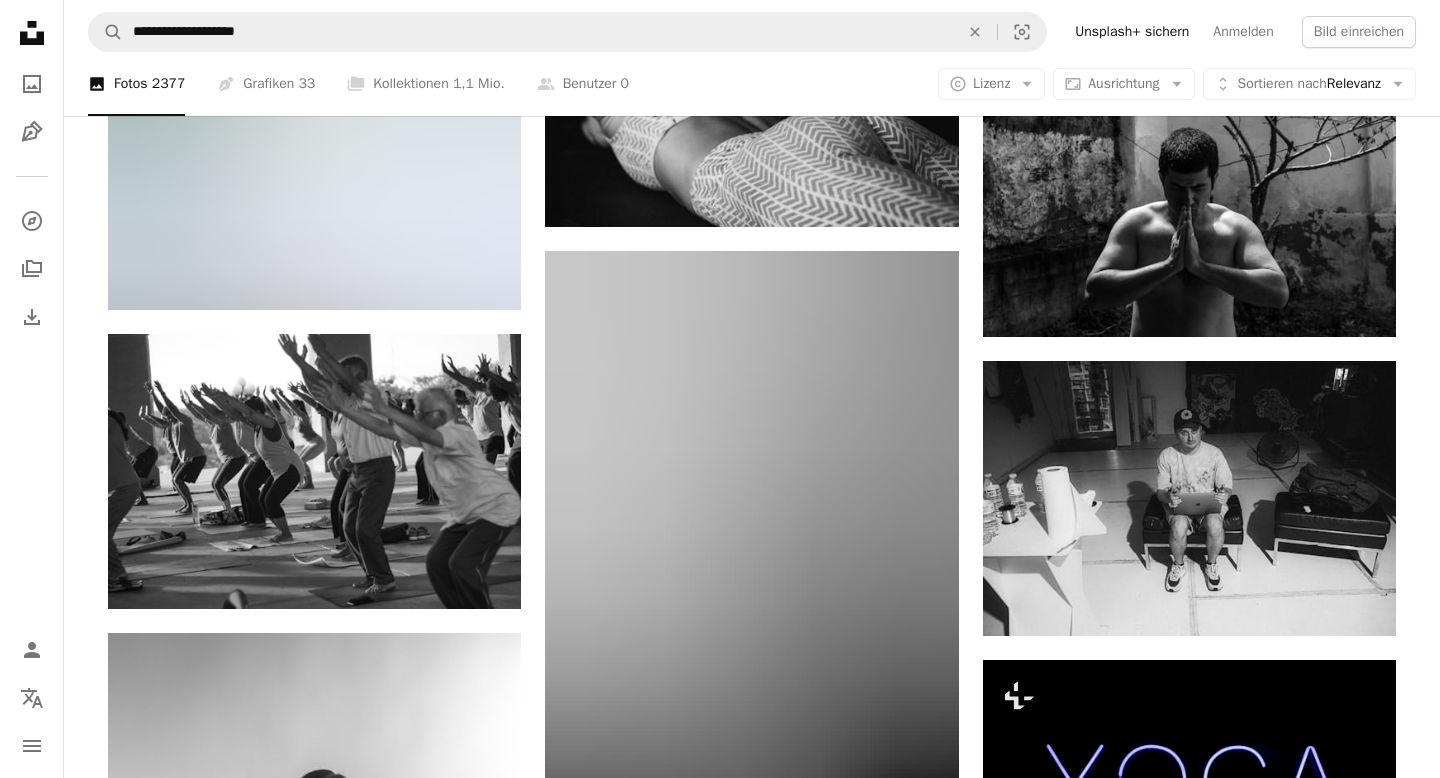 scroll, scrollTop: 12255, scrollLeft: 0, axis: vertical 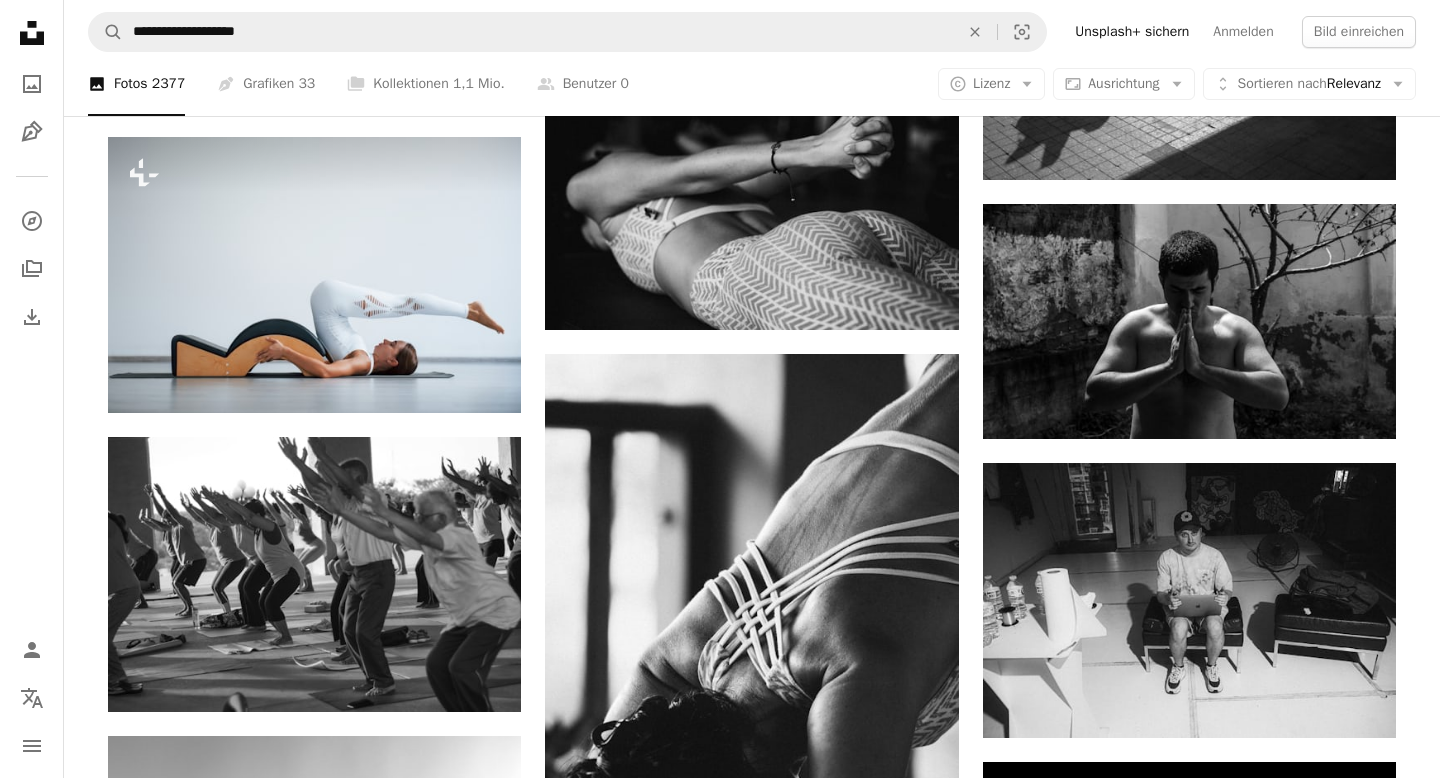 click on "Arrow pointing down" at bounding box center (1356, -789) 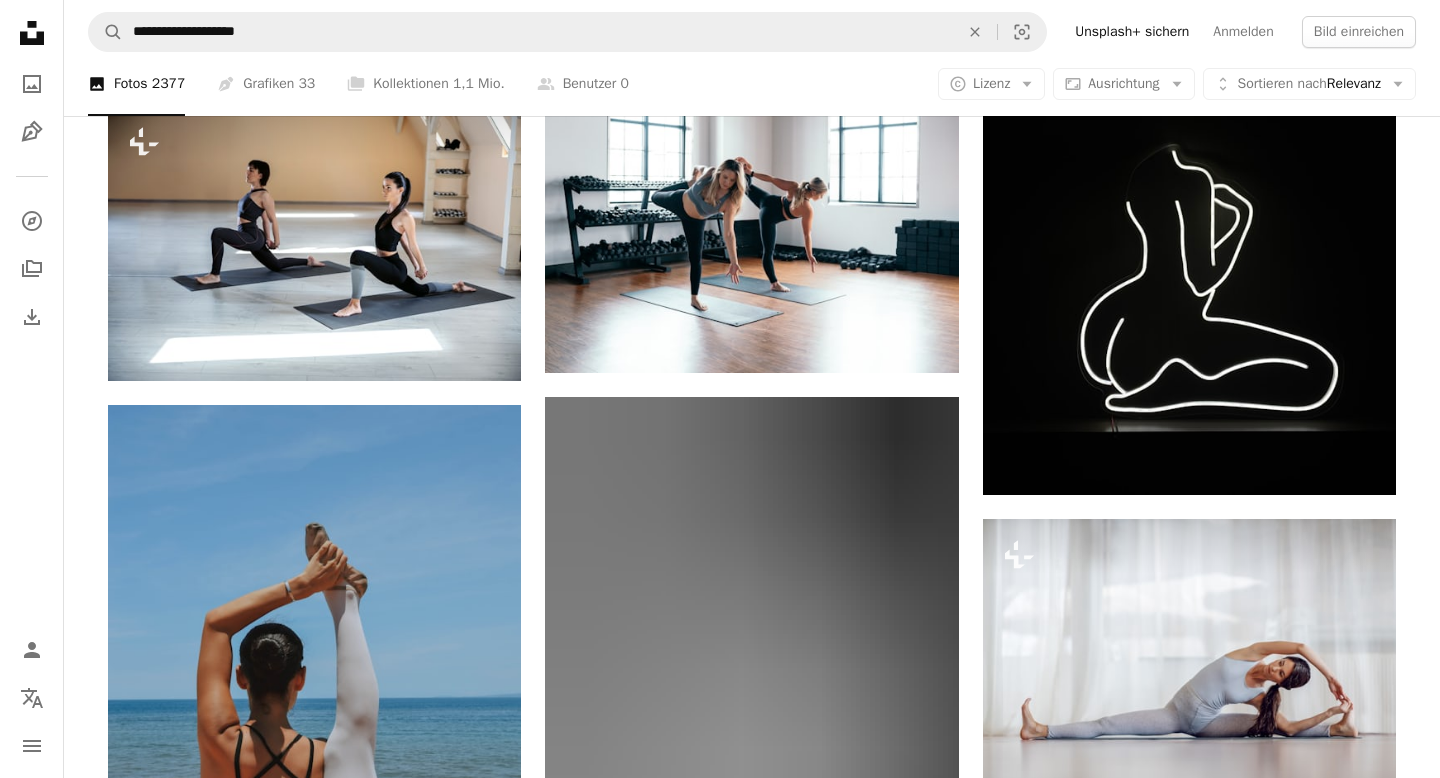 scroll, scrollTop: 16280, scrollLeft: 0, axis: vertical 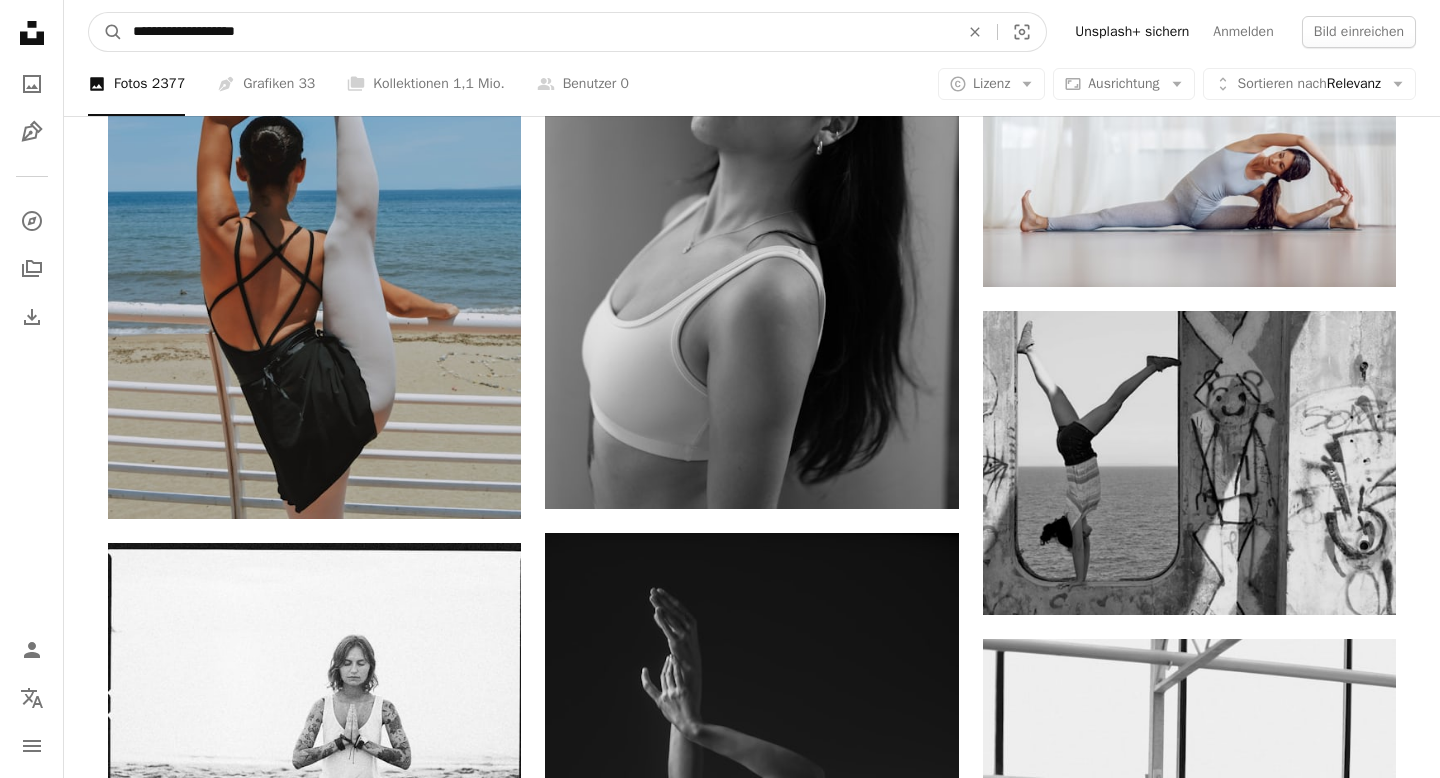 drag, startPoint x: 159, startPoint y: 36, endPoint x: 46, endPoint y: 13, distance: 115.316956 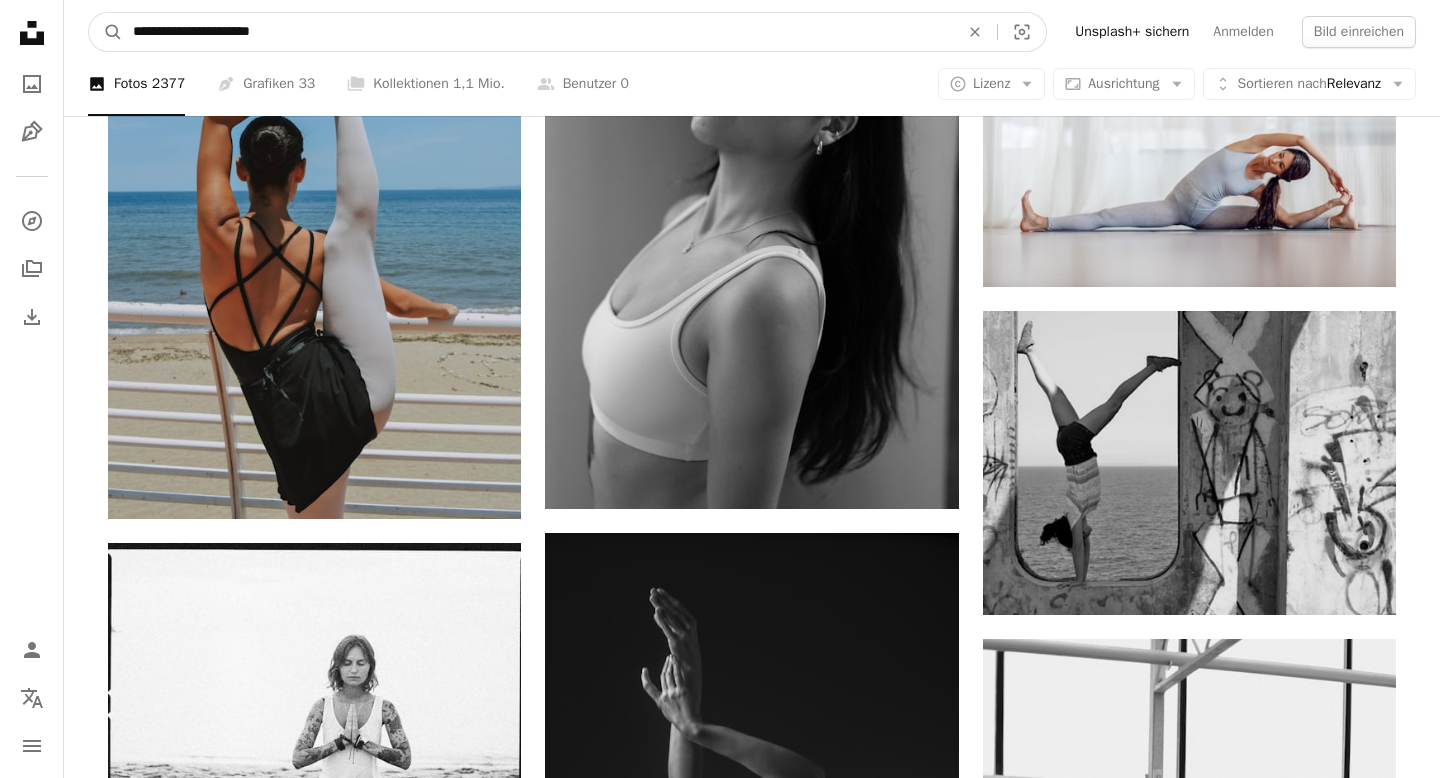 type on "**********" 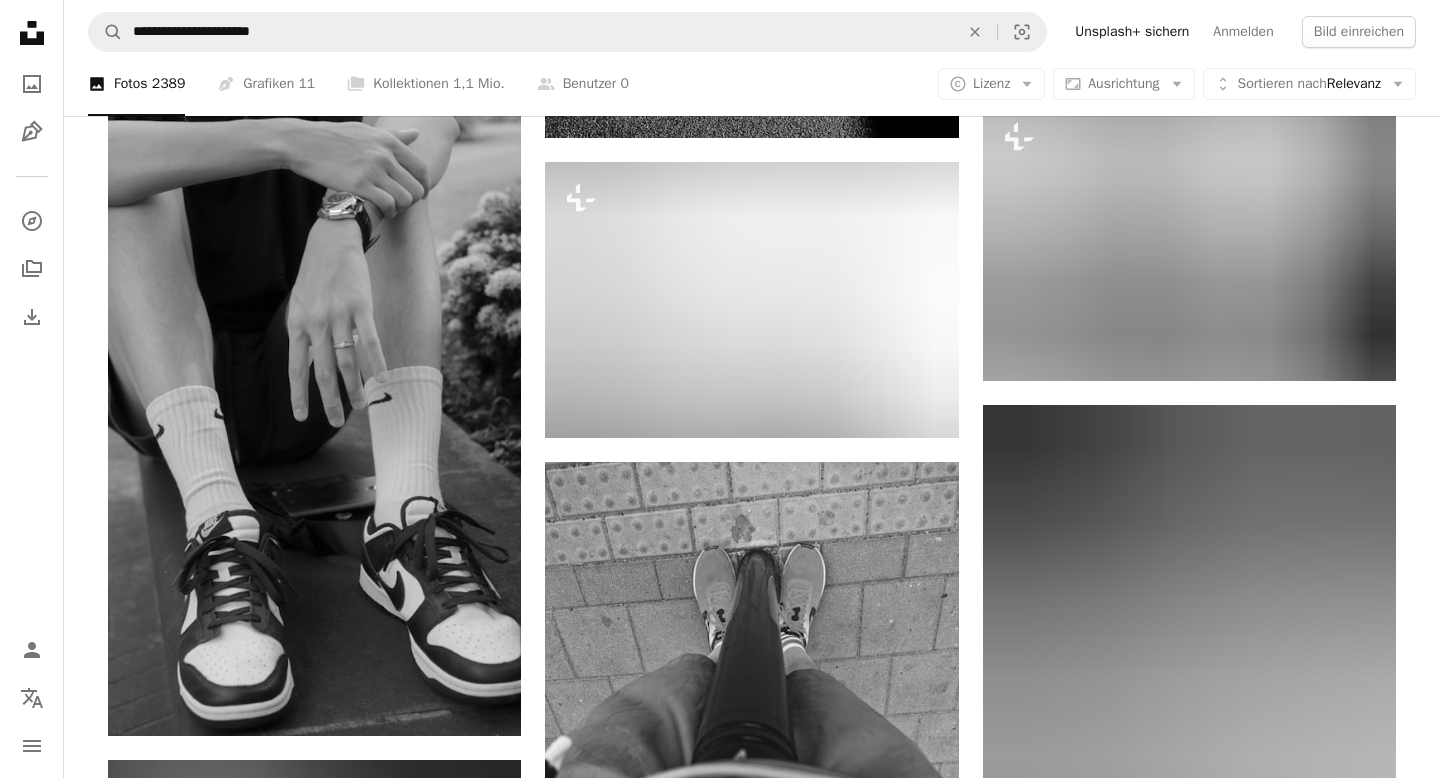 scroll, scrollTop: 1996, scrollLeft: 0, axis: vertical 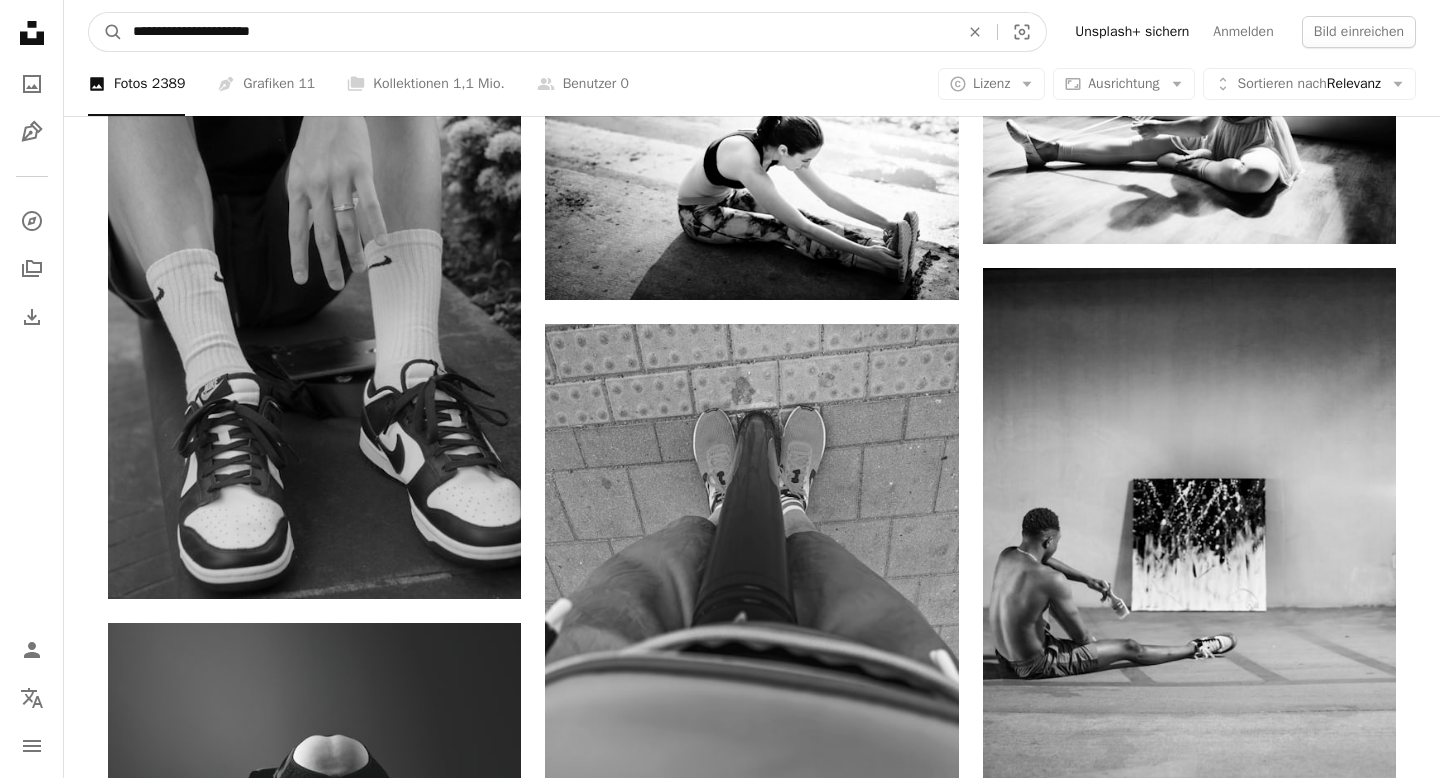 drag, startPoint x: 184, startPoint y: 28, endPoint x: 409, endPoint y: 31, distance: 225.02 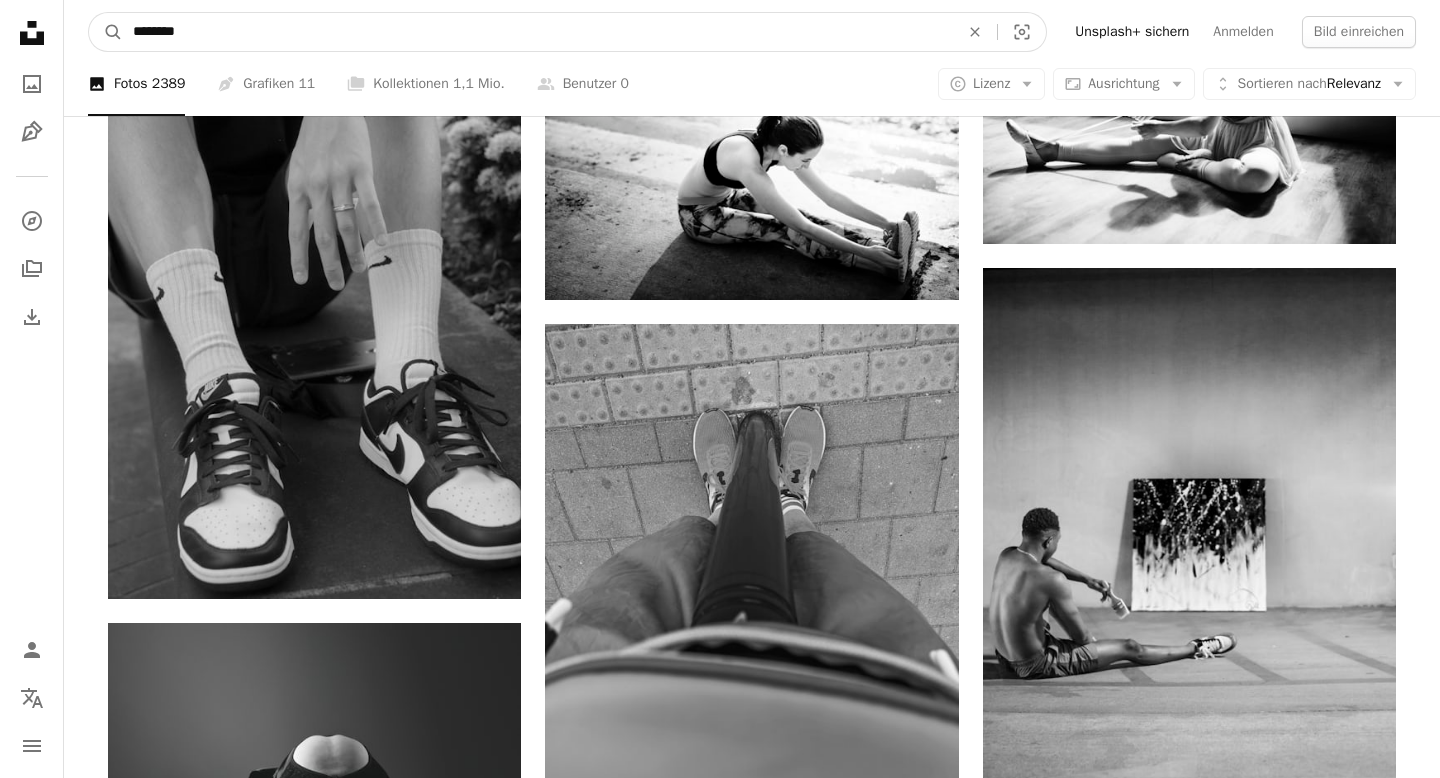 type on "*******" 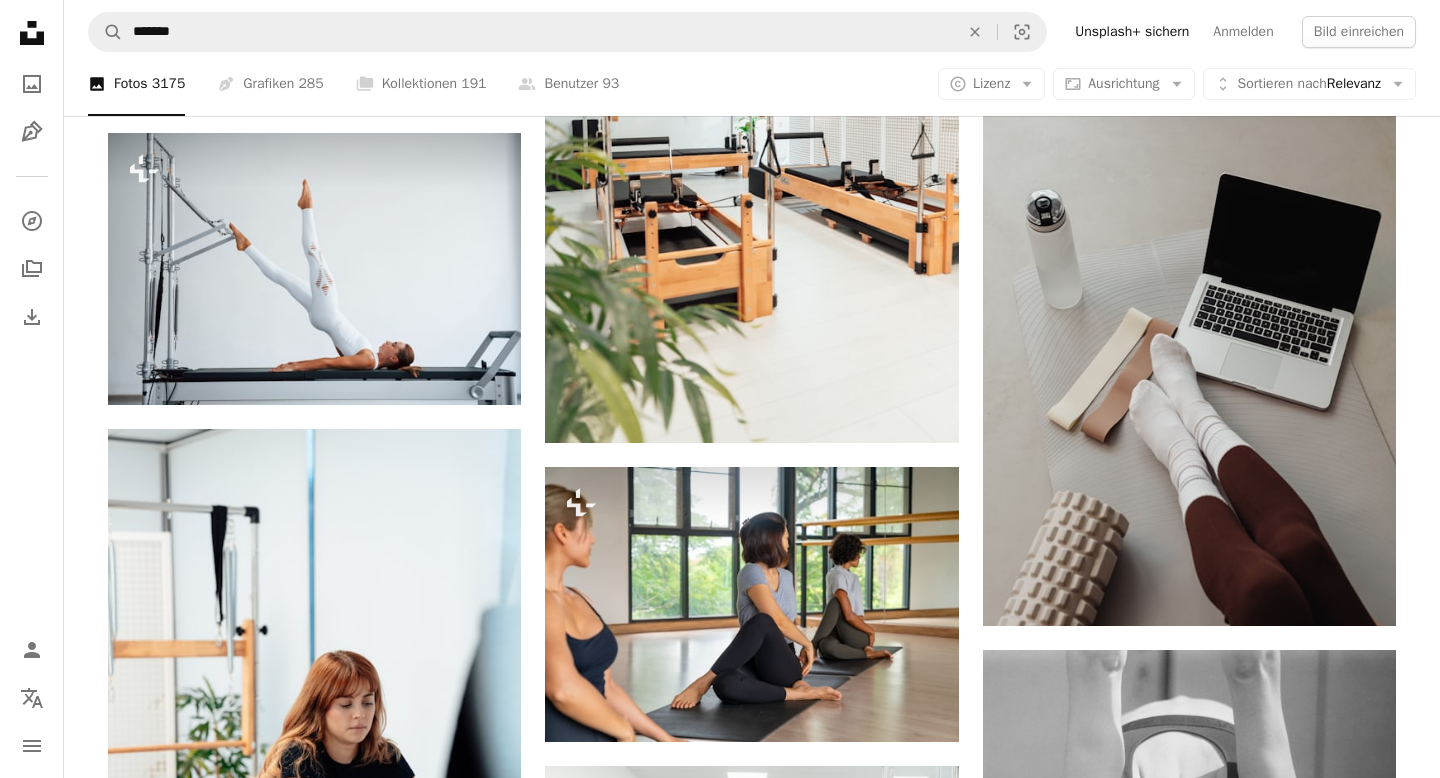 scroll, scrollTop: 2265, scrollLeft: 0, axis: vertical 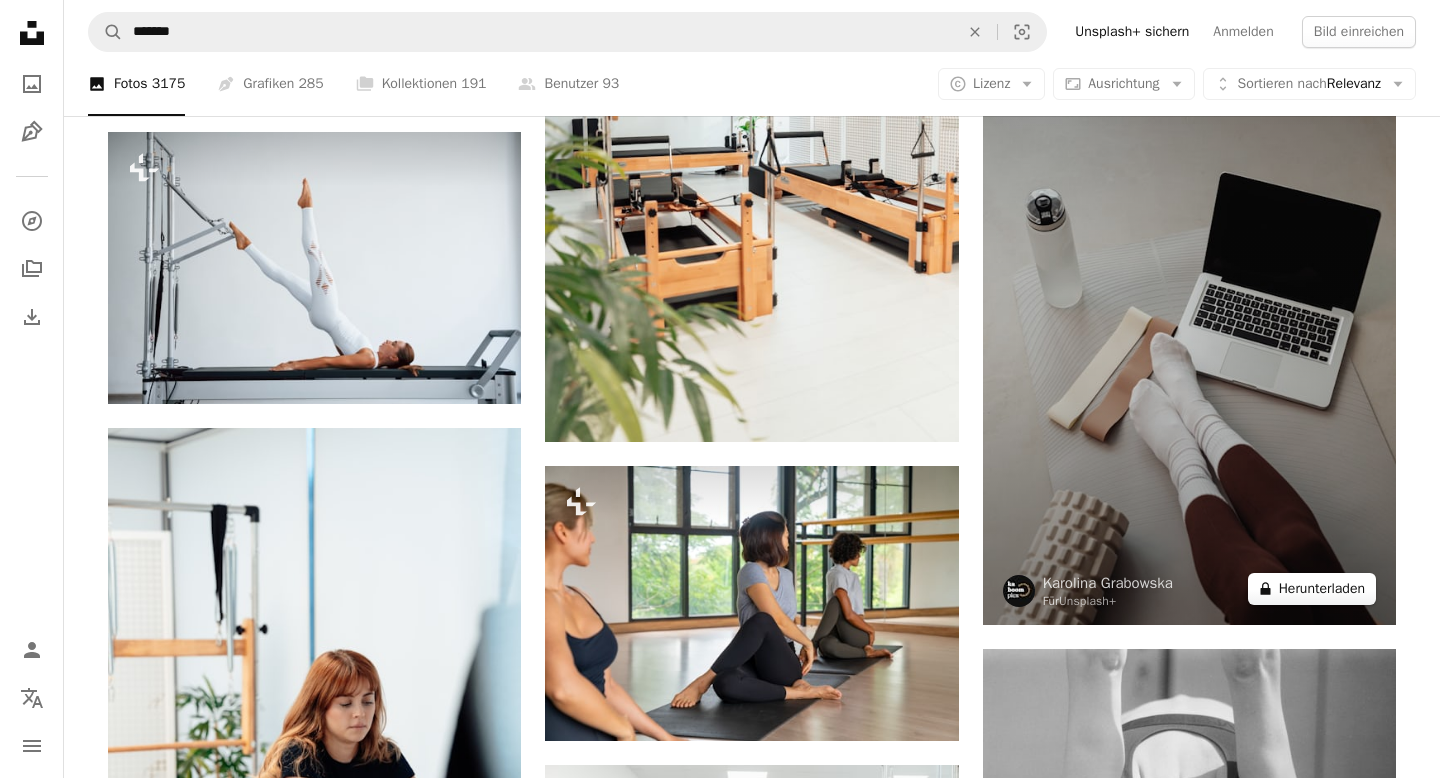 click on "A lock Herunterladen" at bounding box center (1312, 589) 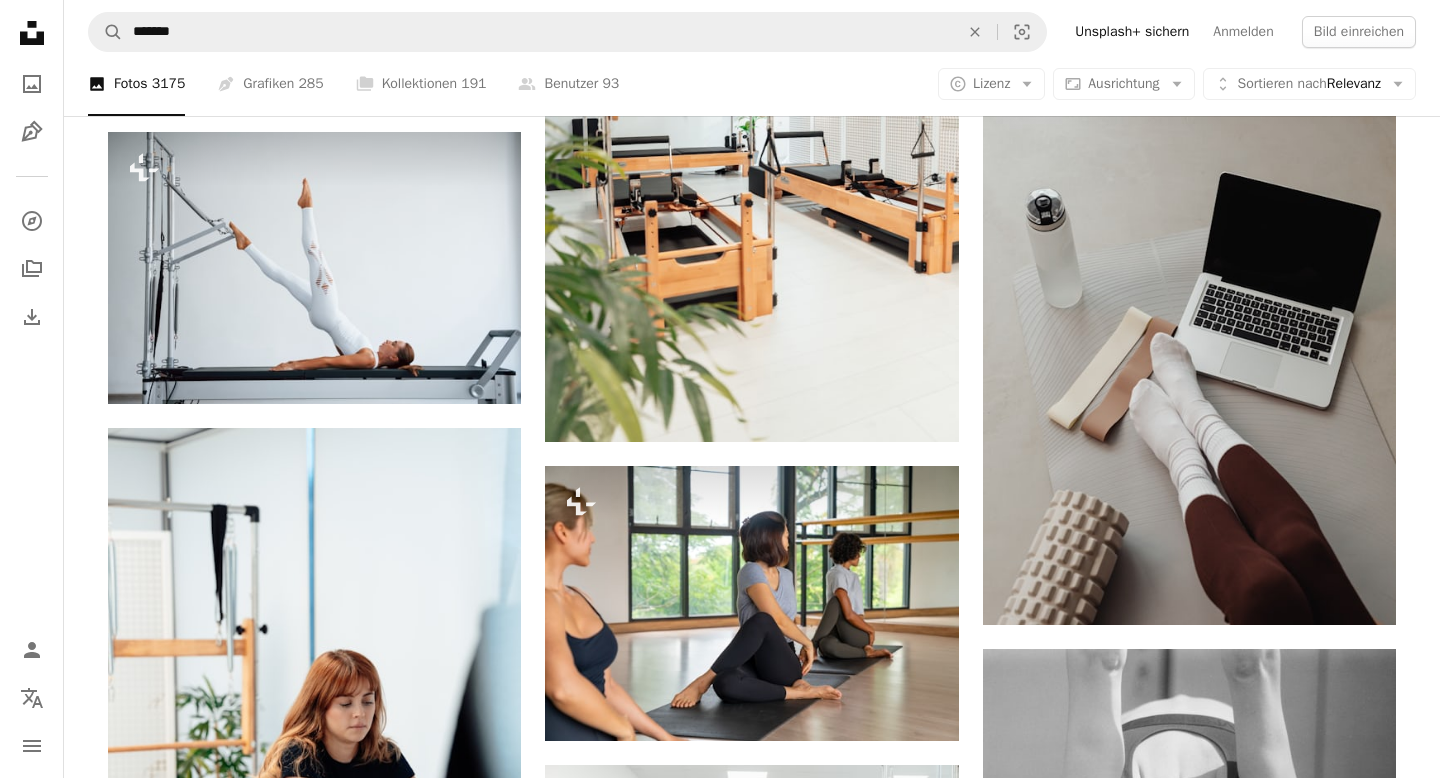click on "An X shape Gebrauchsfertige Premium-Bilder. Profitieren Sie von unbegrenztem Zugang. A plus sign Monatlich neue Inhalte nur für Mitglieder A plus sign Beliebig viele lizenzfreie Downloads A plus sign Grafiken  Neu A plus sign Verbesserter Rechtsschutz jährlich 62 %  Rabatt monatlich 16 €   6 € EUR pro Monat * Unsplash+  sichern * Bei Zahlung pro Jahr, im Voraus in Rechnung gestellt  72 € Zuzüglich der jeweiligen MwSt. Automatische Erneuerung. Sie können jederzeit kündigen." at bounding box center (720, 3183) 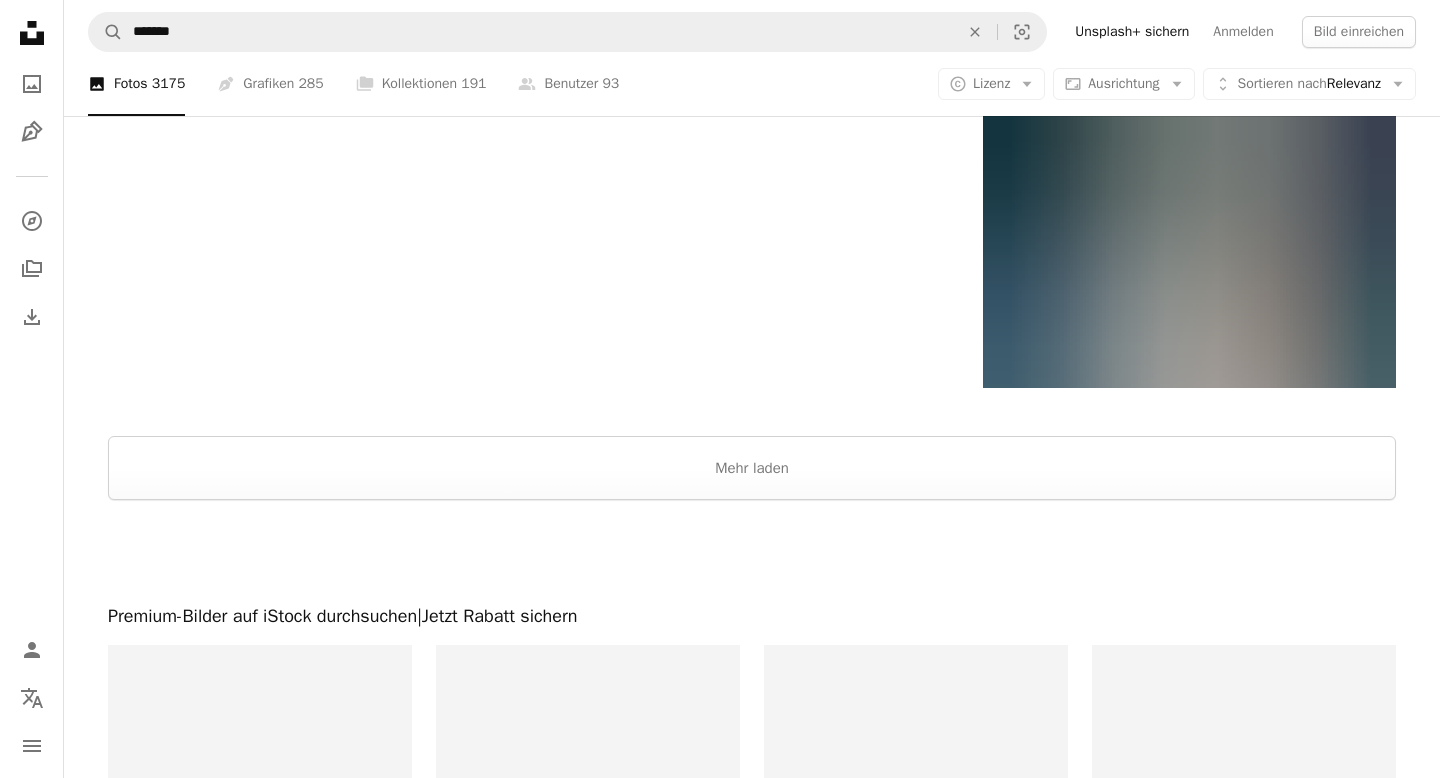scroll, scrollTop: 3762, scrollLeft: 0, axis: vertical 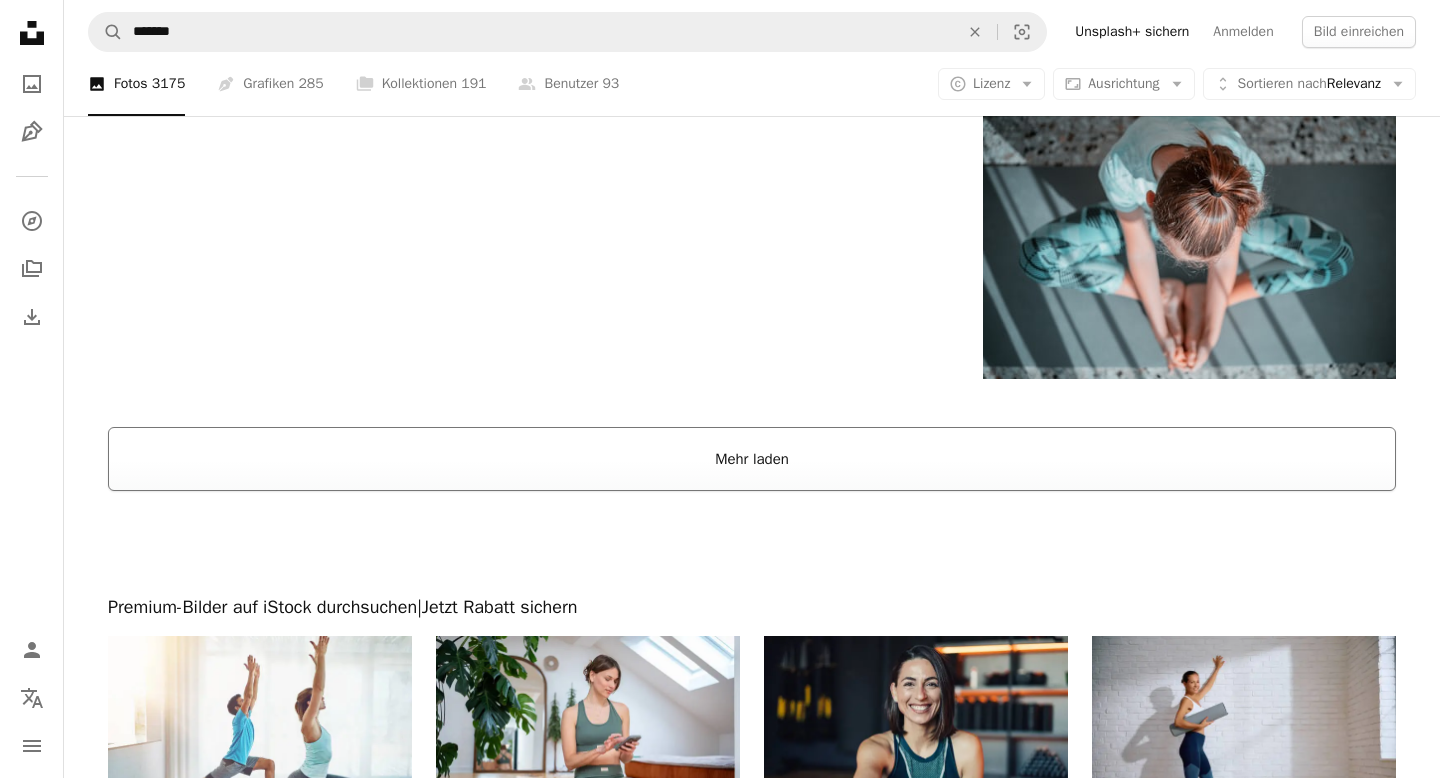 click on "Mehr laden" at bounding box center [752, 459] 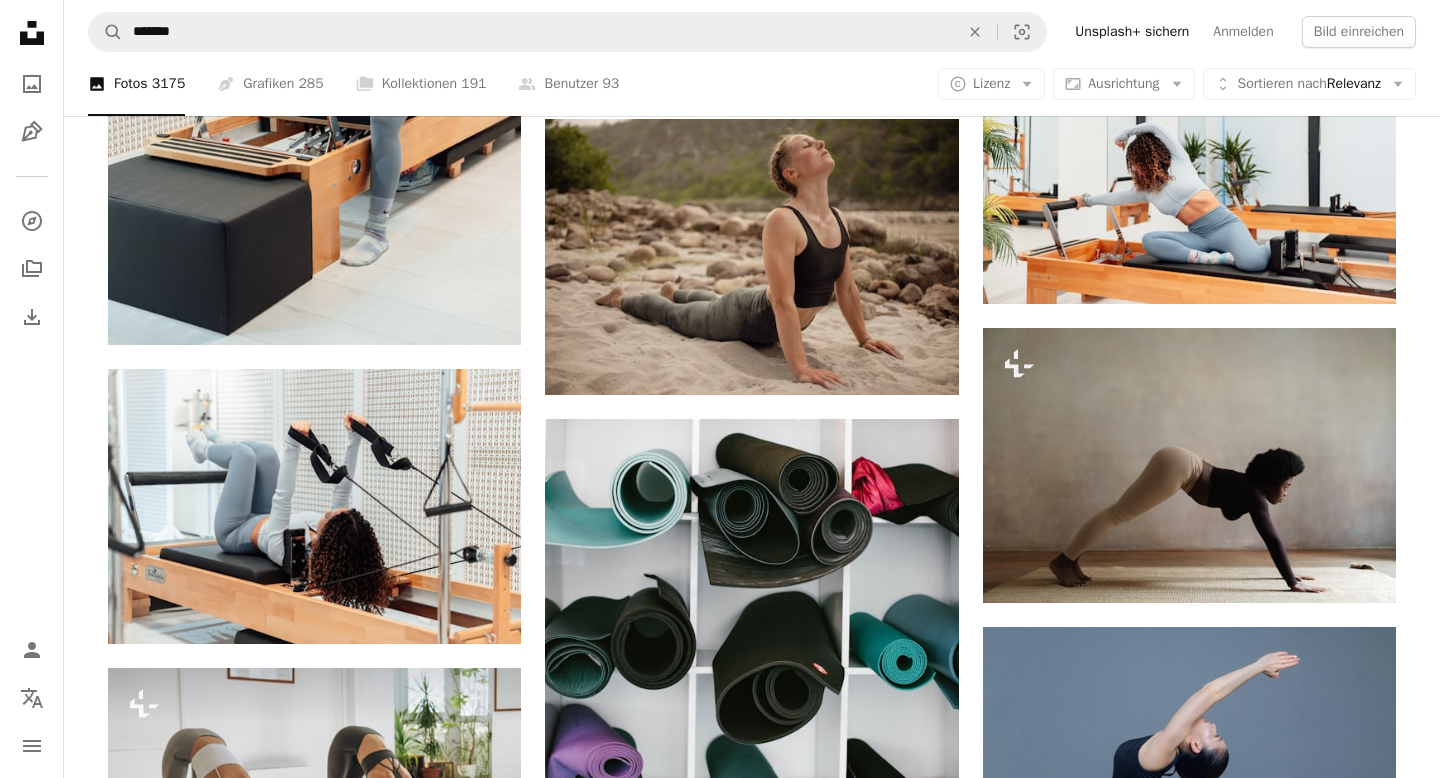 scroll, scrollTop: 7273, scrollLeft: 0, axis: vertical 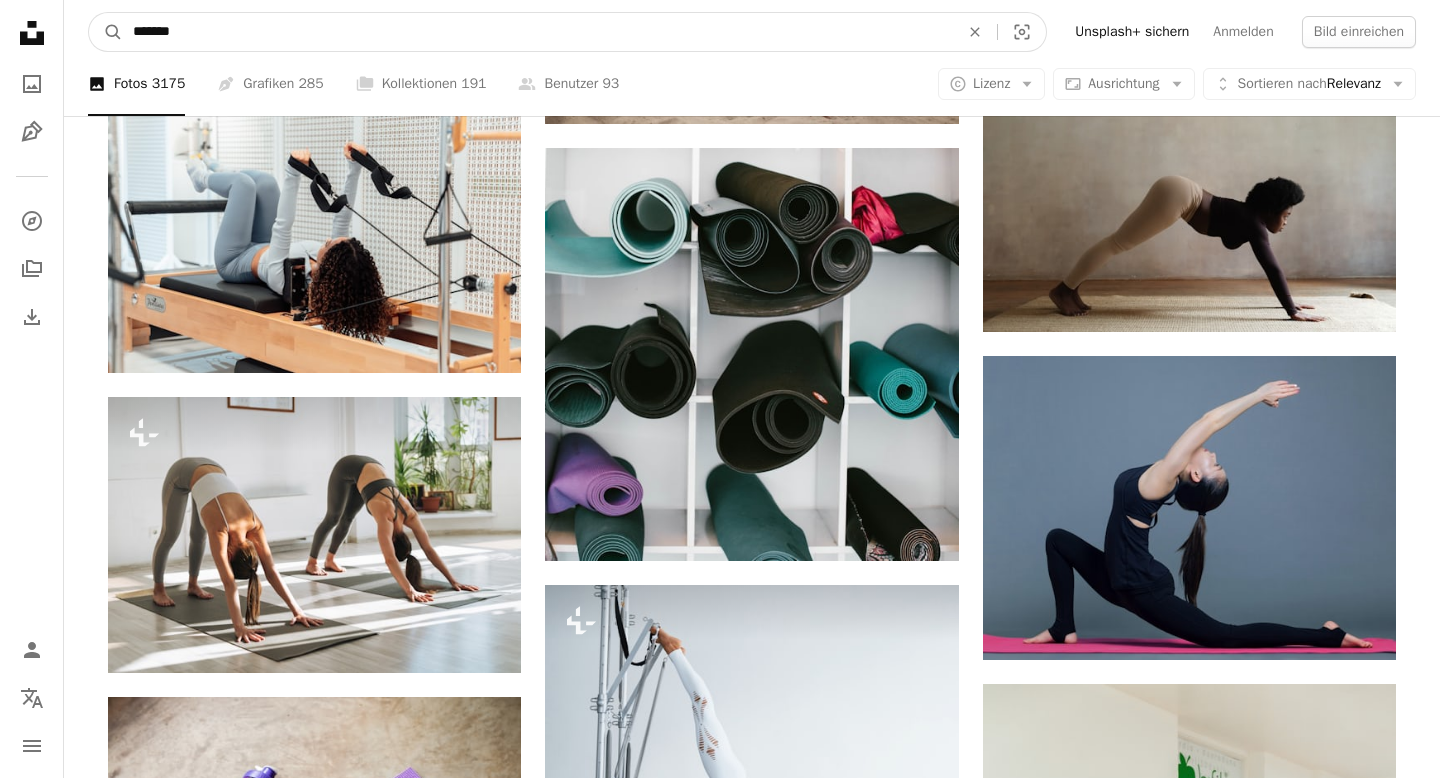 drag, startPoint x: 183, startPoint y: 41, endPoint x: 0, endPoint y: 9, distance: 185.77675 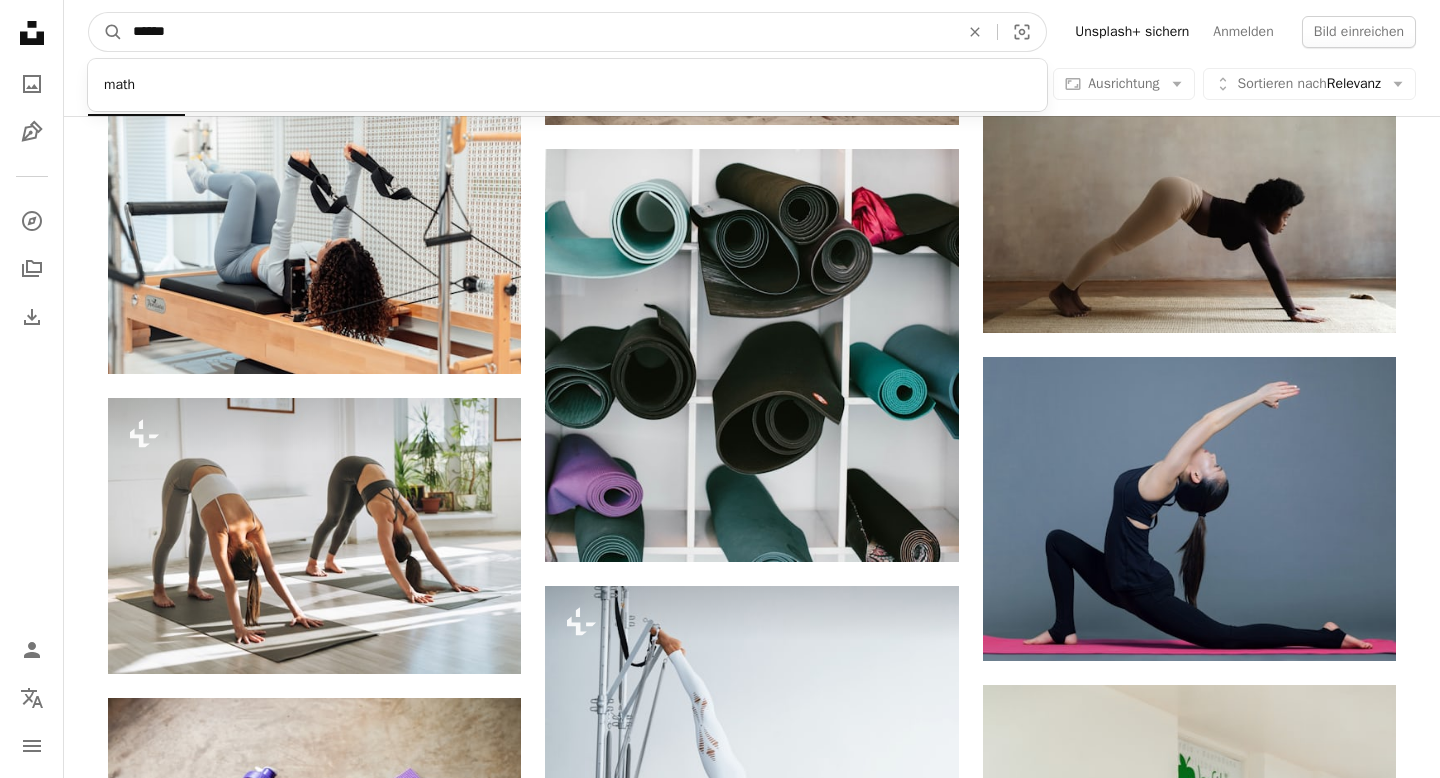 type on "******" 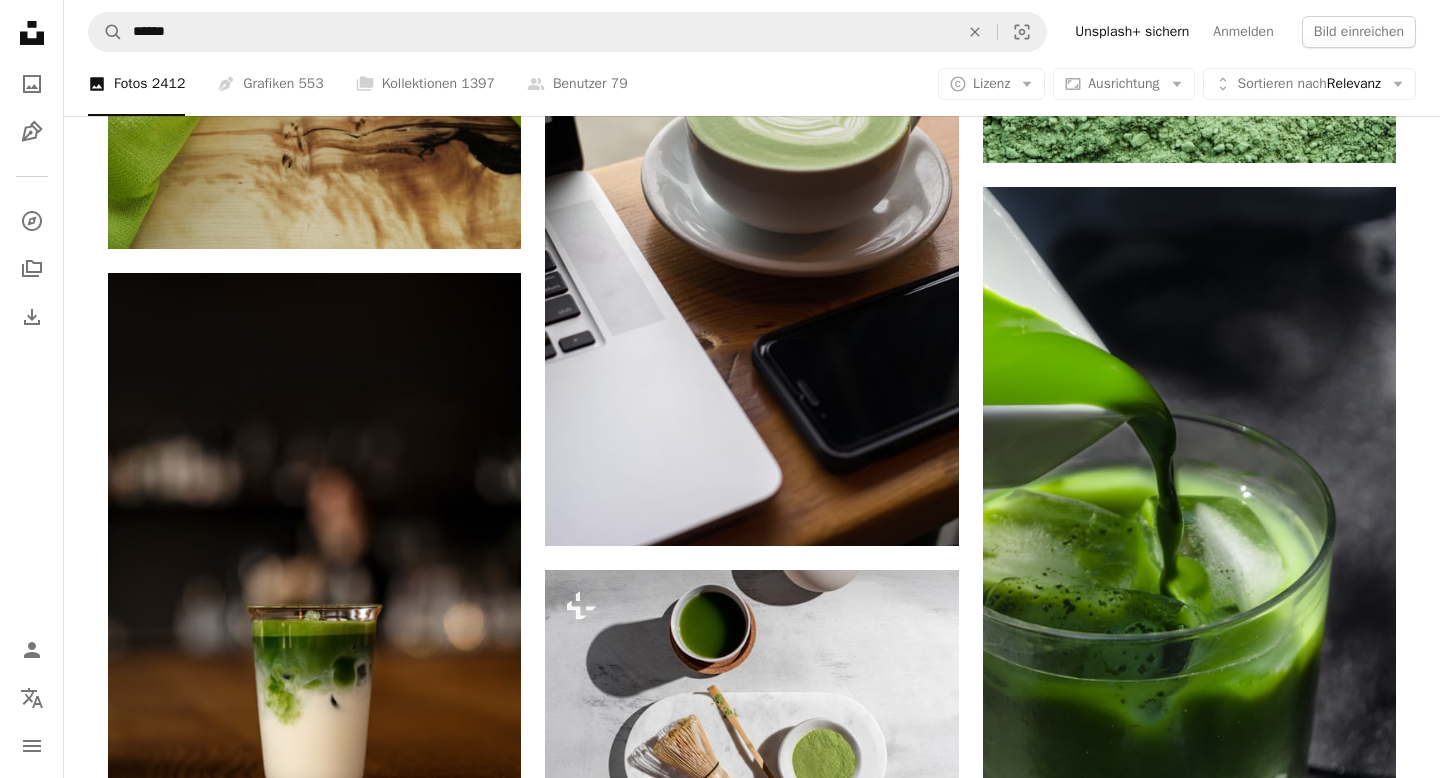 scroll, scrollTop: 1824, scrollLeft: 0, axis: vertical 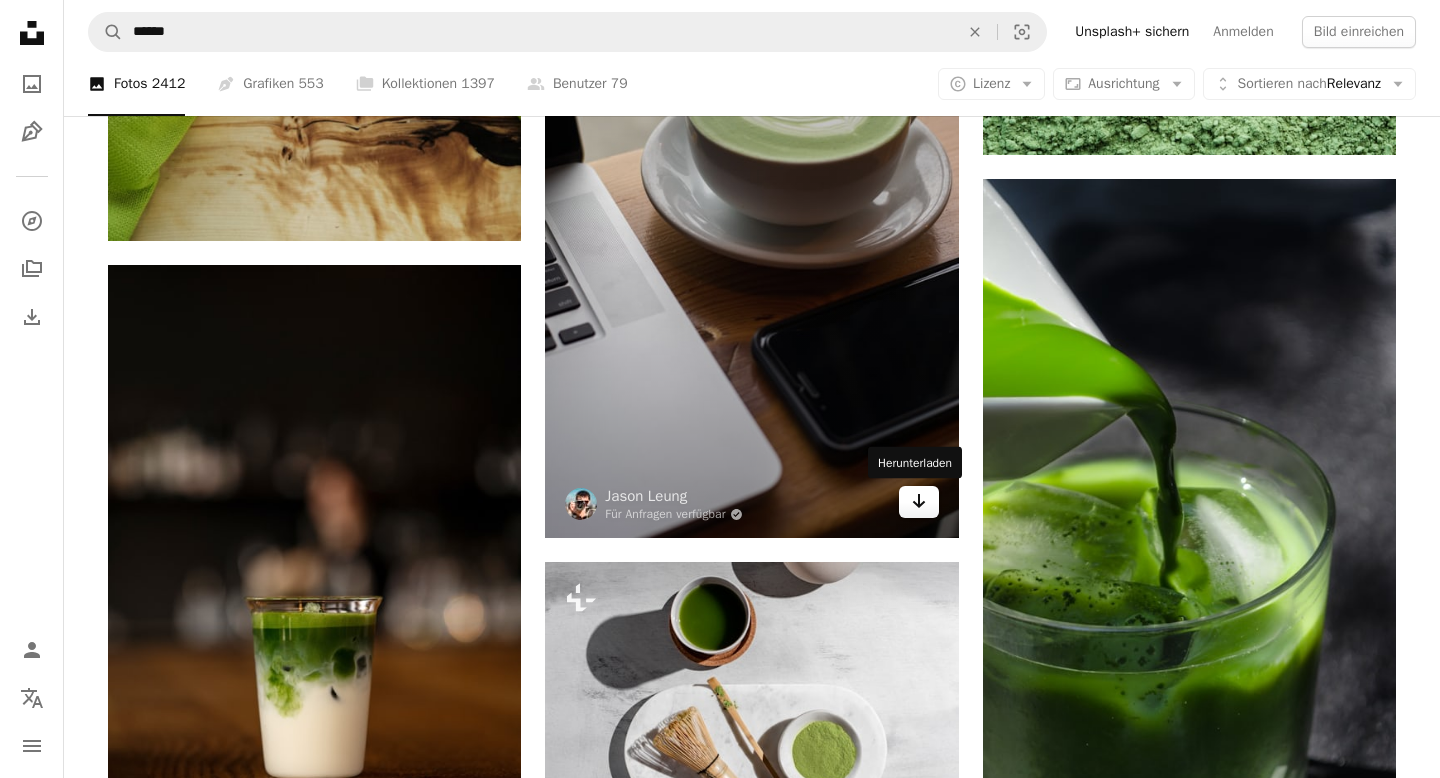 click on "Arrow pointing down" 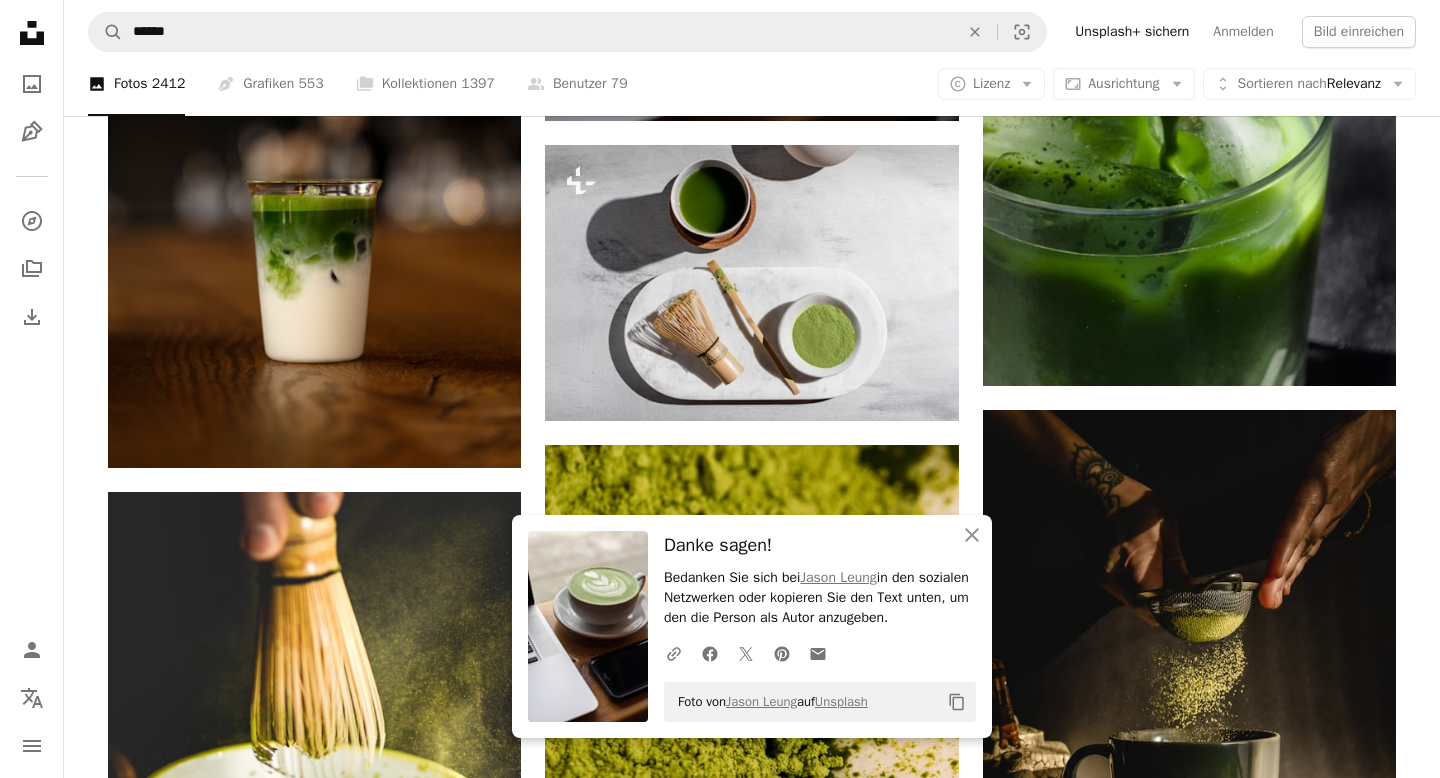 scroll, scrollTop: 2210, scrollLeft: 0, axis: vertical 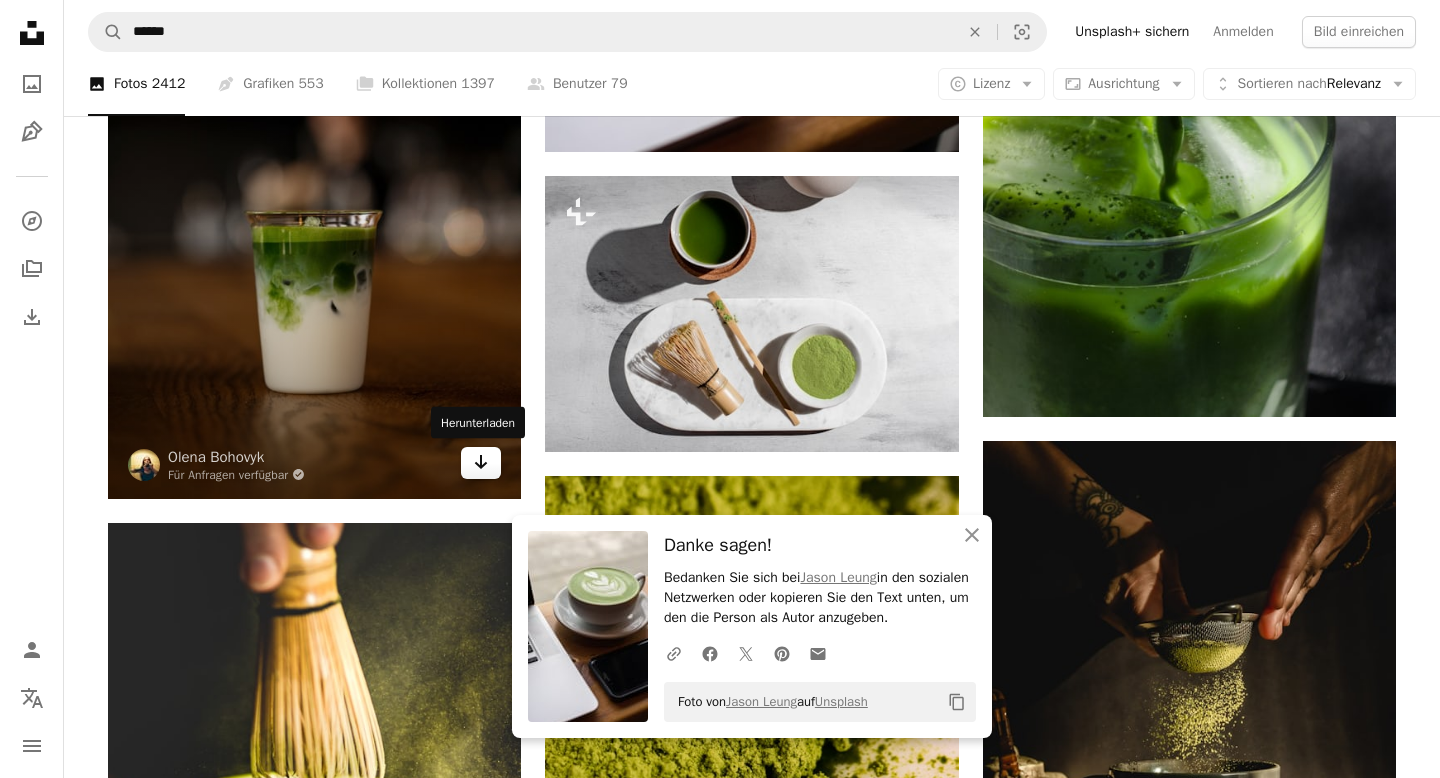 click on "Arrow pointing down" at bounding box center (481, 463) 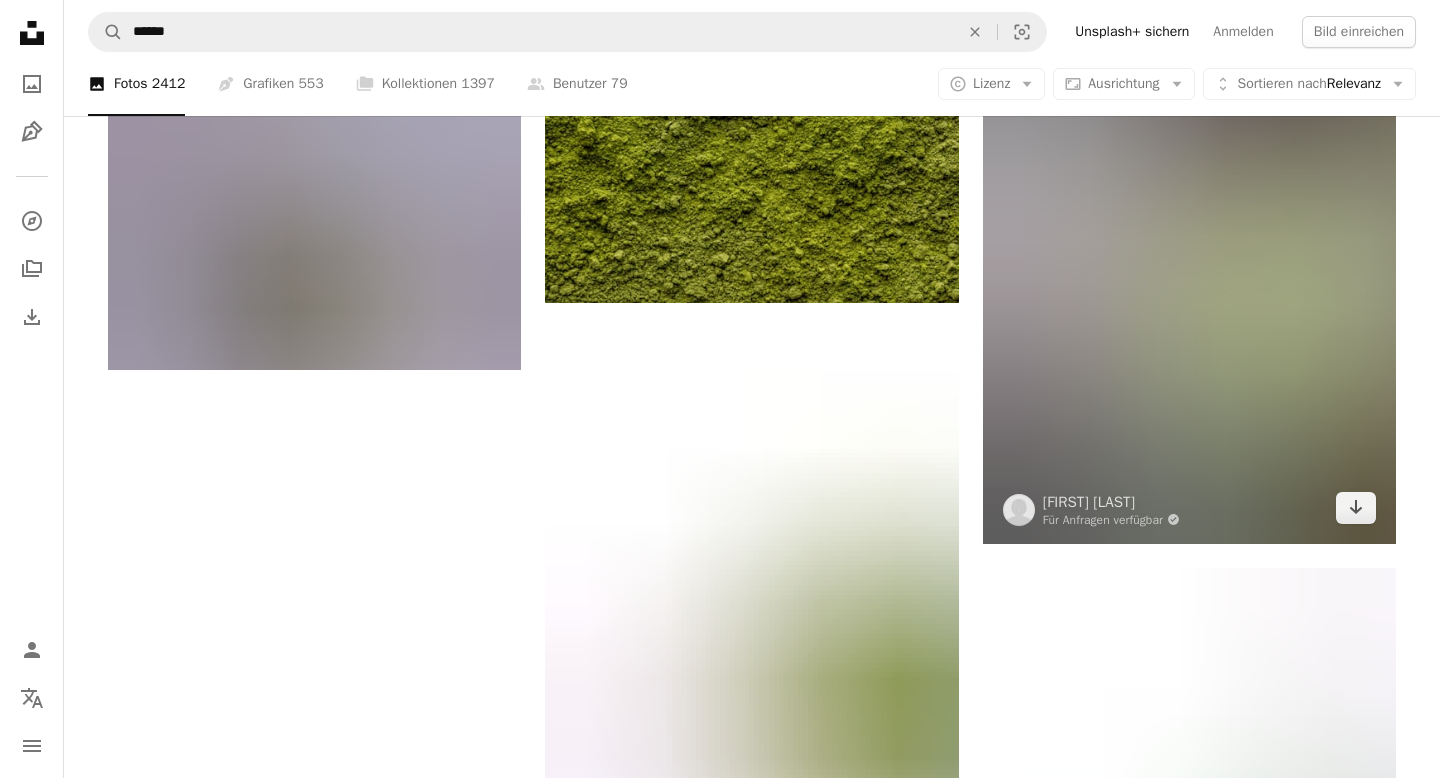 scroll, scrollTop: 3311, scrollLeft: 0, axis: vertical 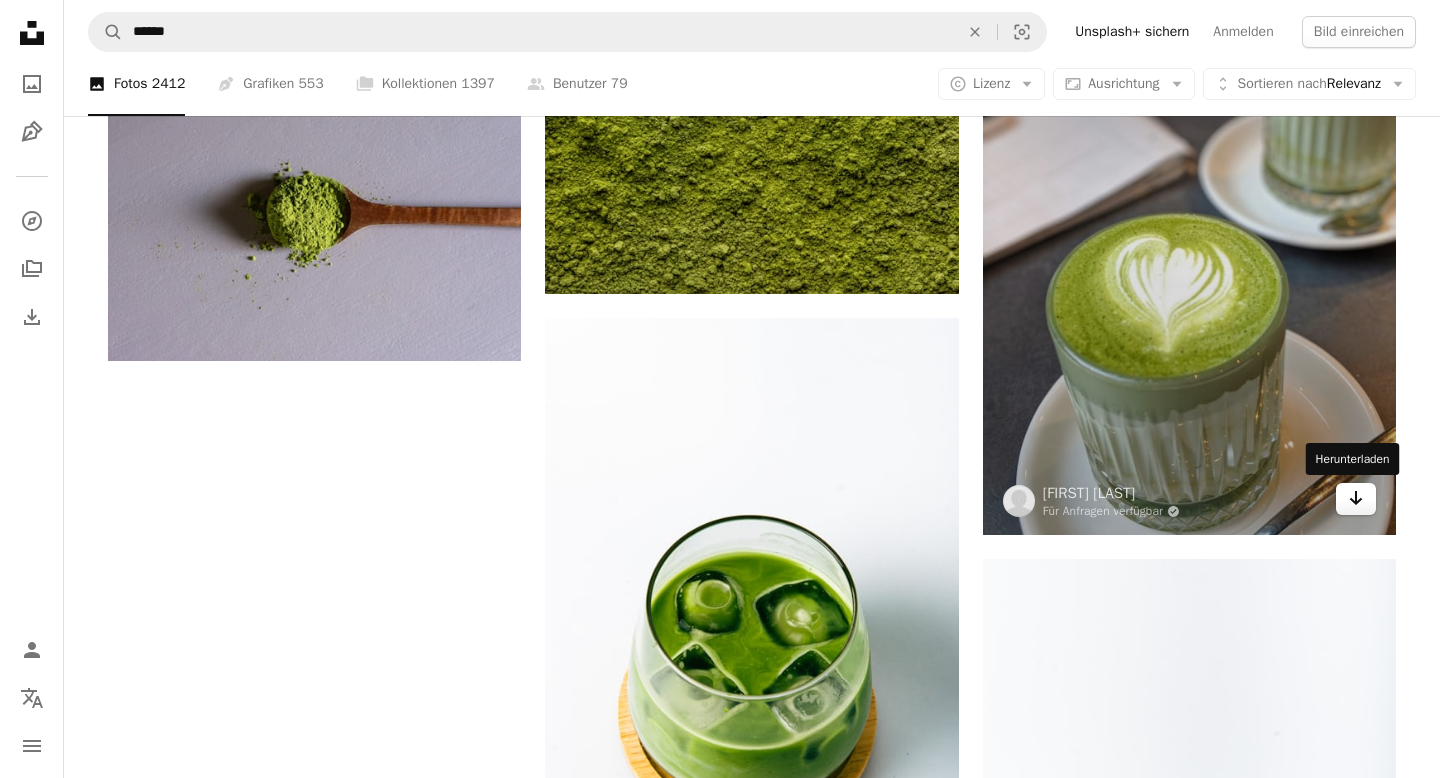 click on "Arrow pointing down" 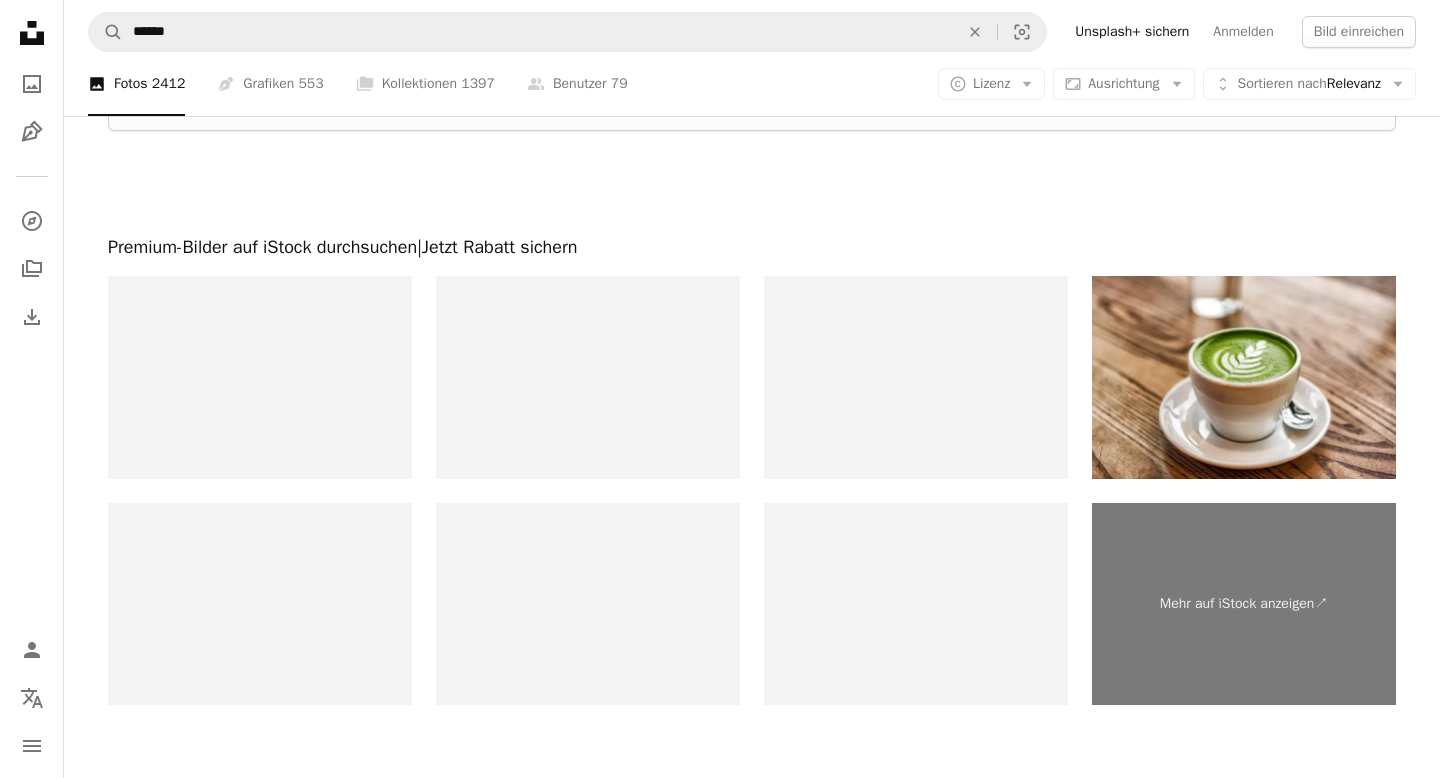 scroll, scrollTop: 4417, scrollLeft: 0, axis: vertical 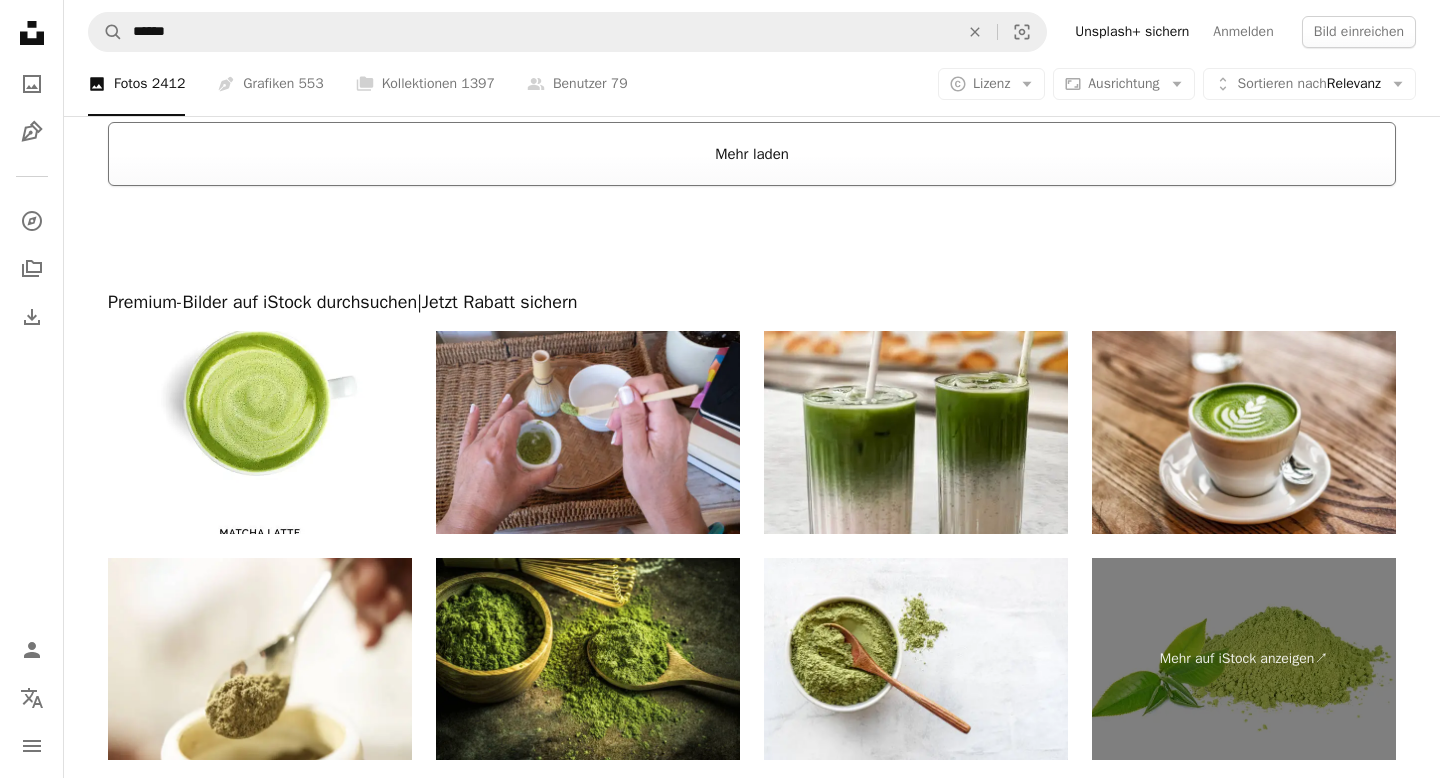 click on "Mehr laden" at bounding box center [752, 154] 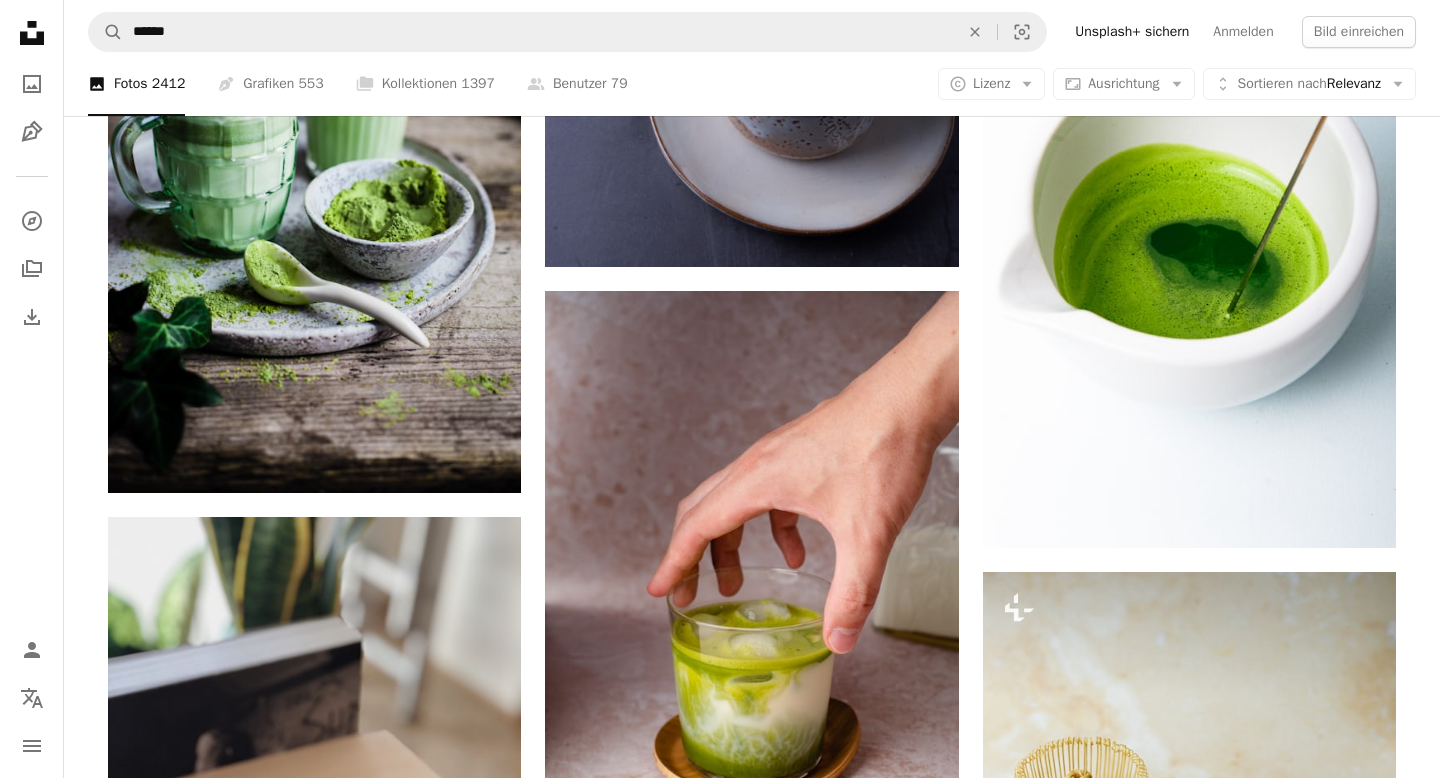 scroll, scrollTop: 8357, scrollLeft: 0, axis: vertical 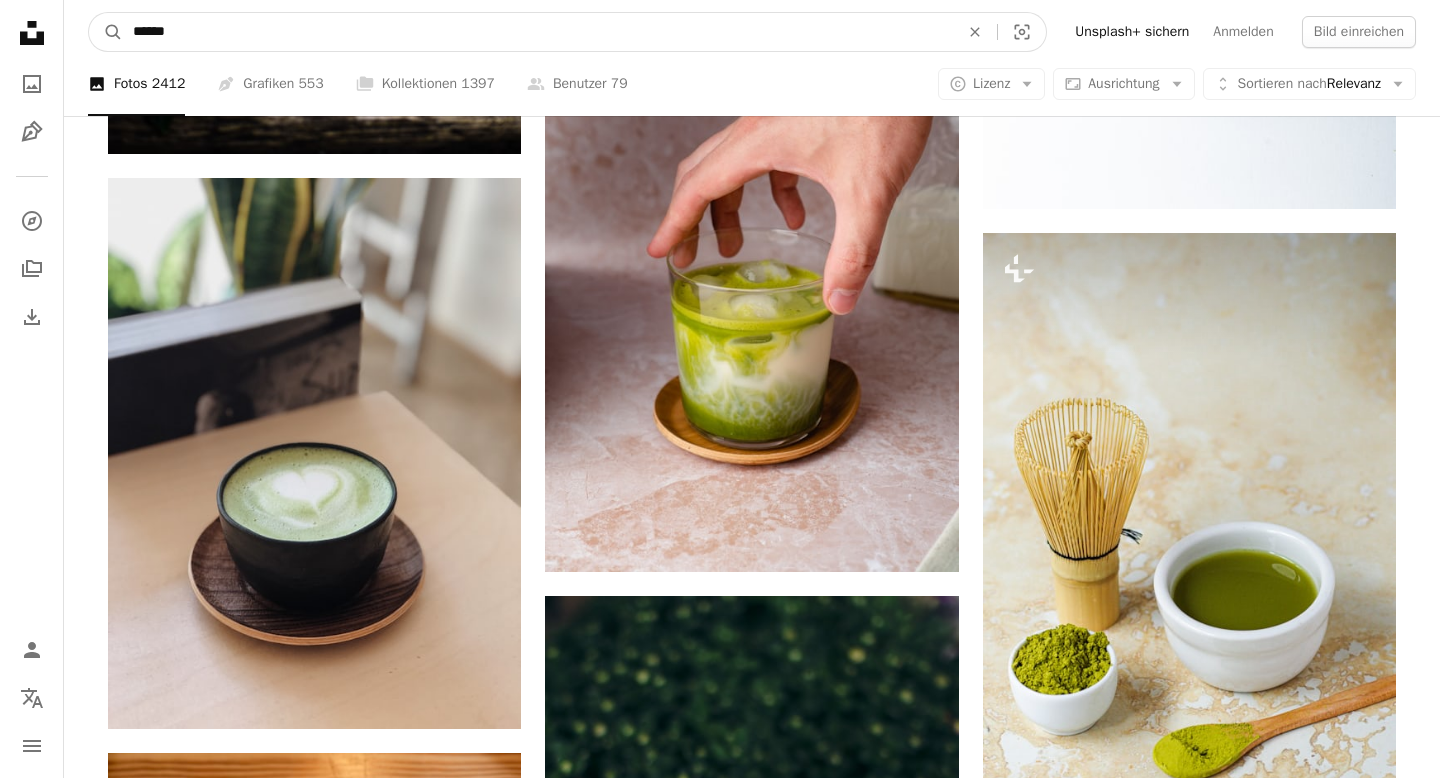 drag, startPoint x: 185, startPoint y: 37, endPoint x: 0, endPoint y: 8, distance: 187.25919 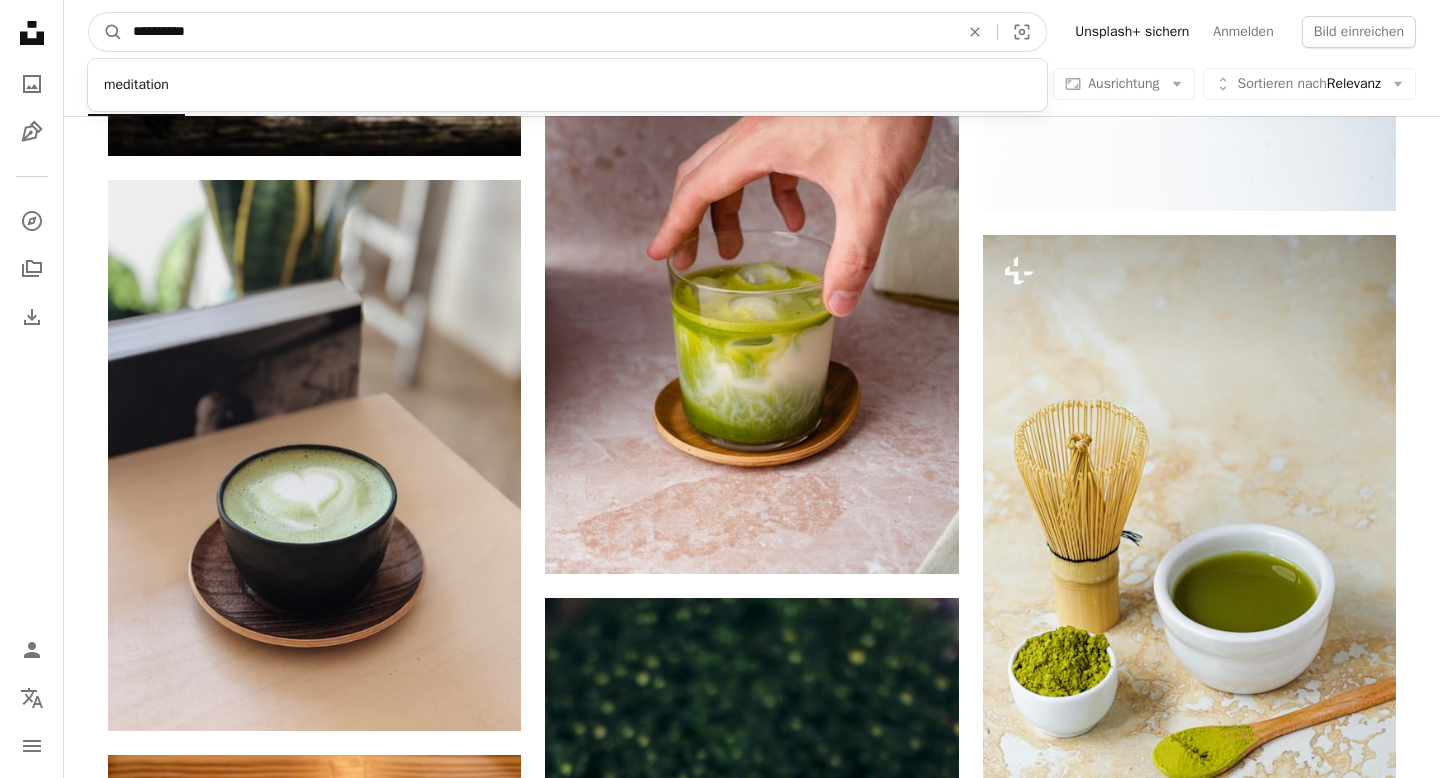 type on "**********" 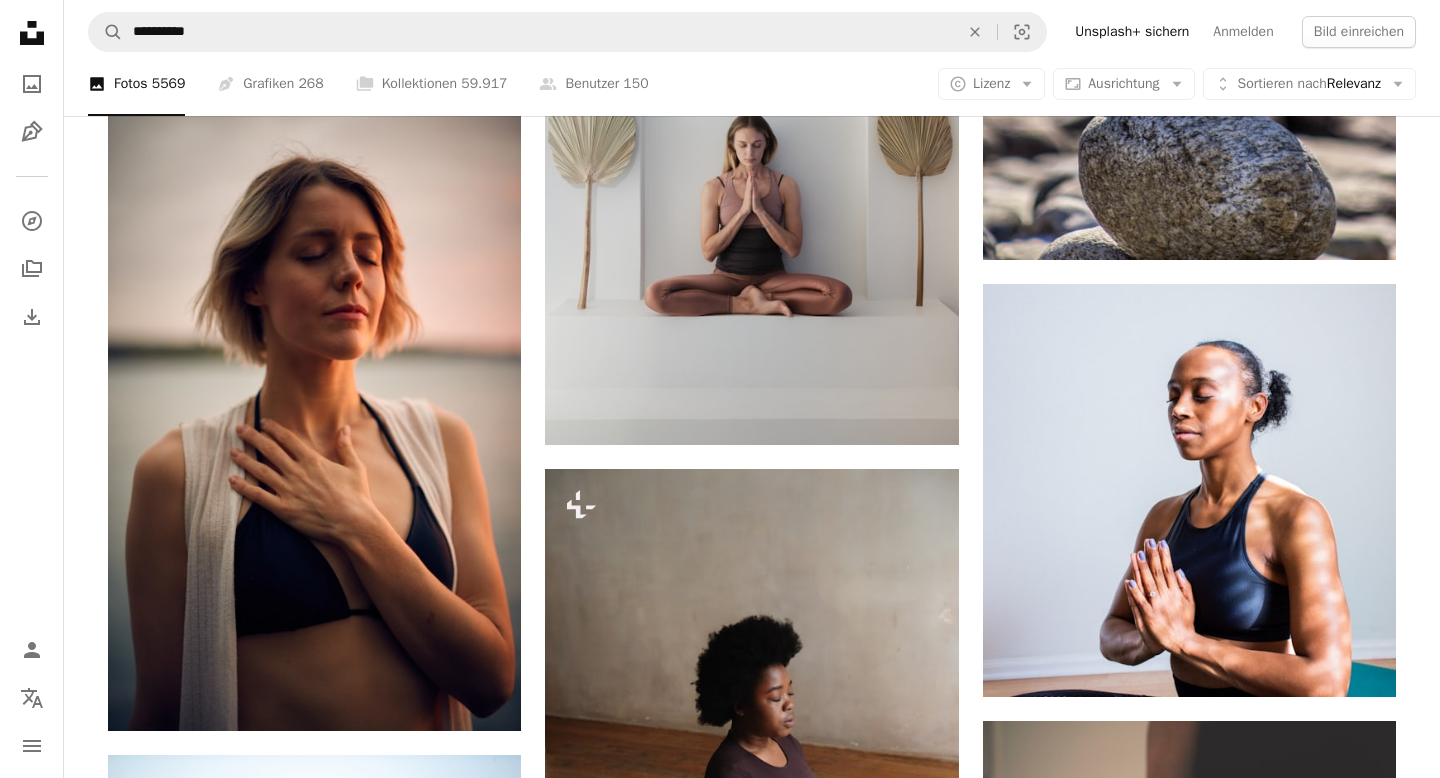 scroll, scrollTop: 2229, scrollLeft: 0, axis: vertical 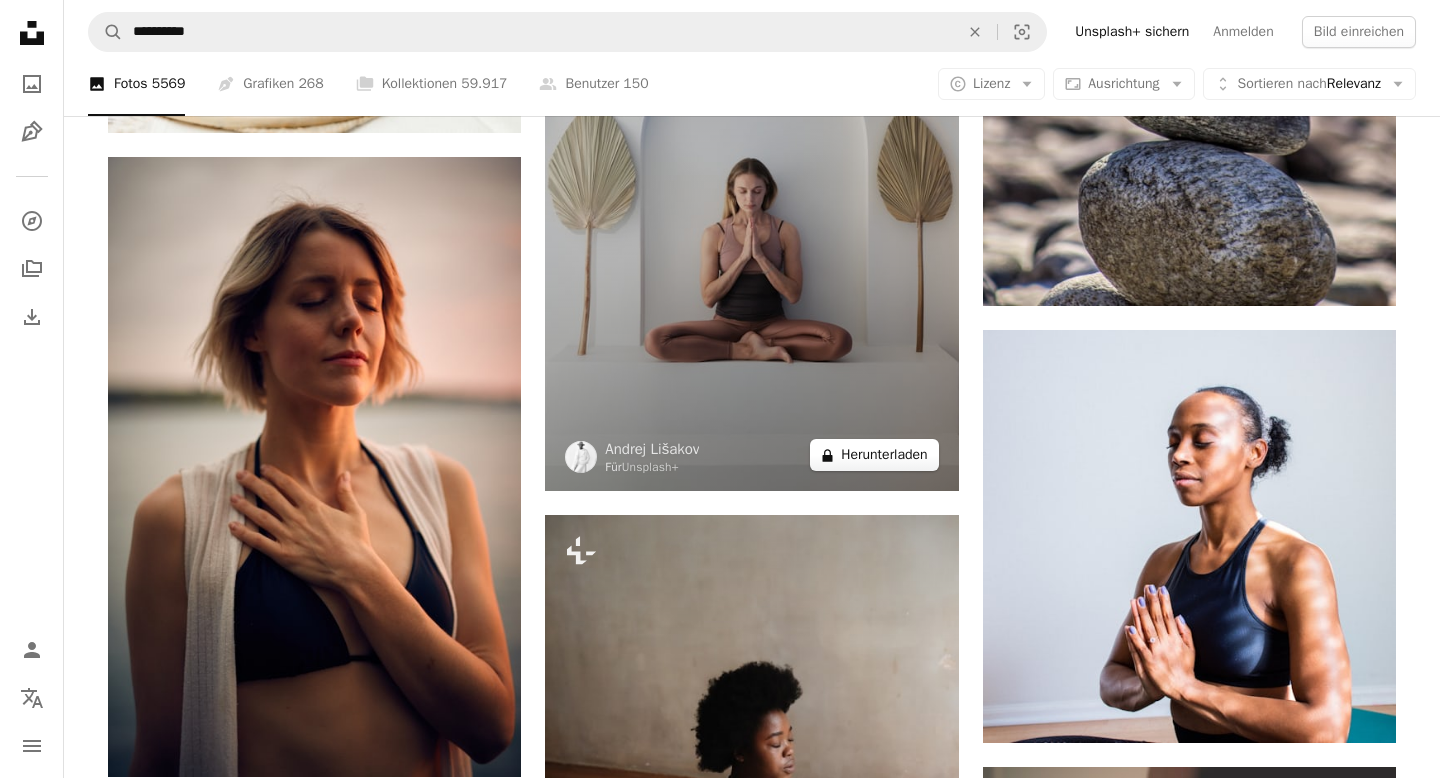 click on "A lock Herunterladen" at bounding box center [874, 455] 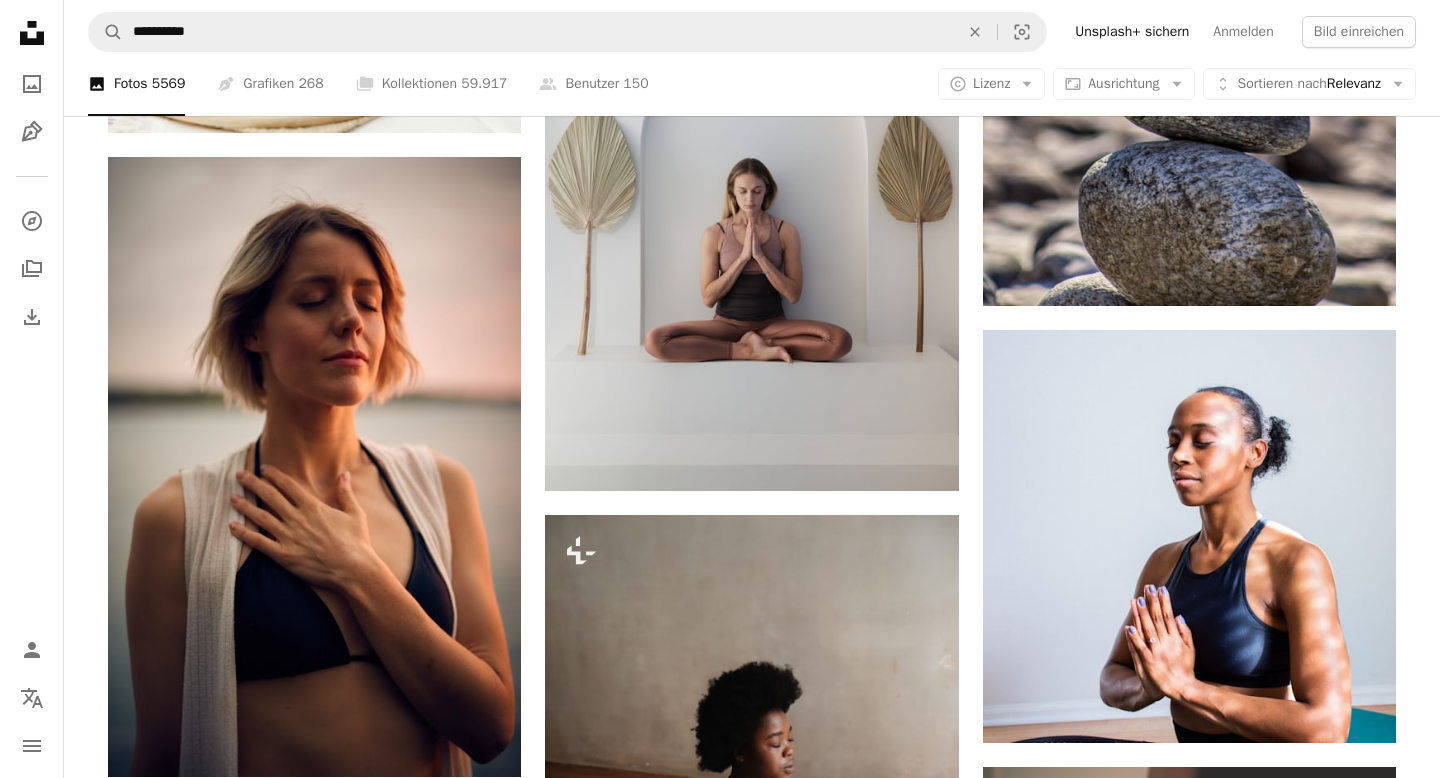click on "An X shape Gebrauchsfertige Premium-Bilder. Profitieren Sie von unbegrenztem Zugang. A plus sign Monatlich neue Inhalte nur für Mitglieder A plus sign Beliebig viele lizenzfreie Downloads A plus sign Grafiken  Neu A plus sign Verbesserter Rechtsschutz jährlich 62 %  Rabatt monatlich 16 €   6 € EUR pro Monat * Unsplash+  sichern * Bei Zahlung pro Jahr, im Voraus in Rechnung gestellt  72 € Zuzüglich der jeweiligen MwSt. Automatische Erneuerung. Sie können jederzeit kündigen." at bounding box center [720, 2982] 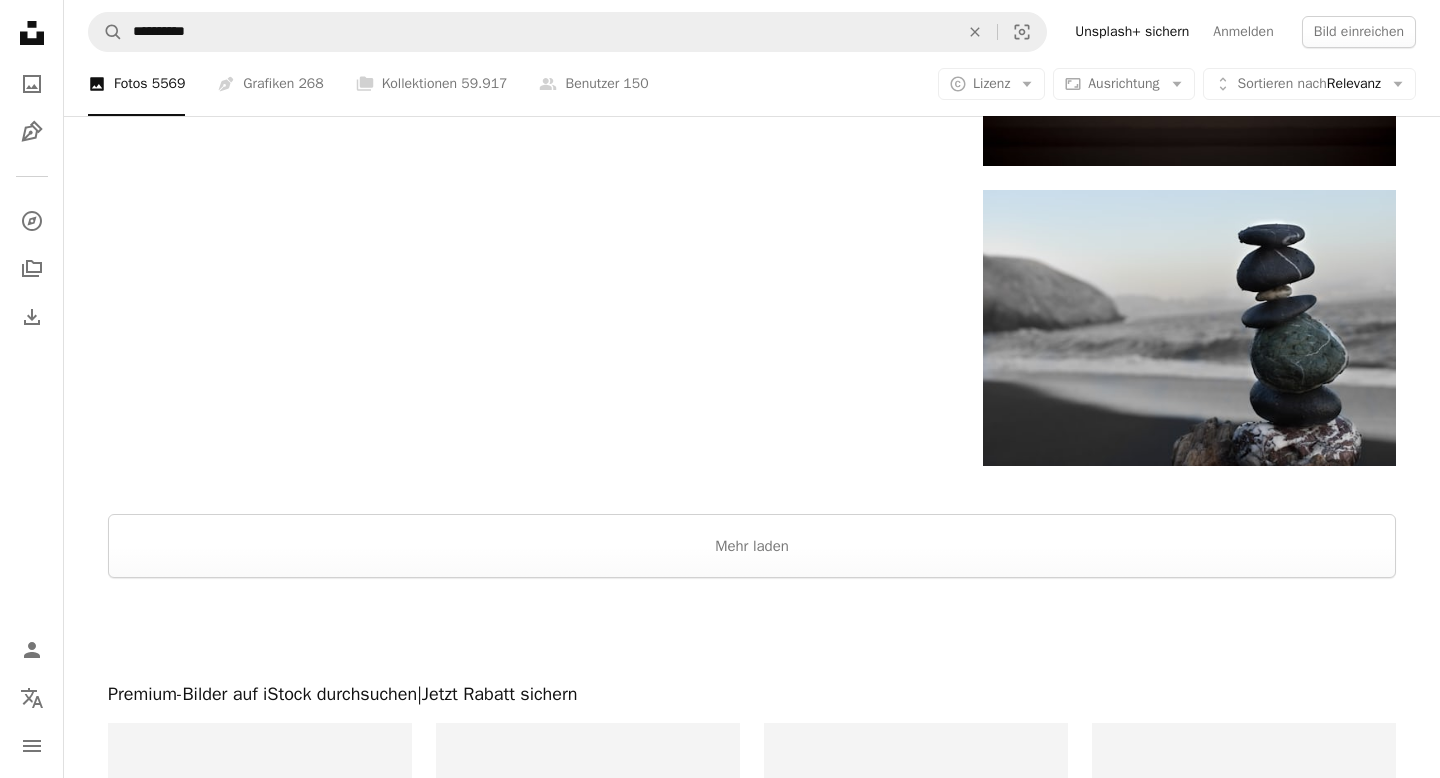 scroll, scrollTop: 3453, scrollLeft: 0, axis: vertical 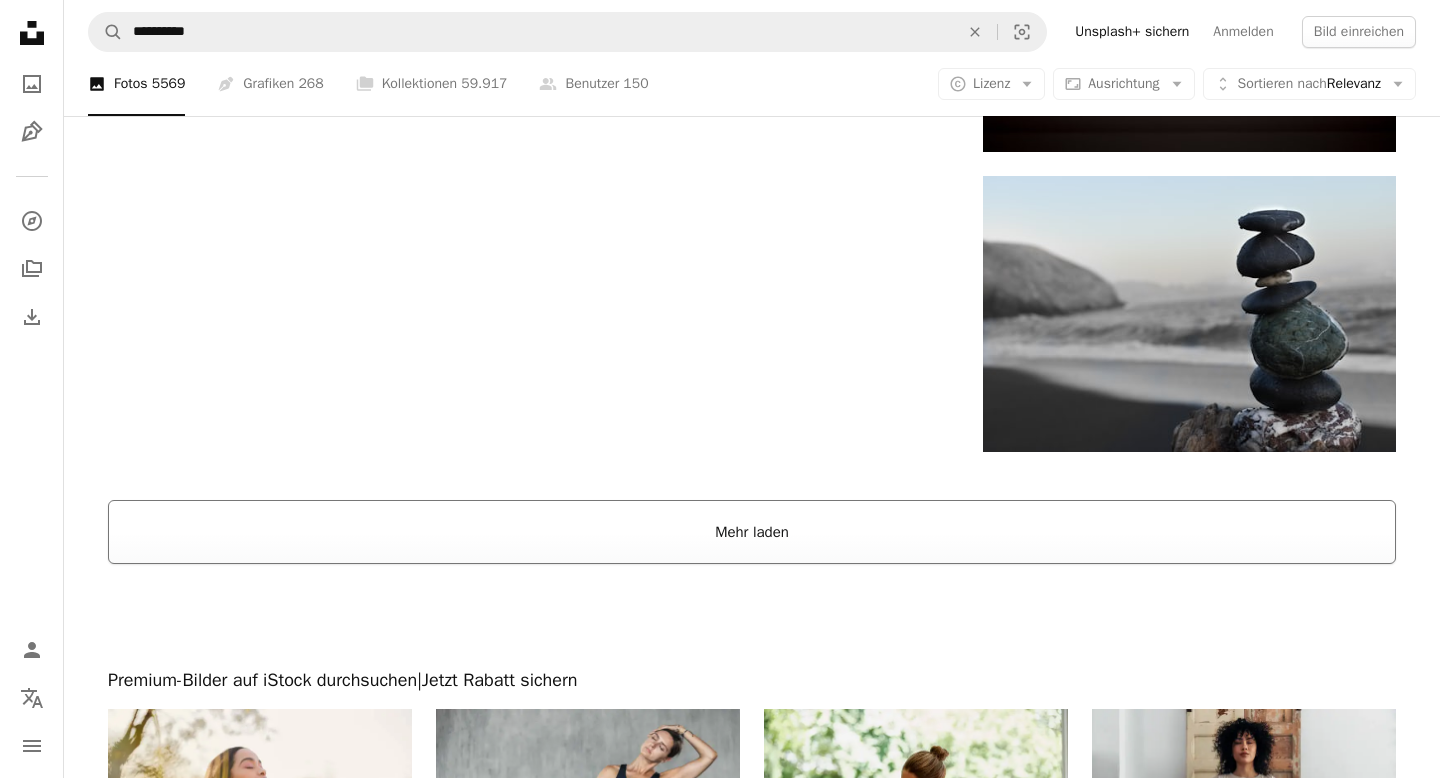 click on "Mehr laden" at bounding box center [752, 532] 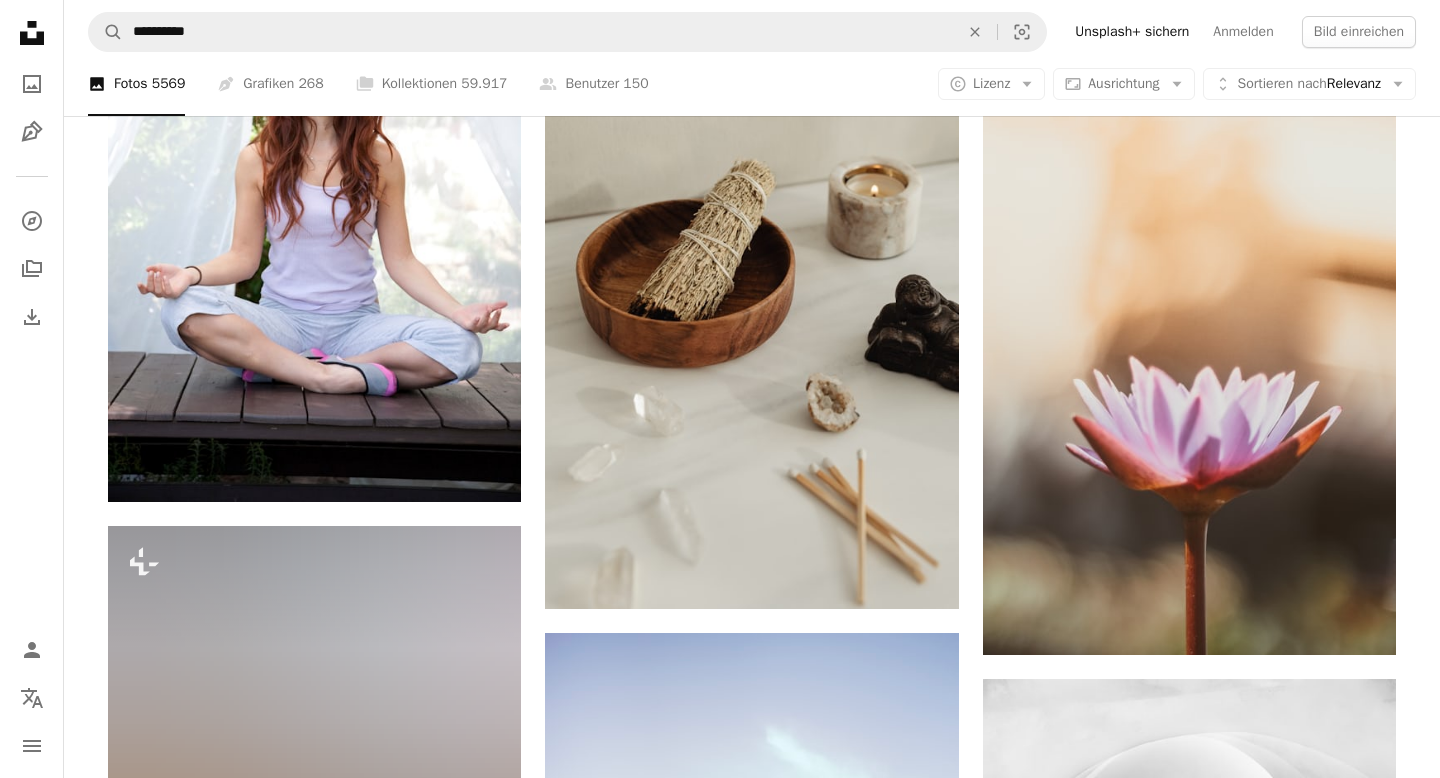scroll, scrollTop: 9925, scrollLeft: 0, axis: vertical 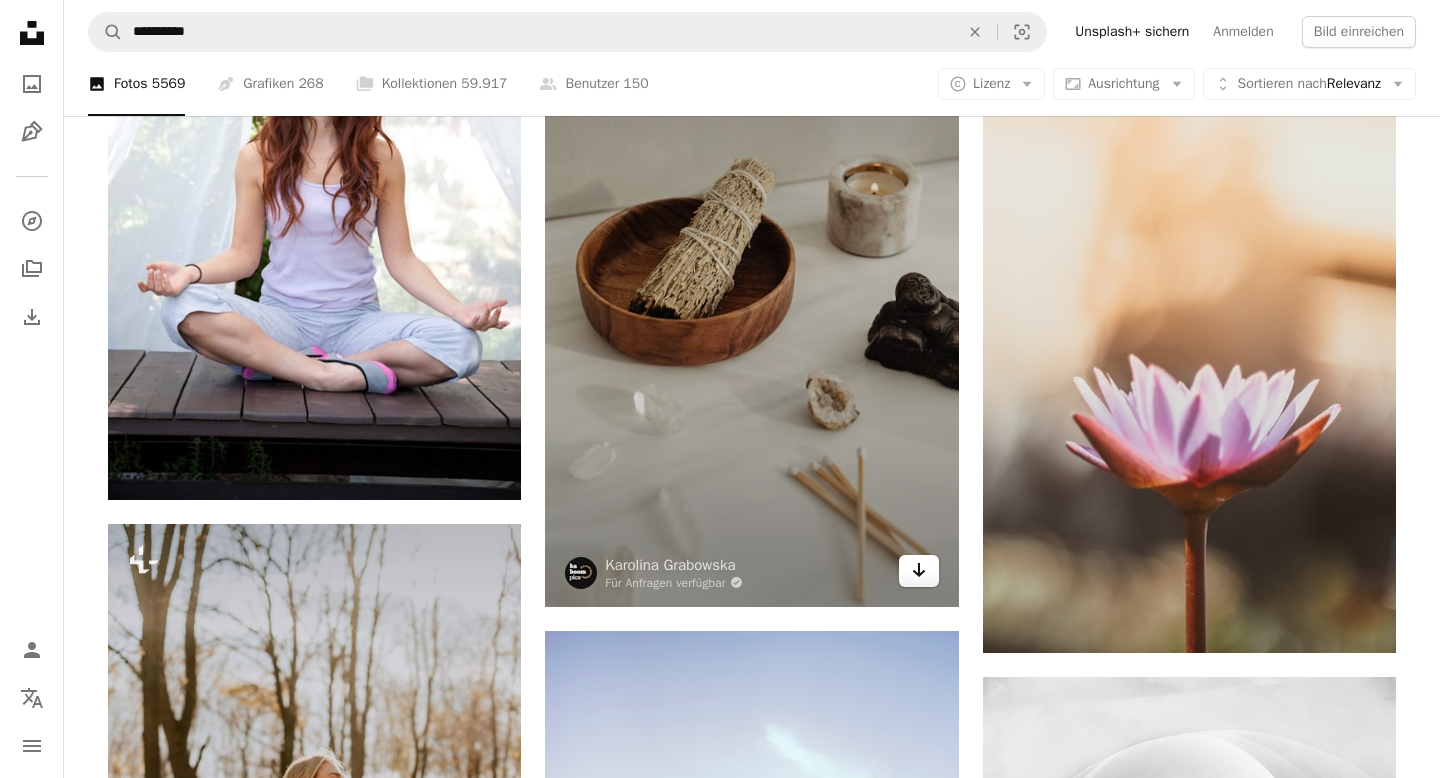 click 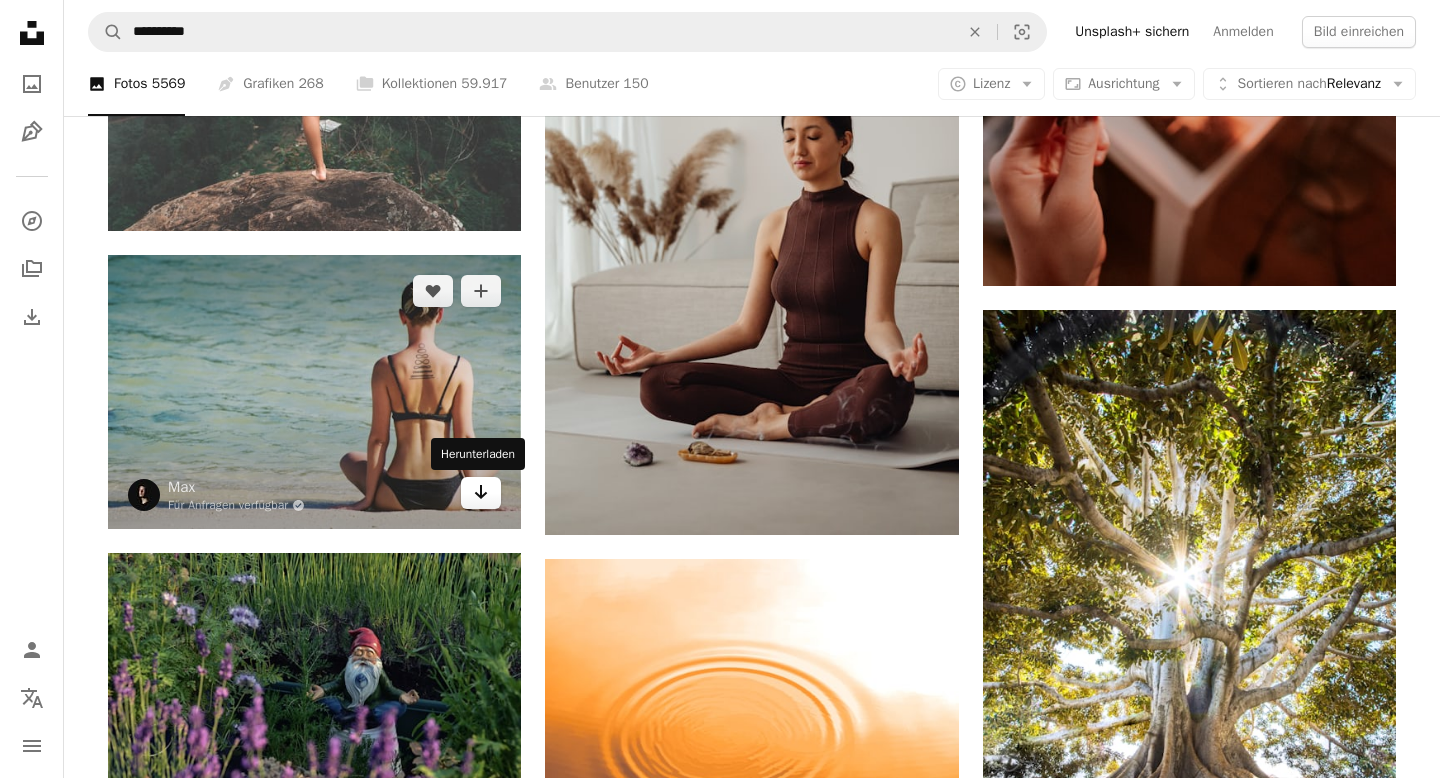 scroll, scrollTop: 13565, scrollLeft: 0, axis: vertical 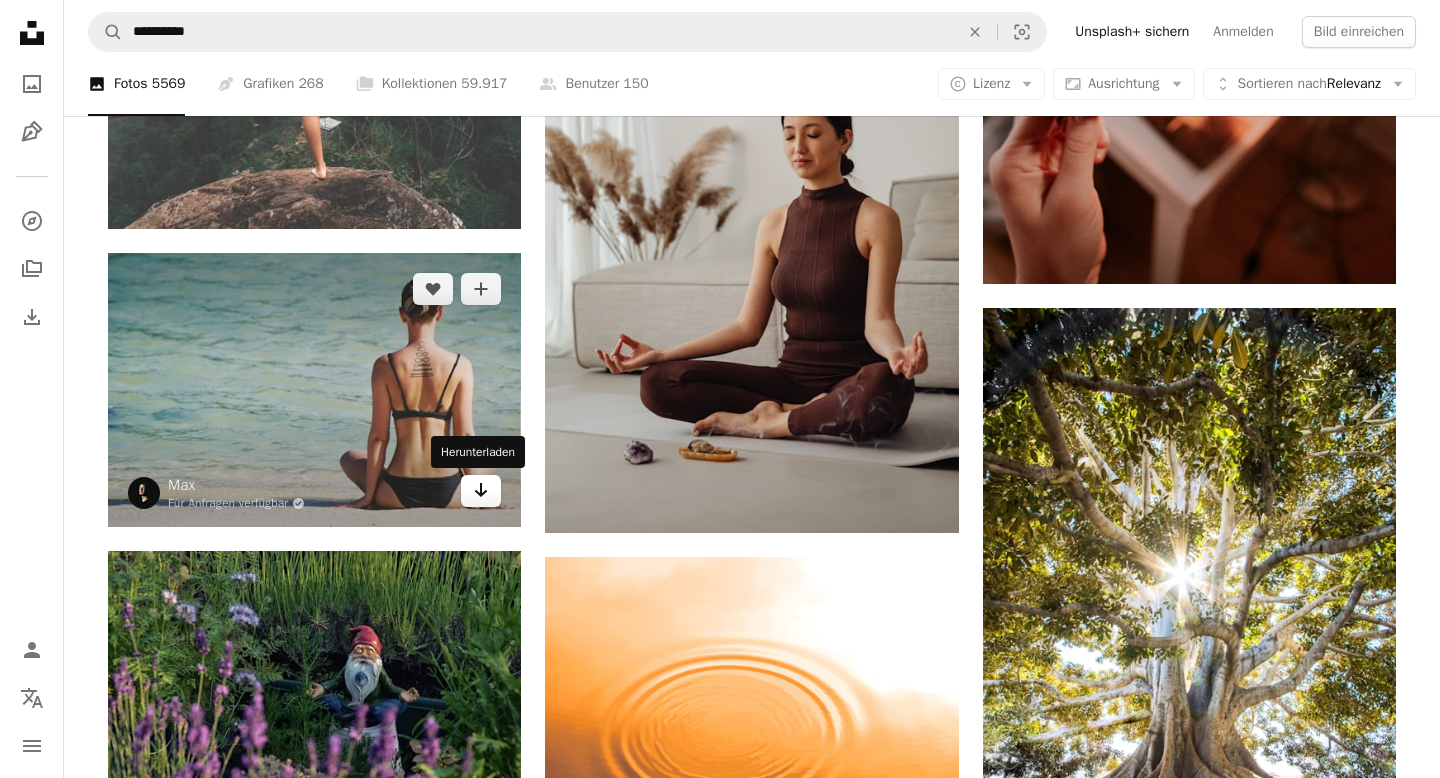 click on "Arrow pointing down" 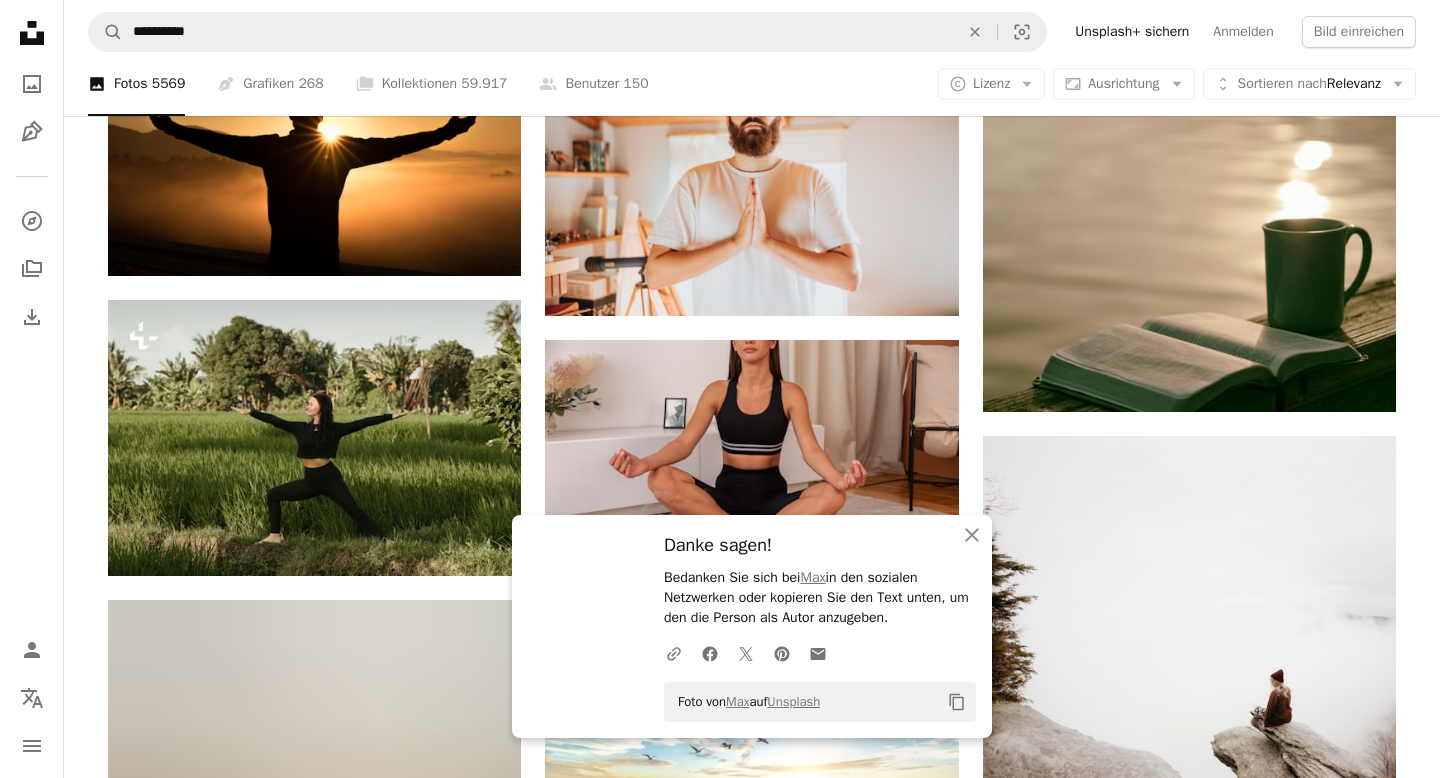 scroll, scrollTop: 14487, scrollLeft: 0, axis: vertical 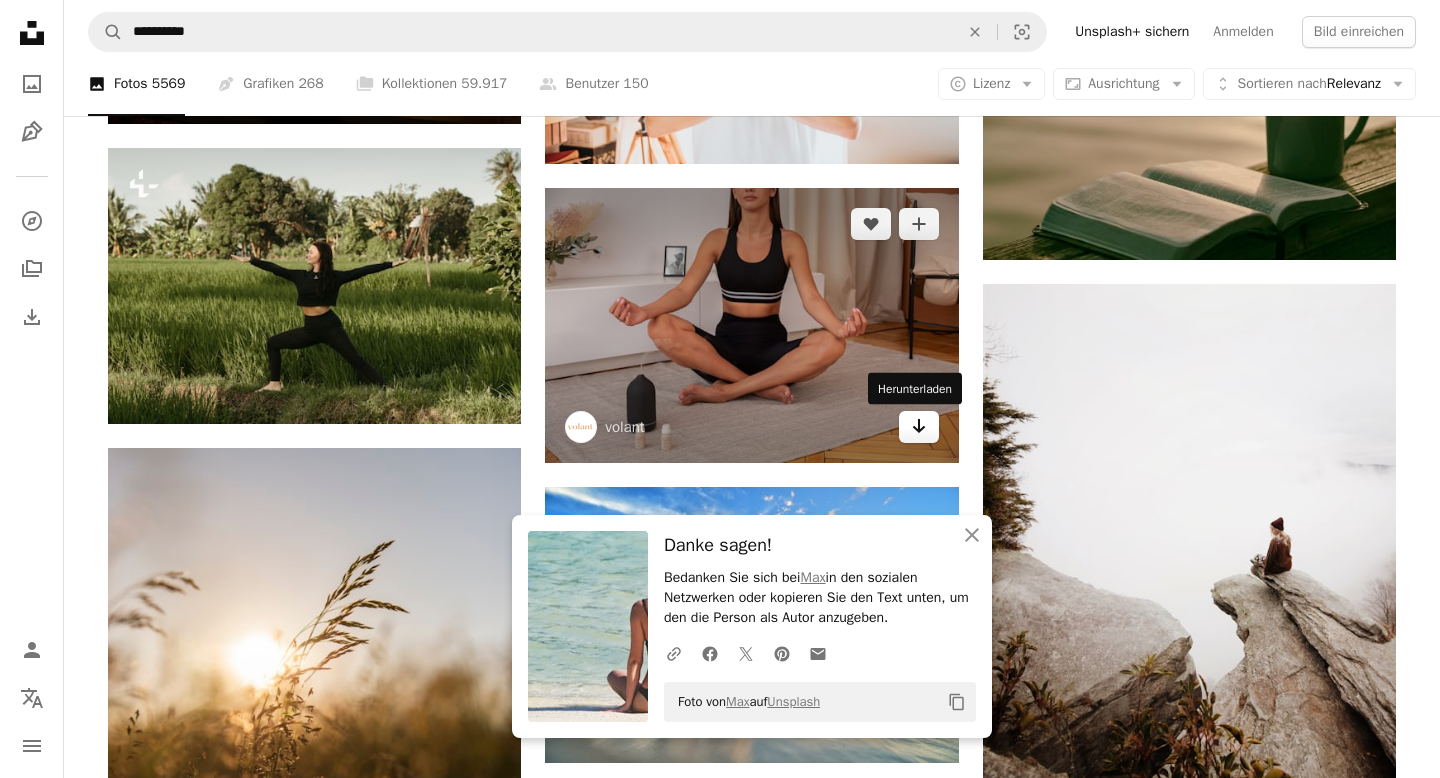 click on "Arrow pointing down" 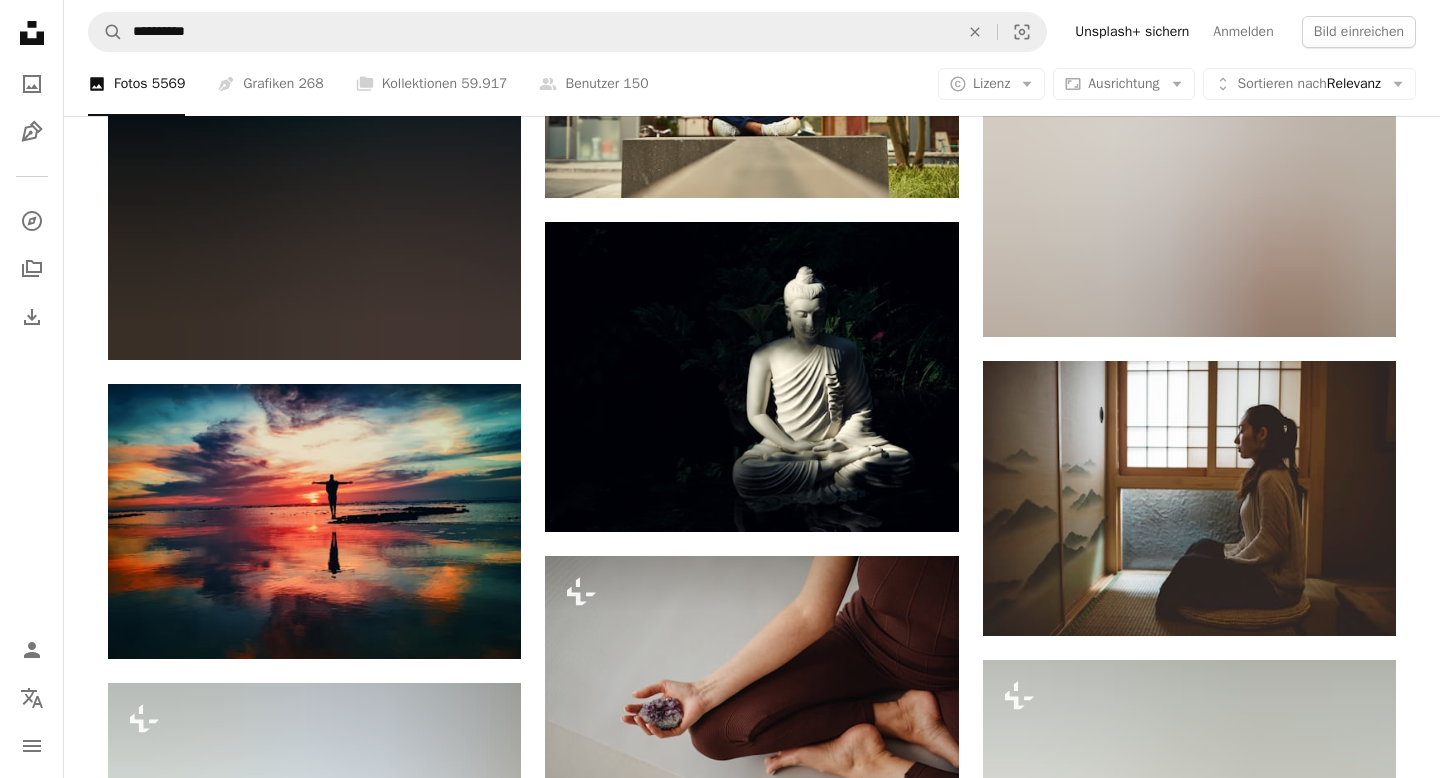 scroll, scrollTop: 20222, scrollLeft: 0, axis: vertical 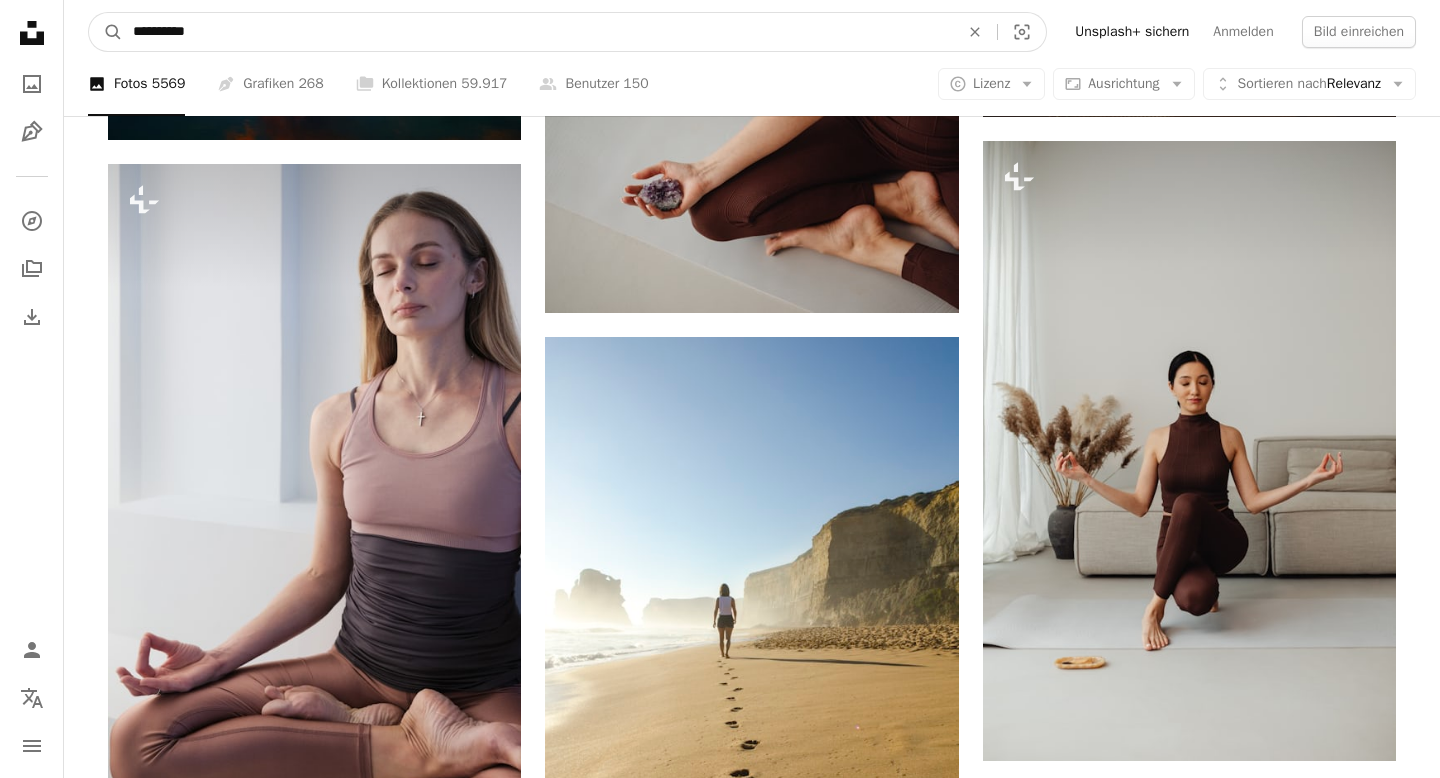 drag, startPoint x: 212, startPoint y: 35, endPoint x: 55, endPoint y: 31, distance: 157.05095 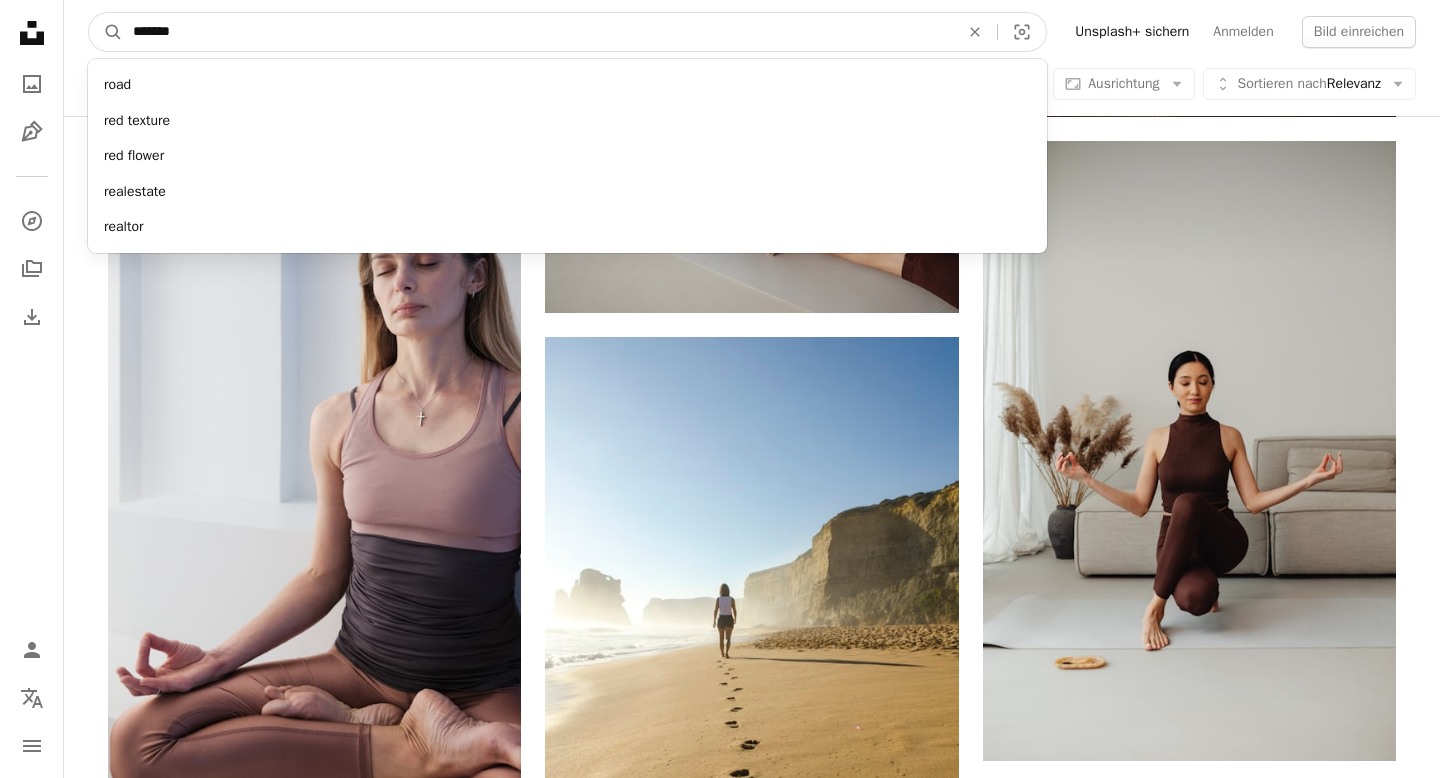 type on "*******" 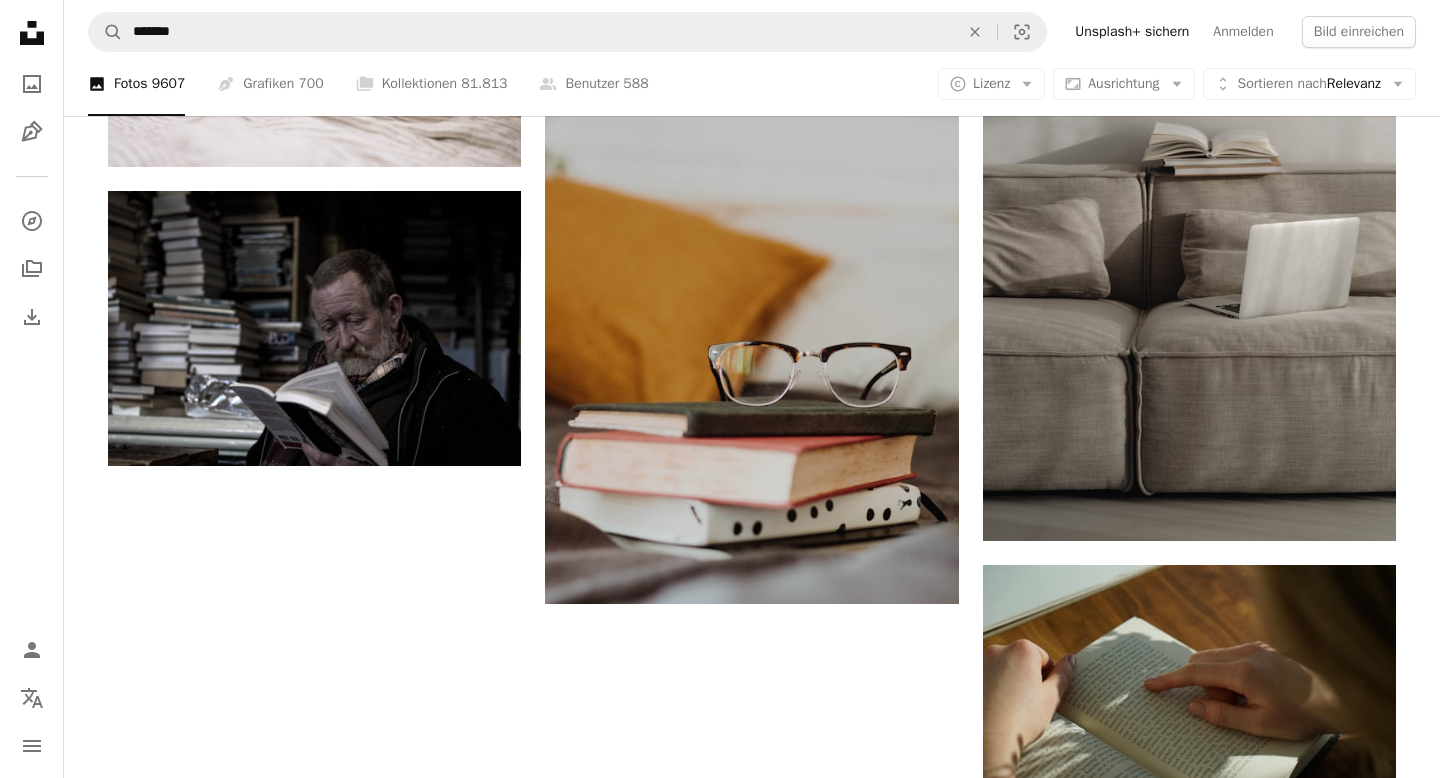 scroll, scrollTop: 2636, scrollLeft: 0, axis: vertical 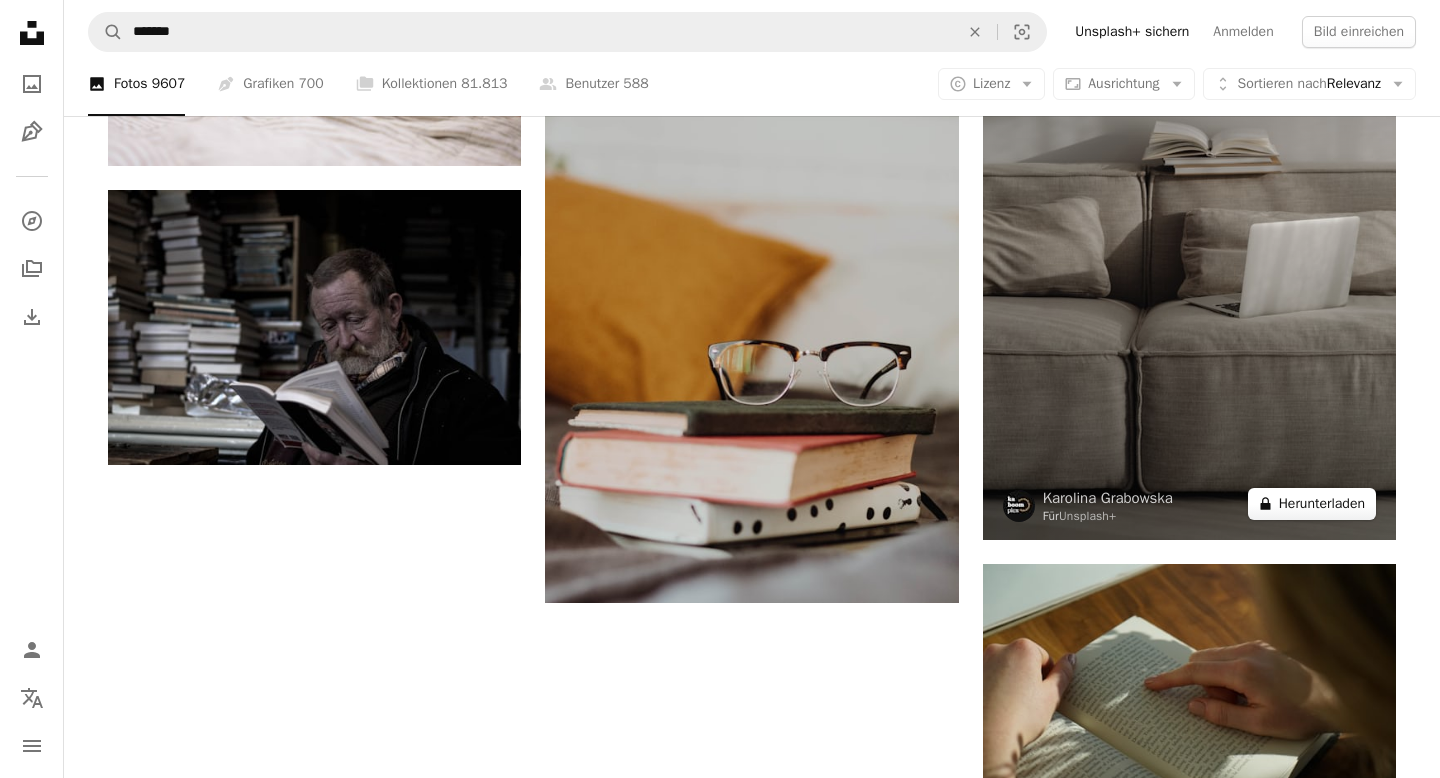 click on "A lock Herunterladen" at bounding box center [1312, 504] 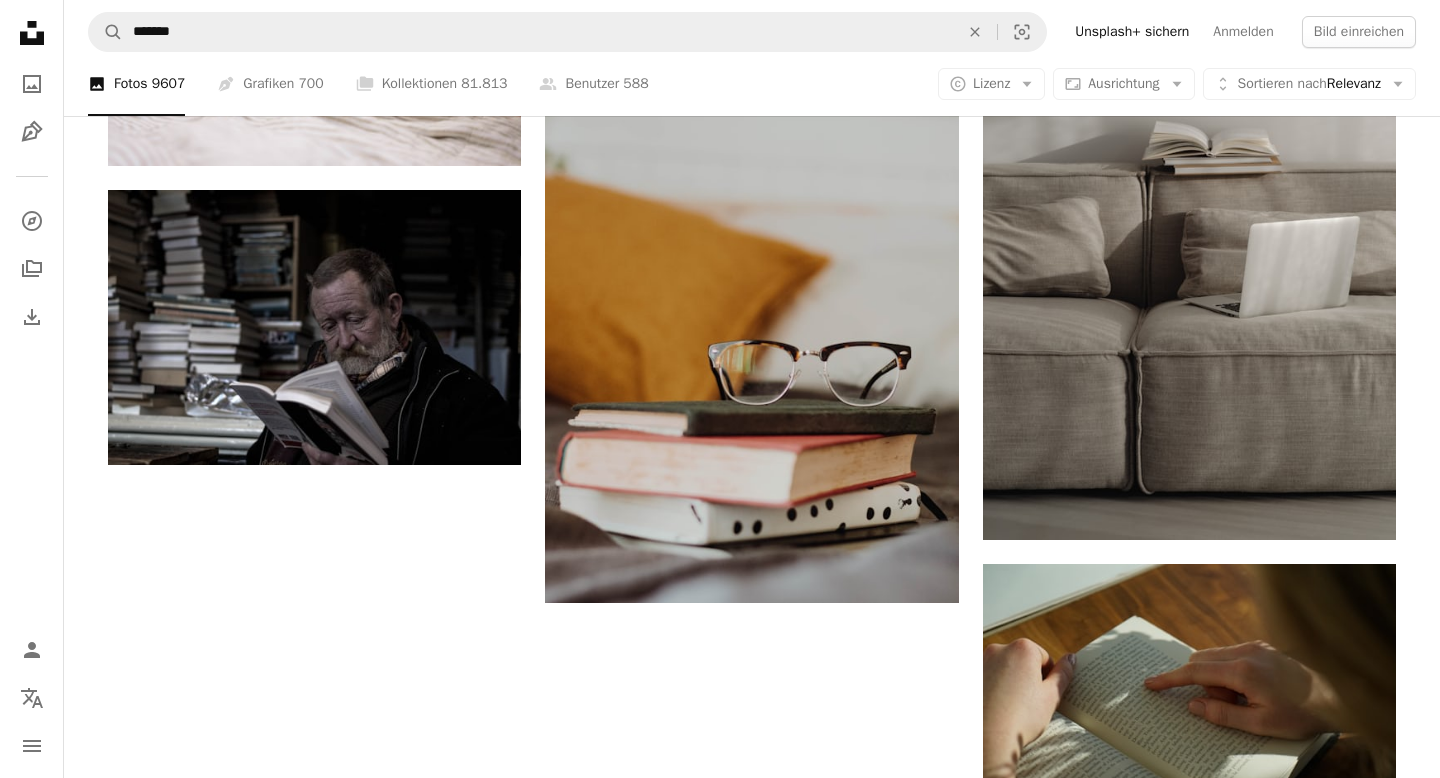 click on "An X shape Gebrauchsfertige Premium-Bilder. Profitieren Sie von unbegrenztem Zugang. A plus sign Monatlich neue Inhalte nur für Mitglieder A plus sign Beliebig viele lizenzfreie Downloads A plus sign Grafiken  Neu A plus sign Verbesserter Rechtsschutz jährlich 62 %  Rabatt monatlich 16 €   6 € EUR pro Monat * Unsplash+  sichern * Bei Zahlung pro Jahr, im Voraus in Rechnung gestellt  72 € Zuzüglich der jeweiligen MwSt. Automatische Erneuerung. Sie können jederzeit kündigen." at bounding box center [720, 2146] 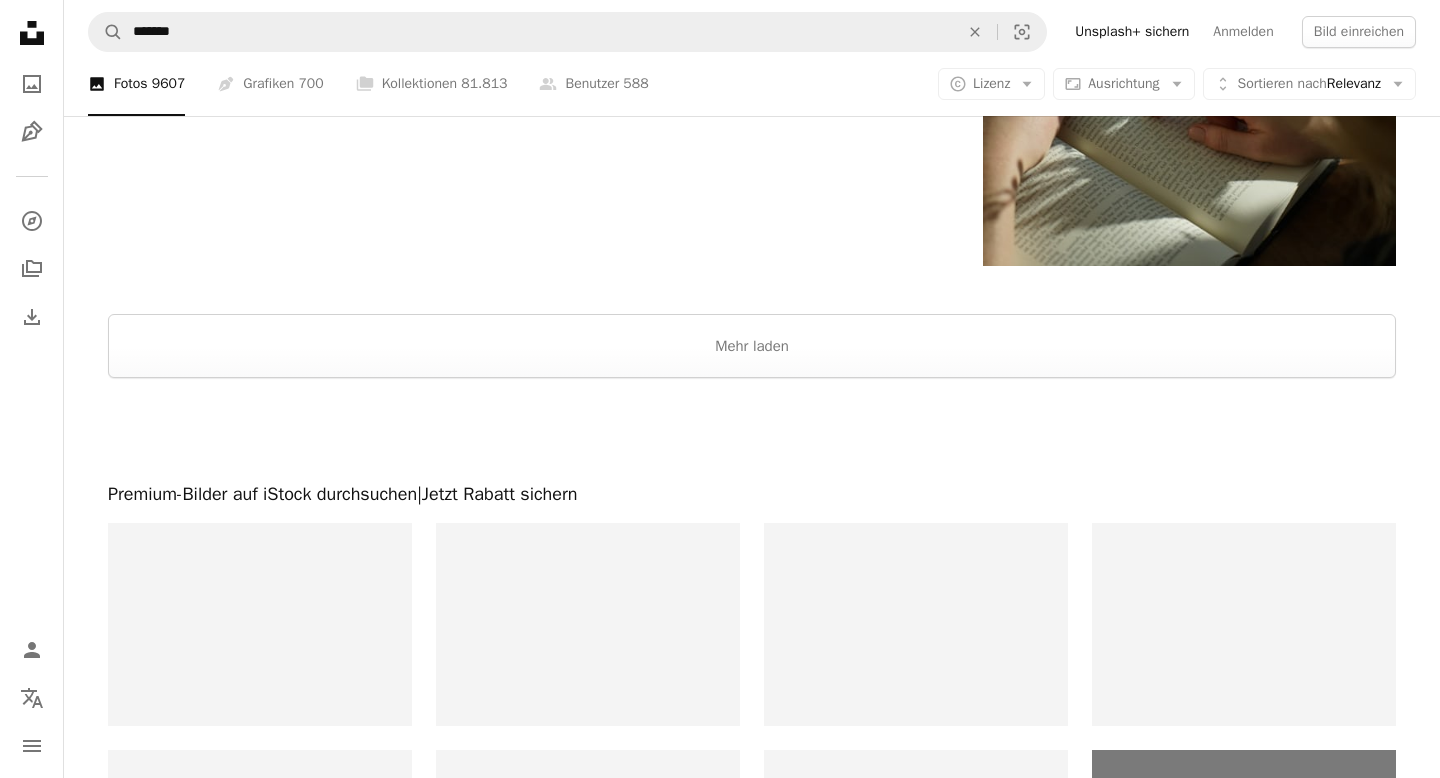 scroll, scrollTop: 3114, scrollLeft: 0, axis: vertical 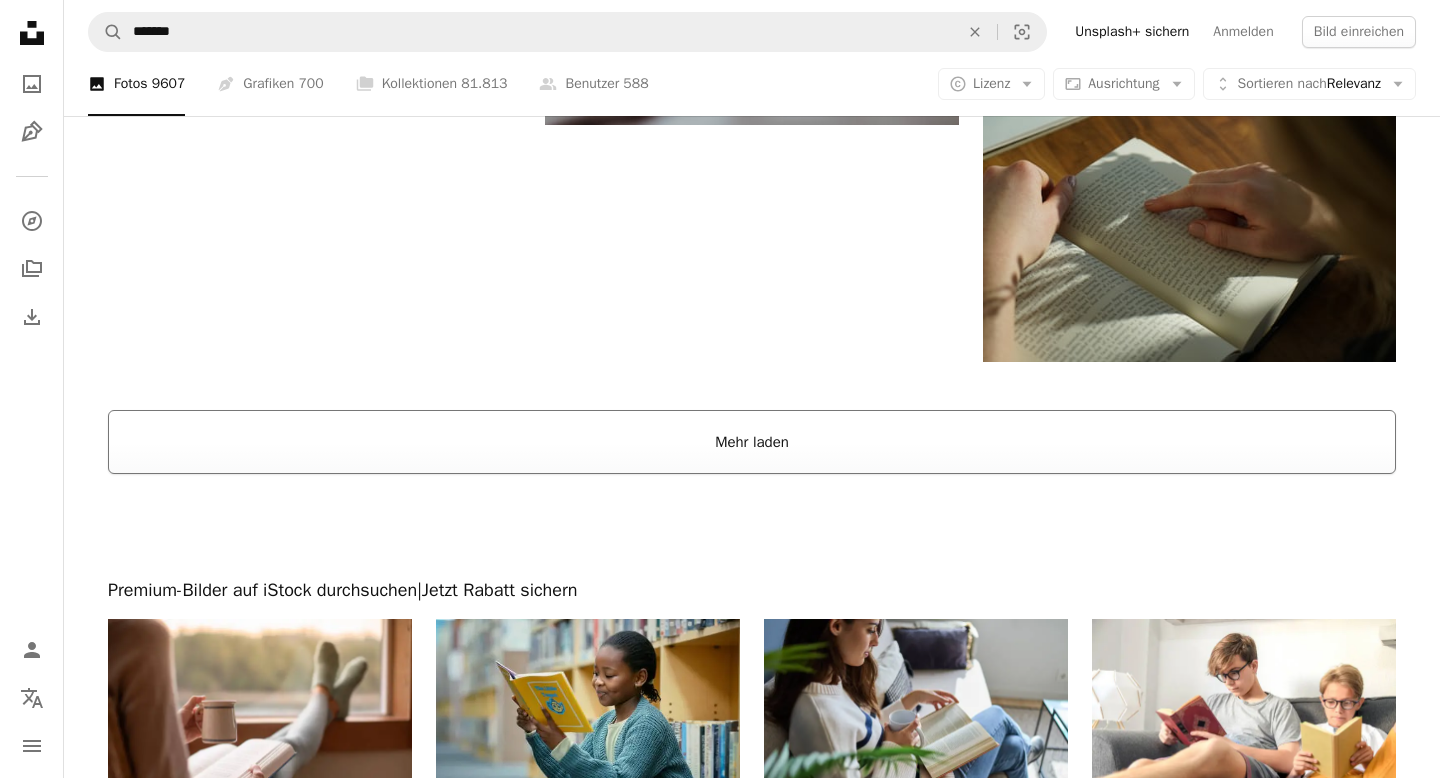 click on "Mehr laden" at bounding box center [752, 442] 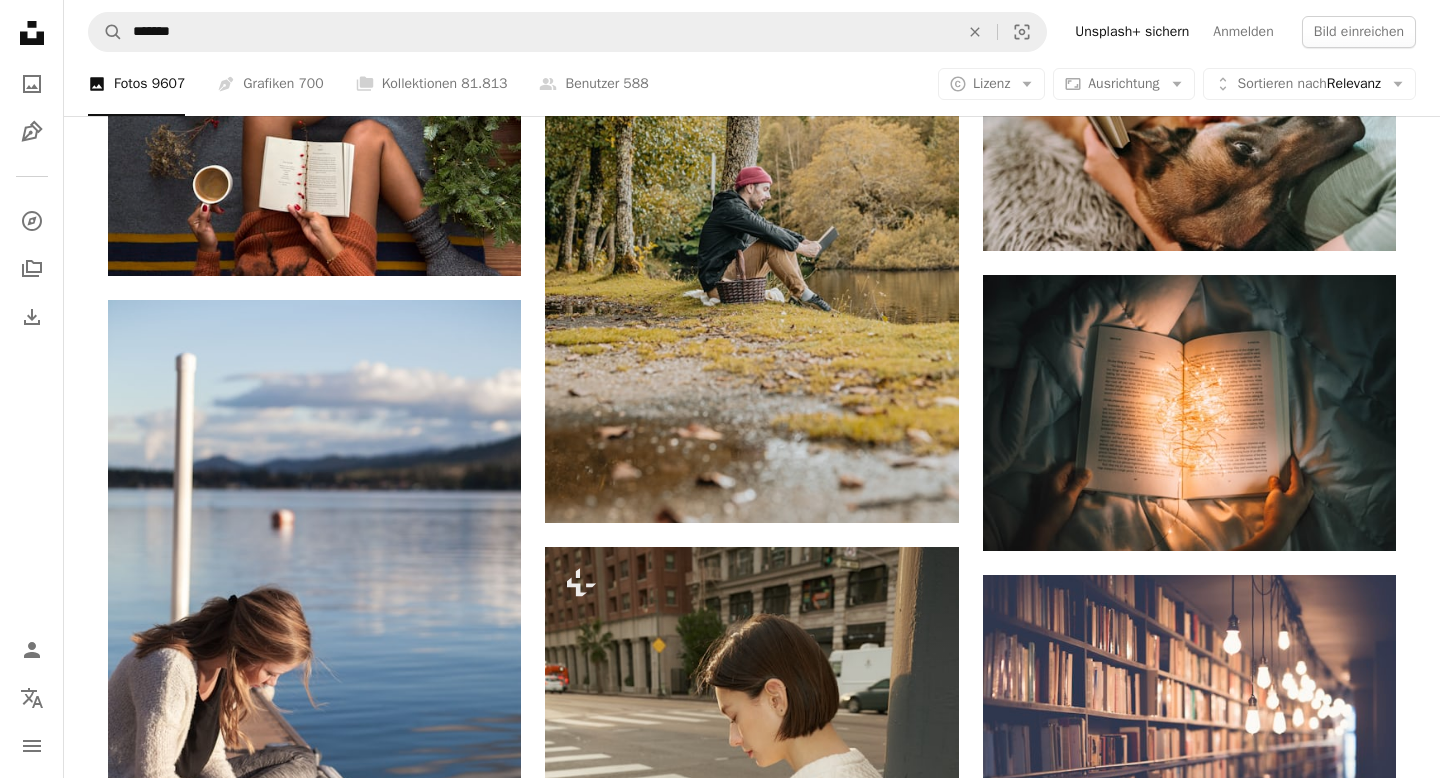 scroll, scrollTop: 6199, scrollLeft: 0, axis: vertical 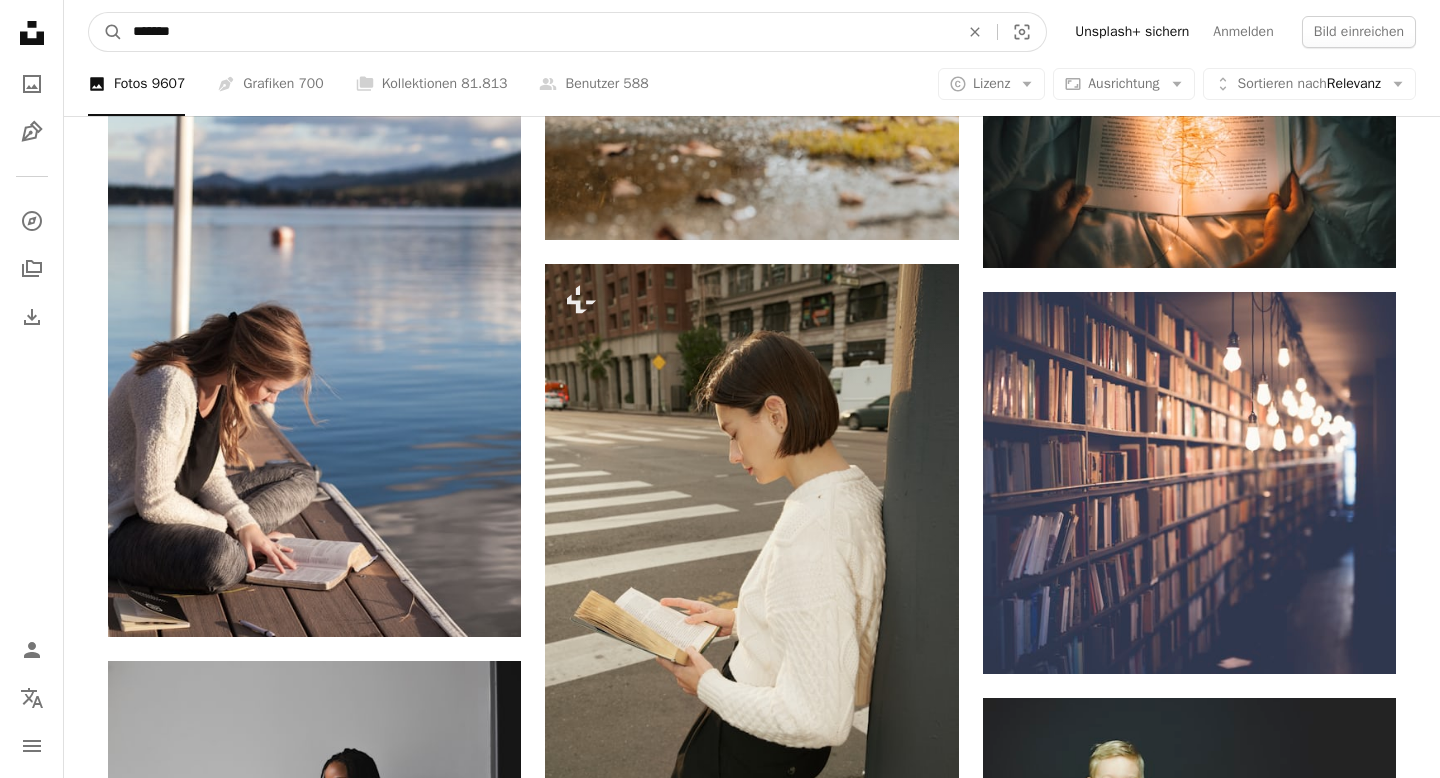 drag, startPoint x: 199, startPoint y: 29, endPoint x: 0, endPoint y: 20, distance: 199.20341 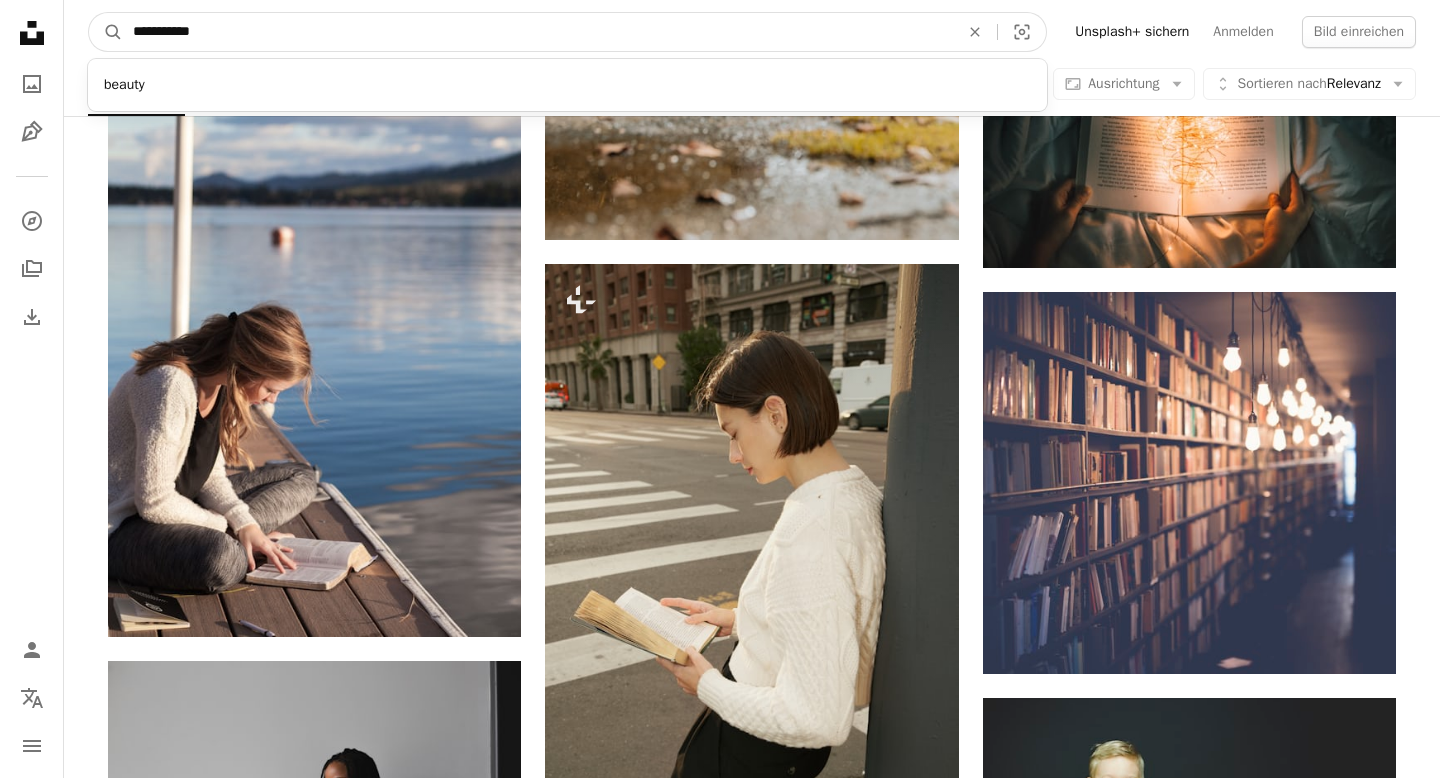 type on "**********" 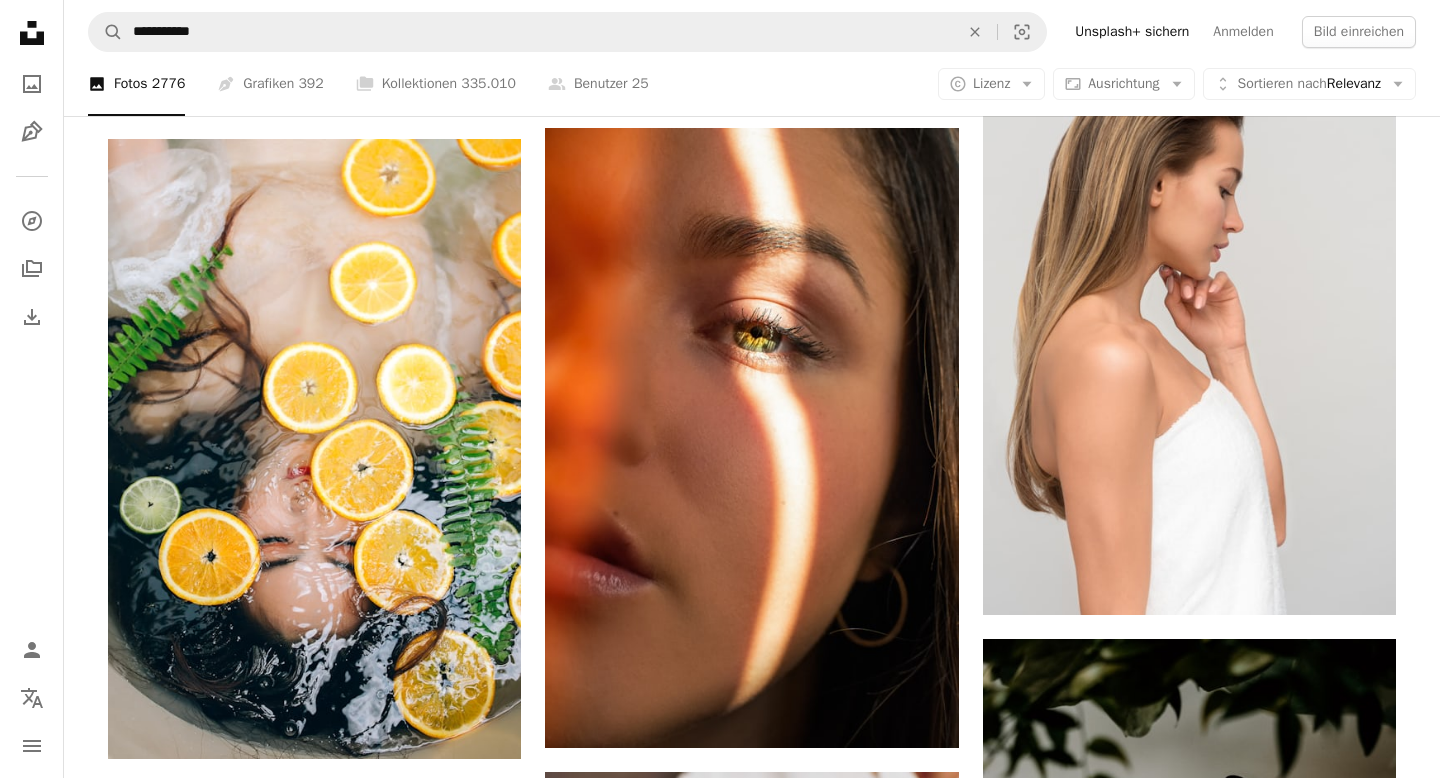 scroll, scrollTop: 2201, scrollLeft: 0, axis: vertical 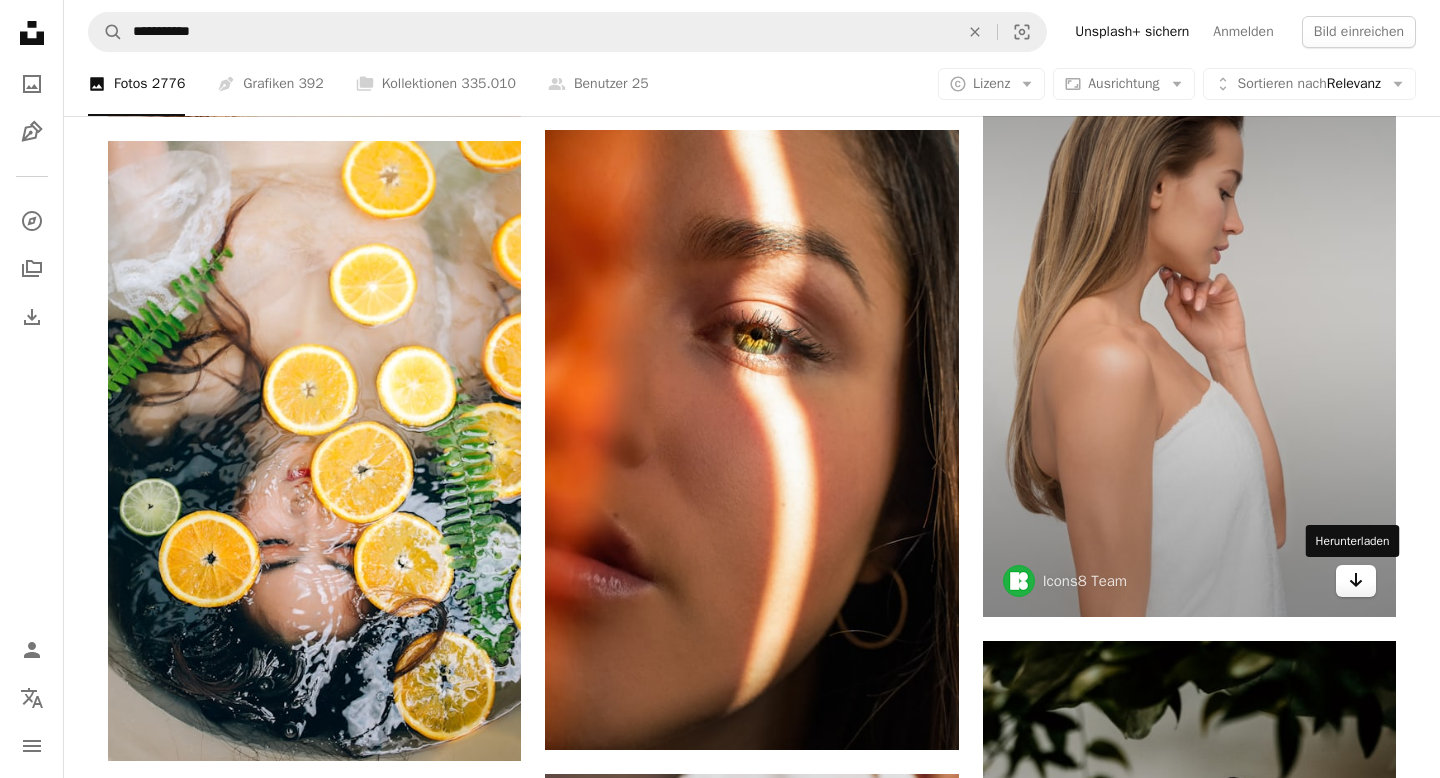 click on "Arrow pointing down" at bounding box center (1356, 581) 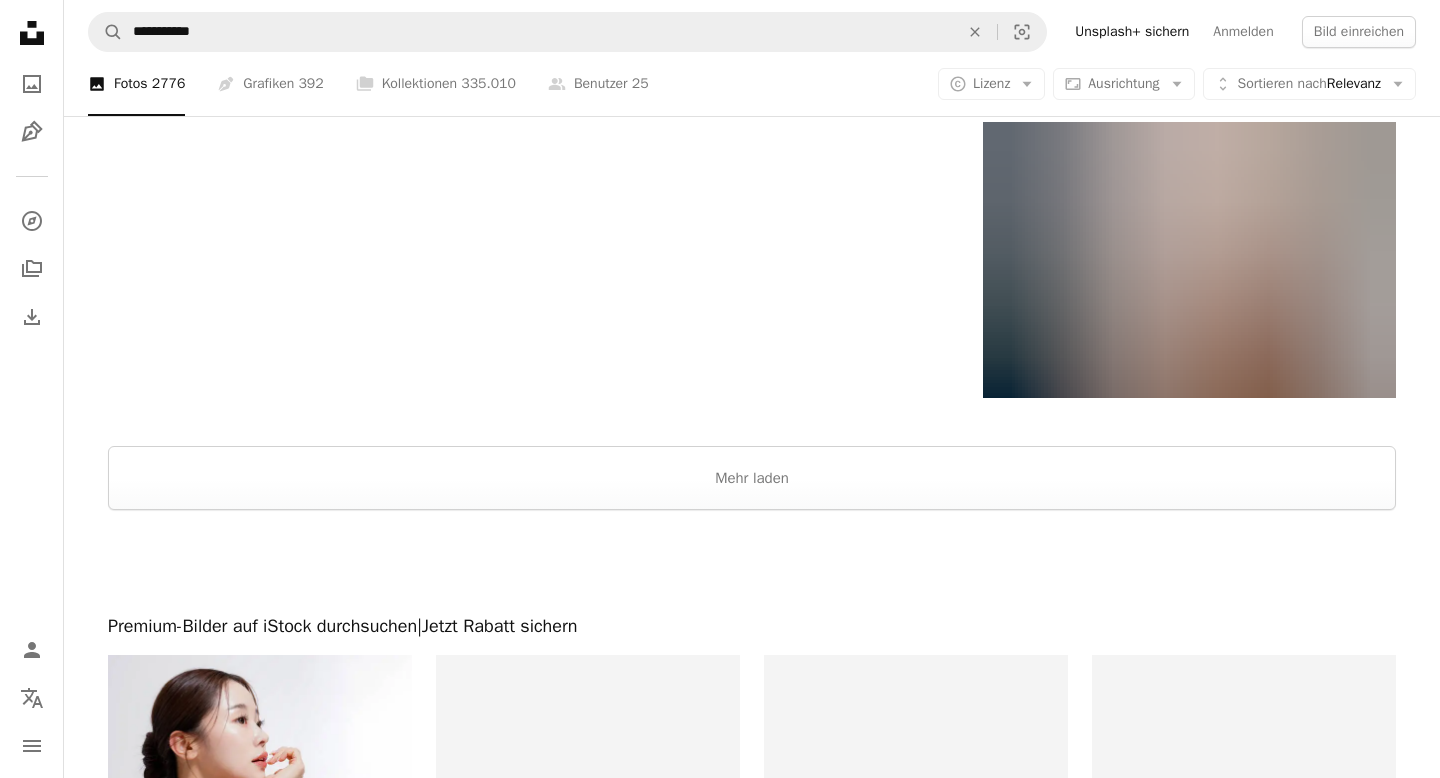scroll, scrollTop: 4139, scrollLeft: 0, axis: vertical 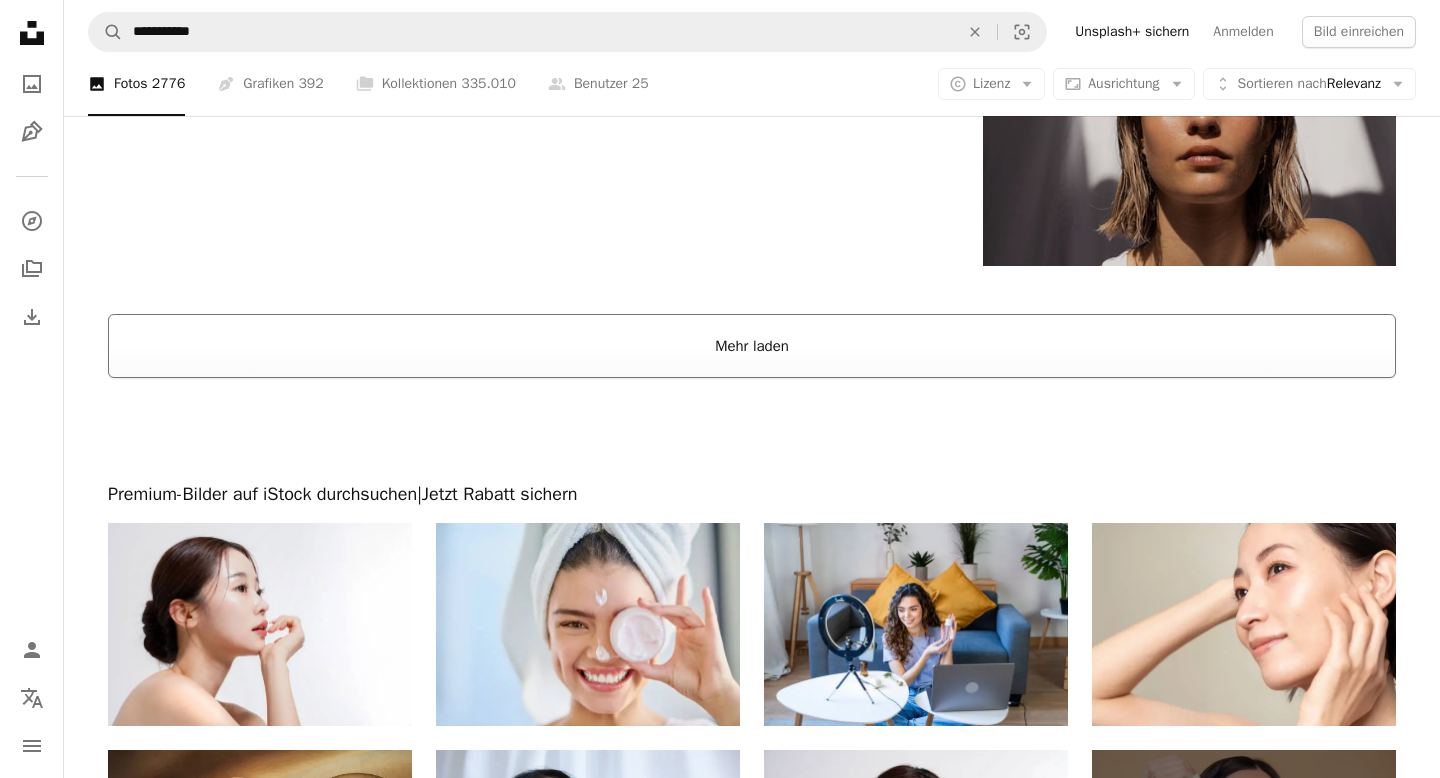 click on "Mehr laden" at bounding box center [752, 346] 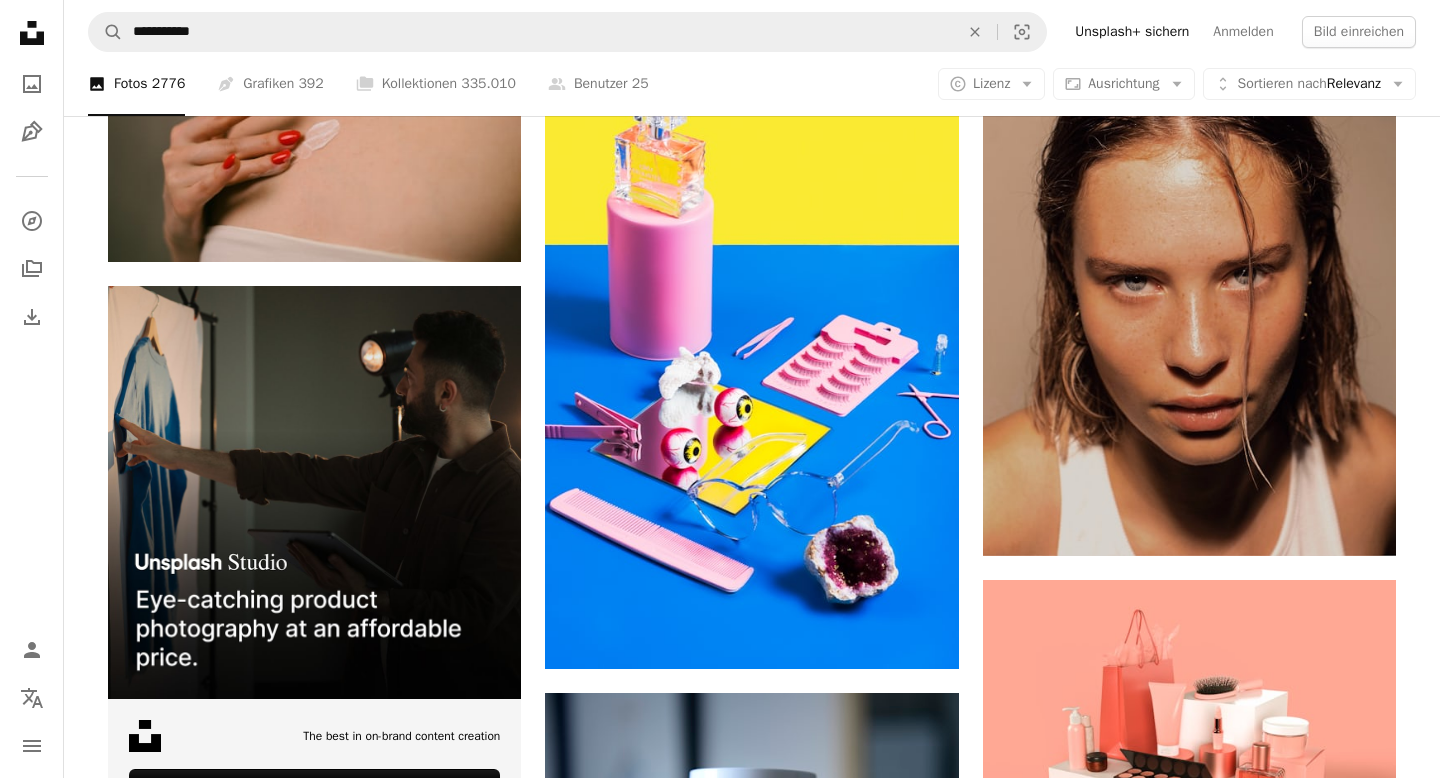 scroll, scrollTop: 4982, scrollLeft: 0, axis: vertical 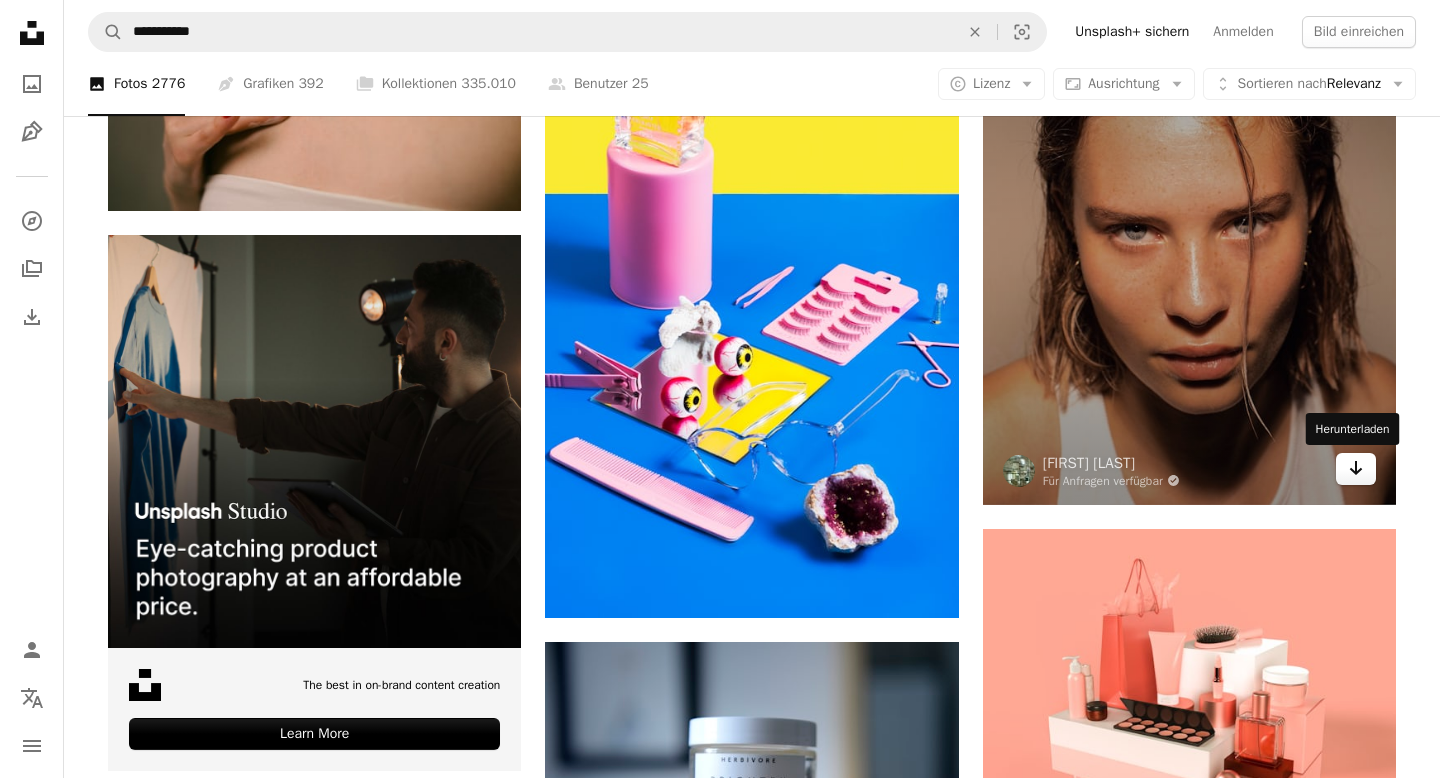 click on "Arrow pointing down" at bounding box center (1356, 469) 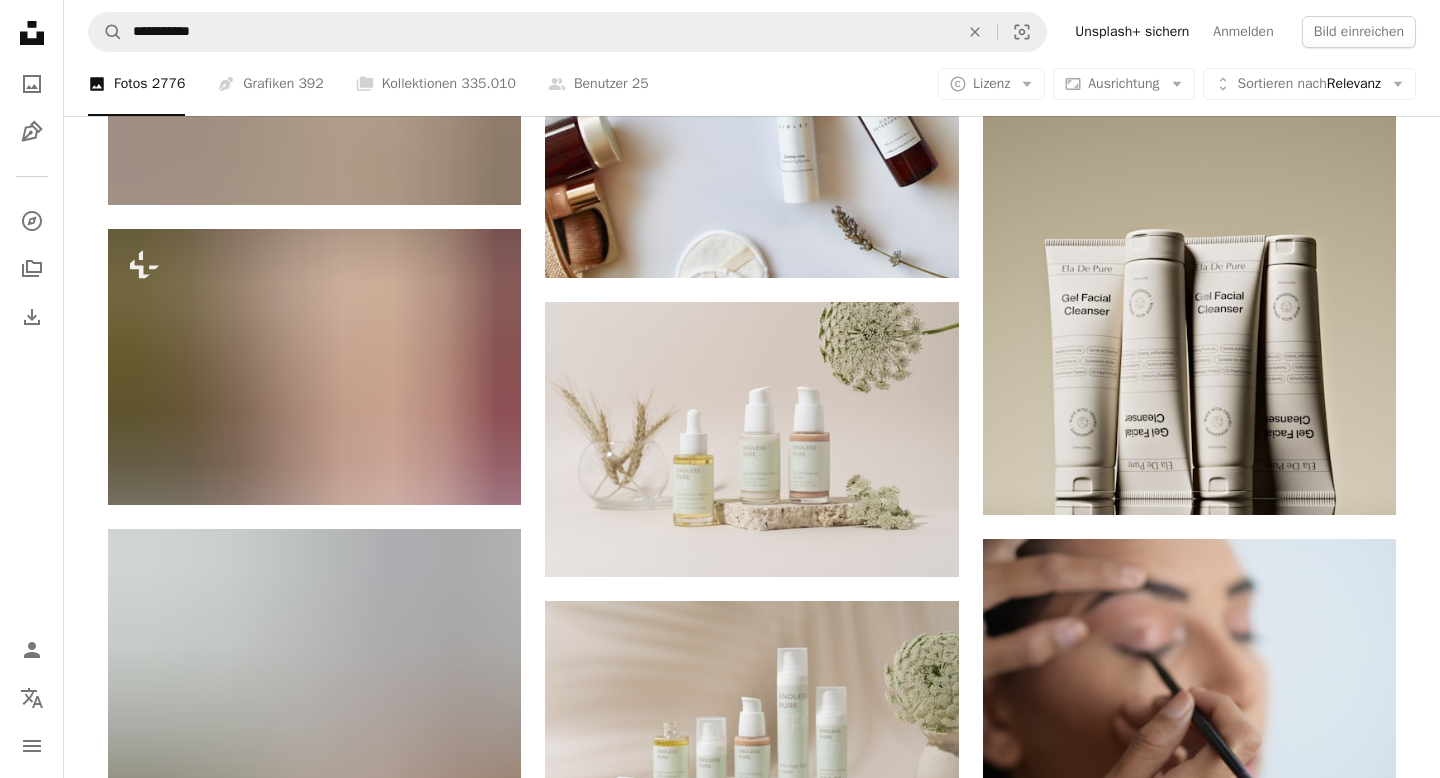 scroll, scrollTop: 24676, scrollLeft: 0, axis: vertical 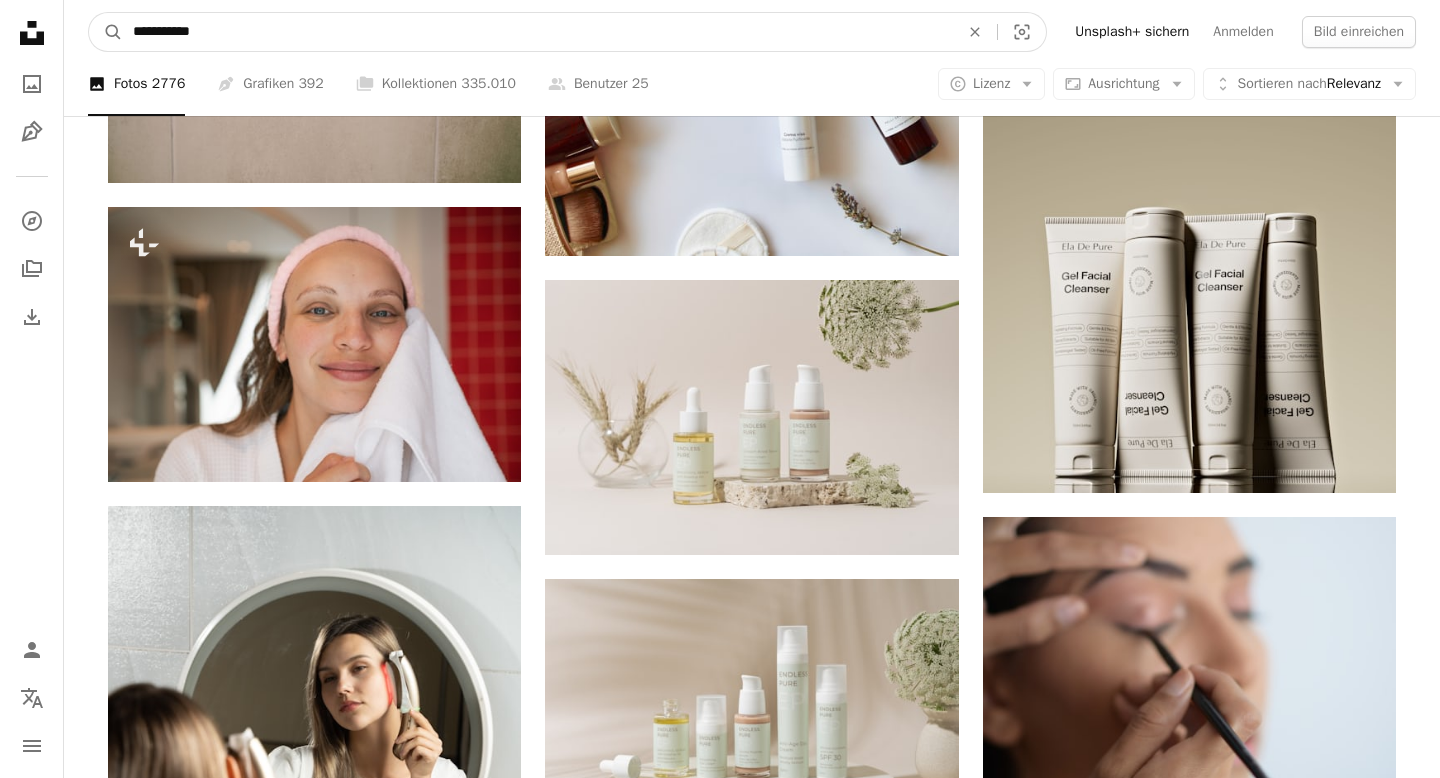 drag, startPoint x: 223, startPoint y: 28, endPoint x: 0, endPoint y: 11, distance: 223.64705 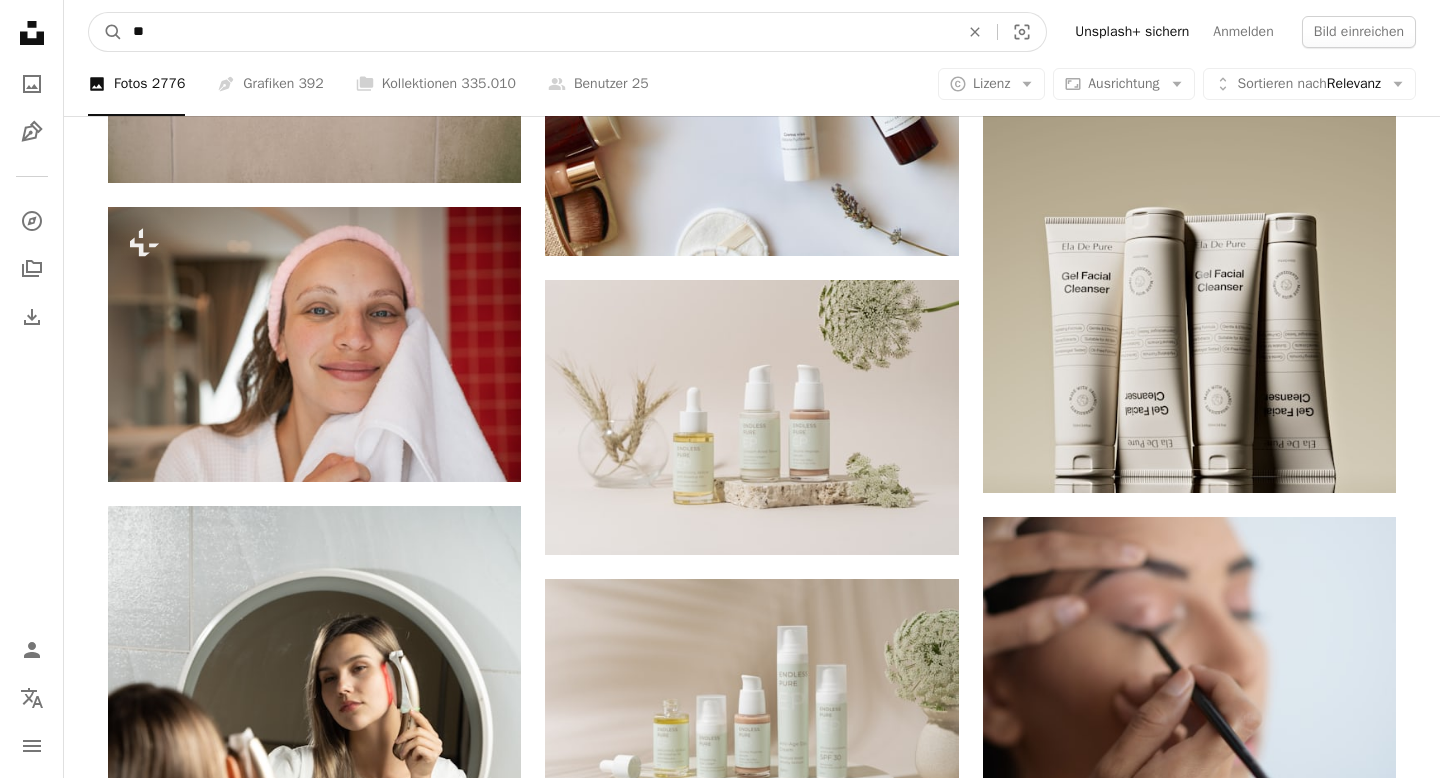 type on "***" 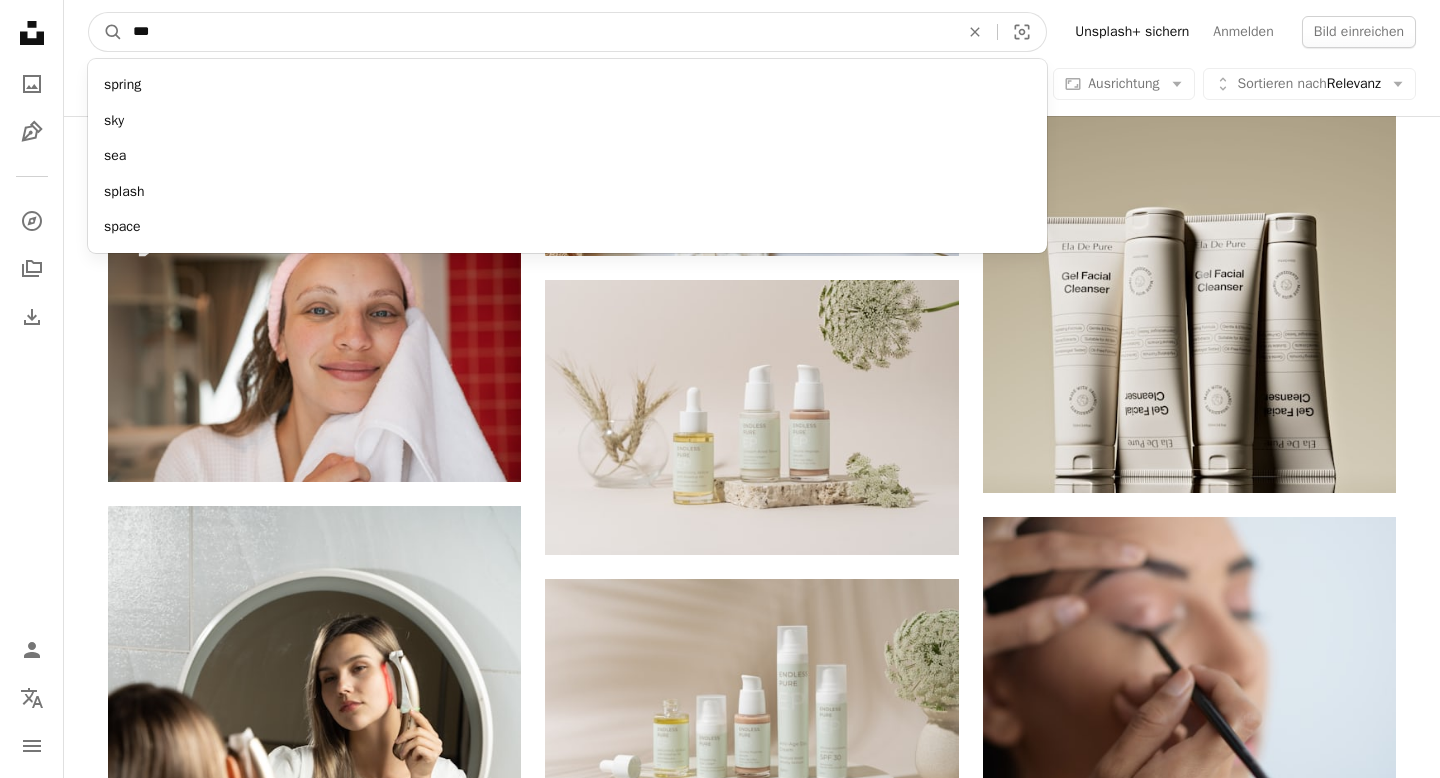 click on "A magnifying glass" at bounding box center [106, 32] 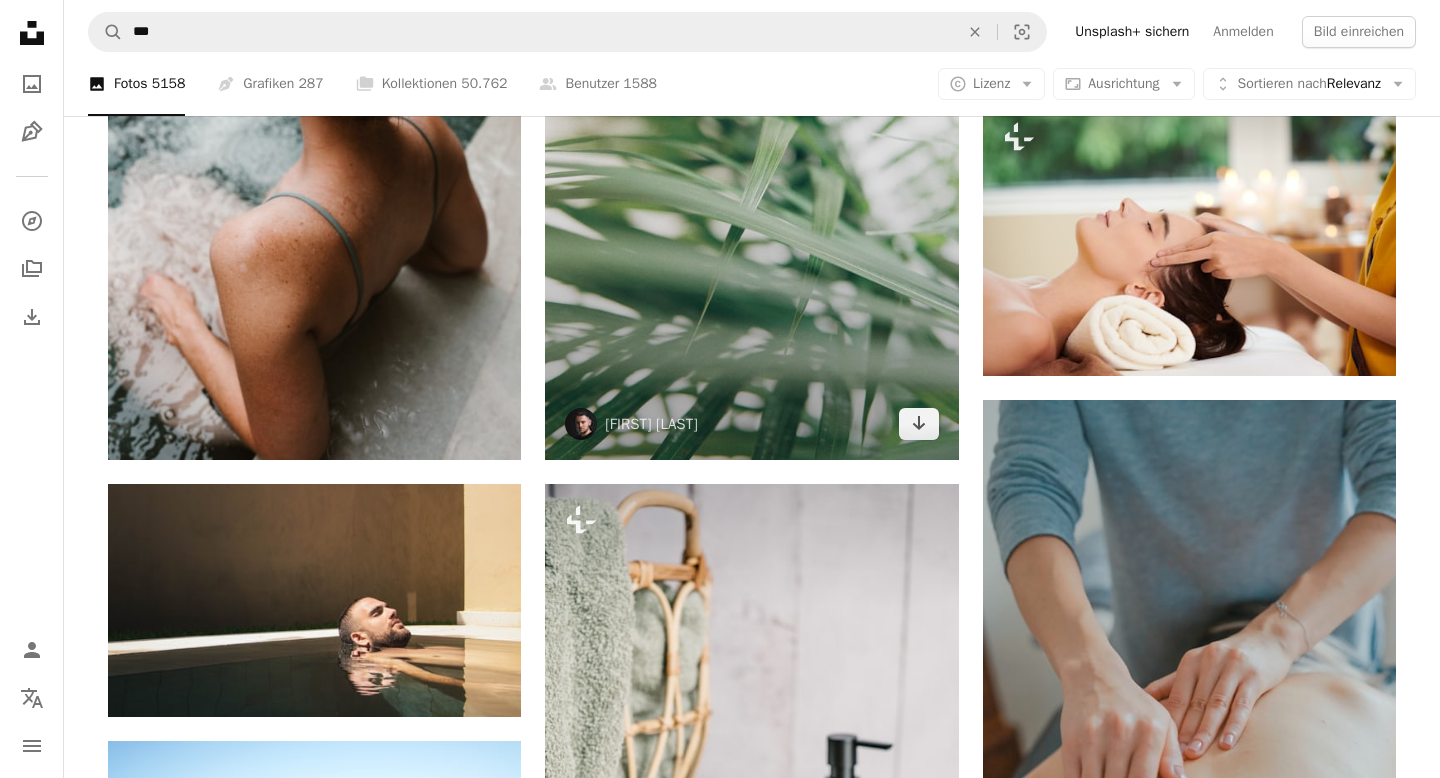 scroll, scrollTop: 1904, scrollLeft: 0, axis: vertical 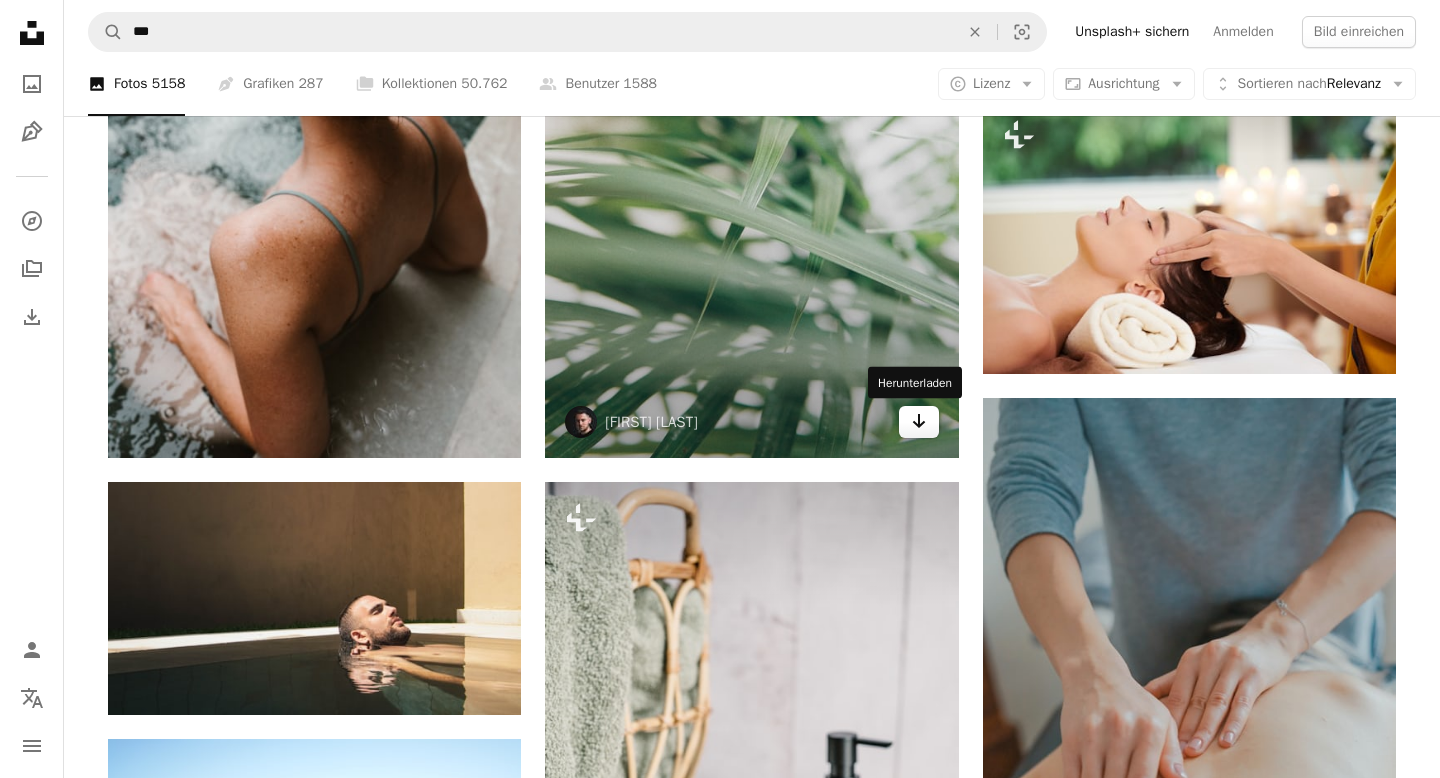 click on "Arrow pointing down" at bounding box center (919, 422) 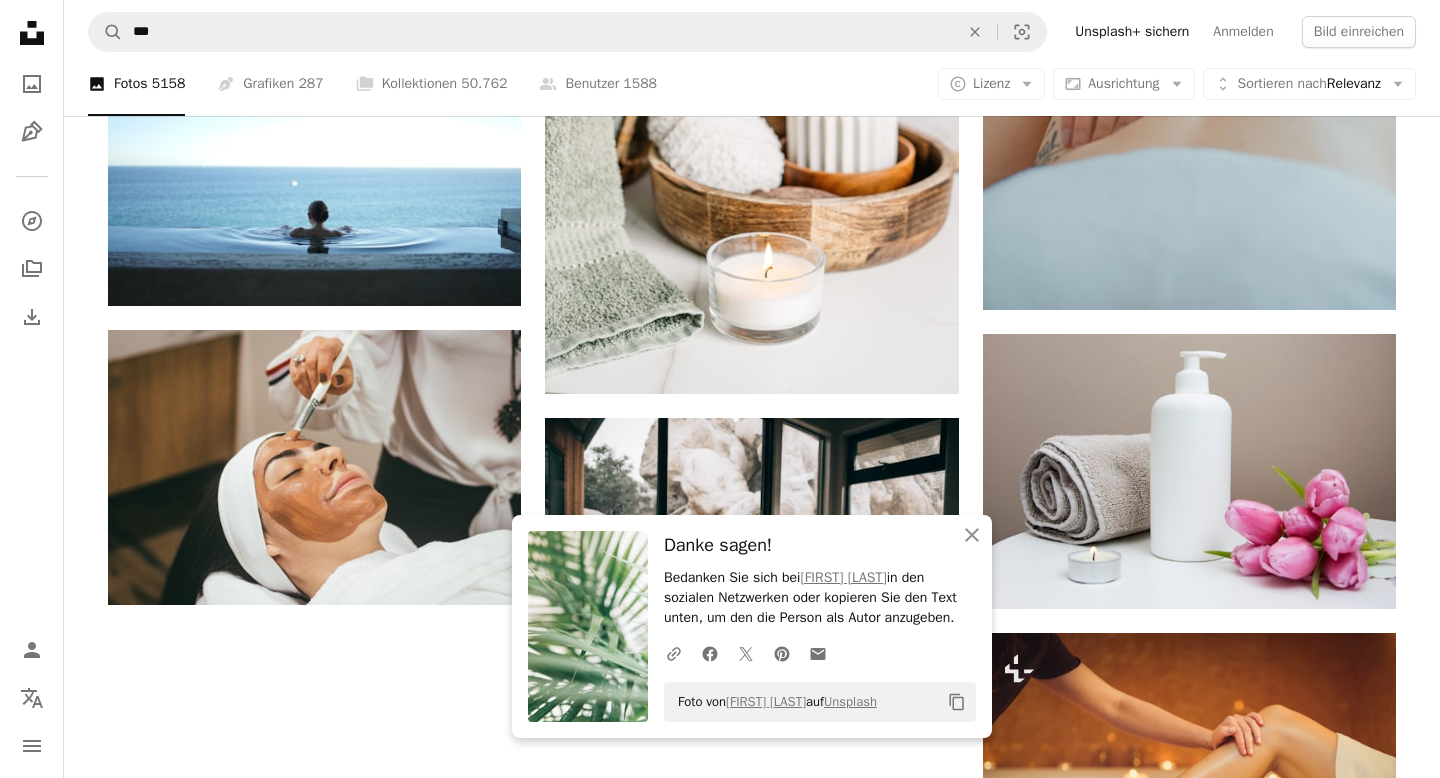 scroll, scrollTop: 2614, scrollLeft: 0, axis: vertical 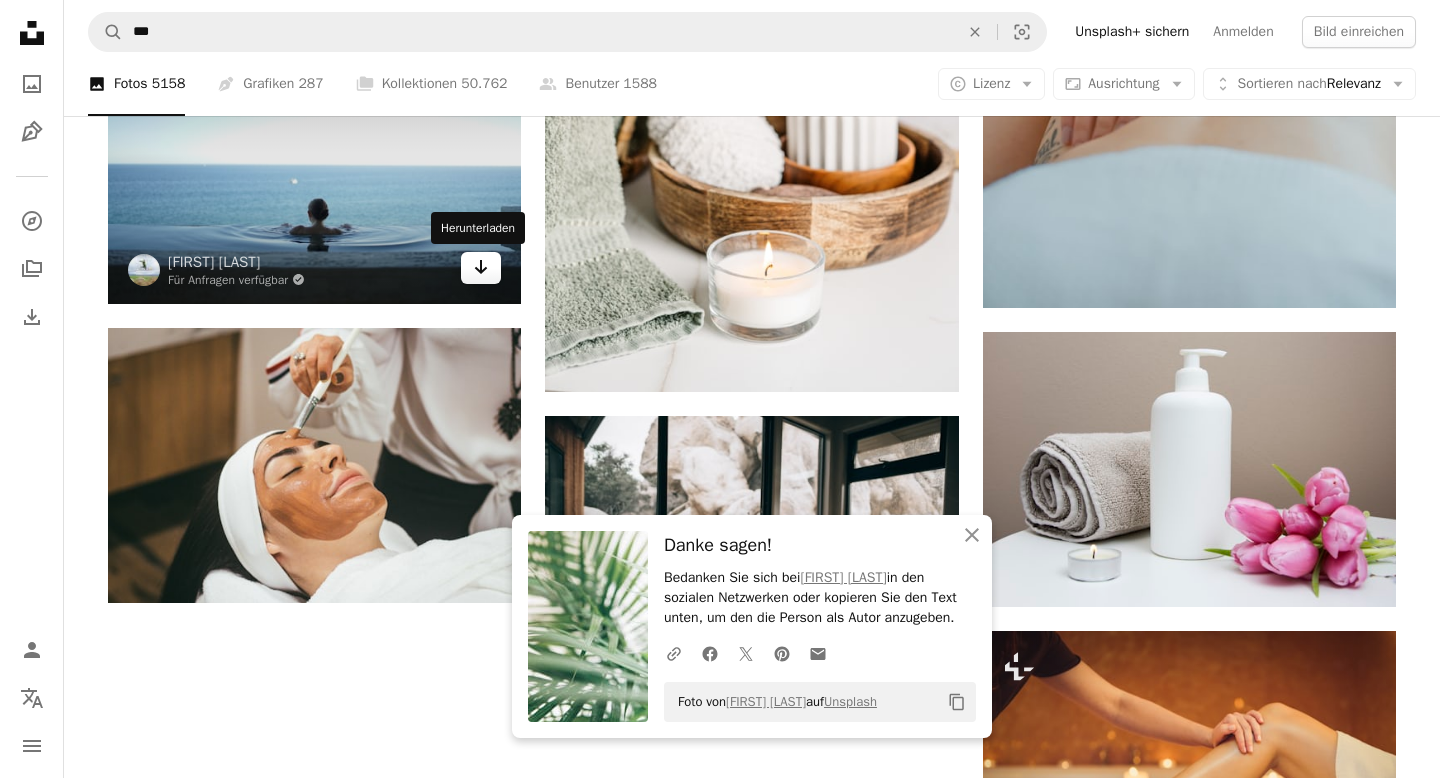 click on "Arrow pointing down" at bounding box center [481, 268] 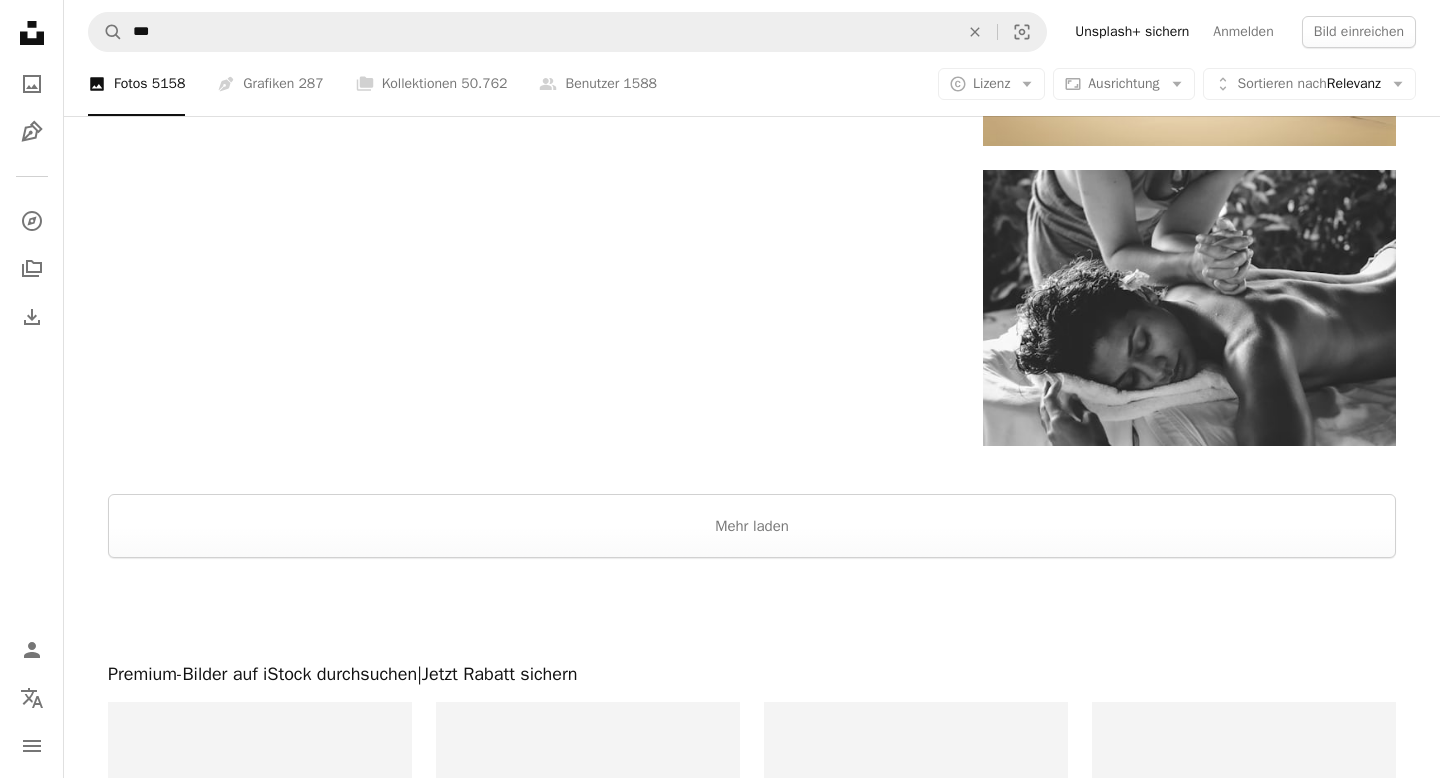 scroll, scrollTop: 3414, scrollLeft: 0, axis: vertical 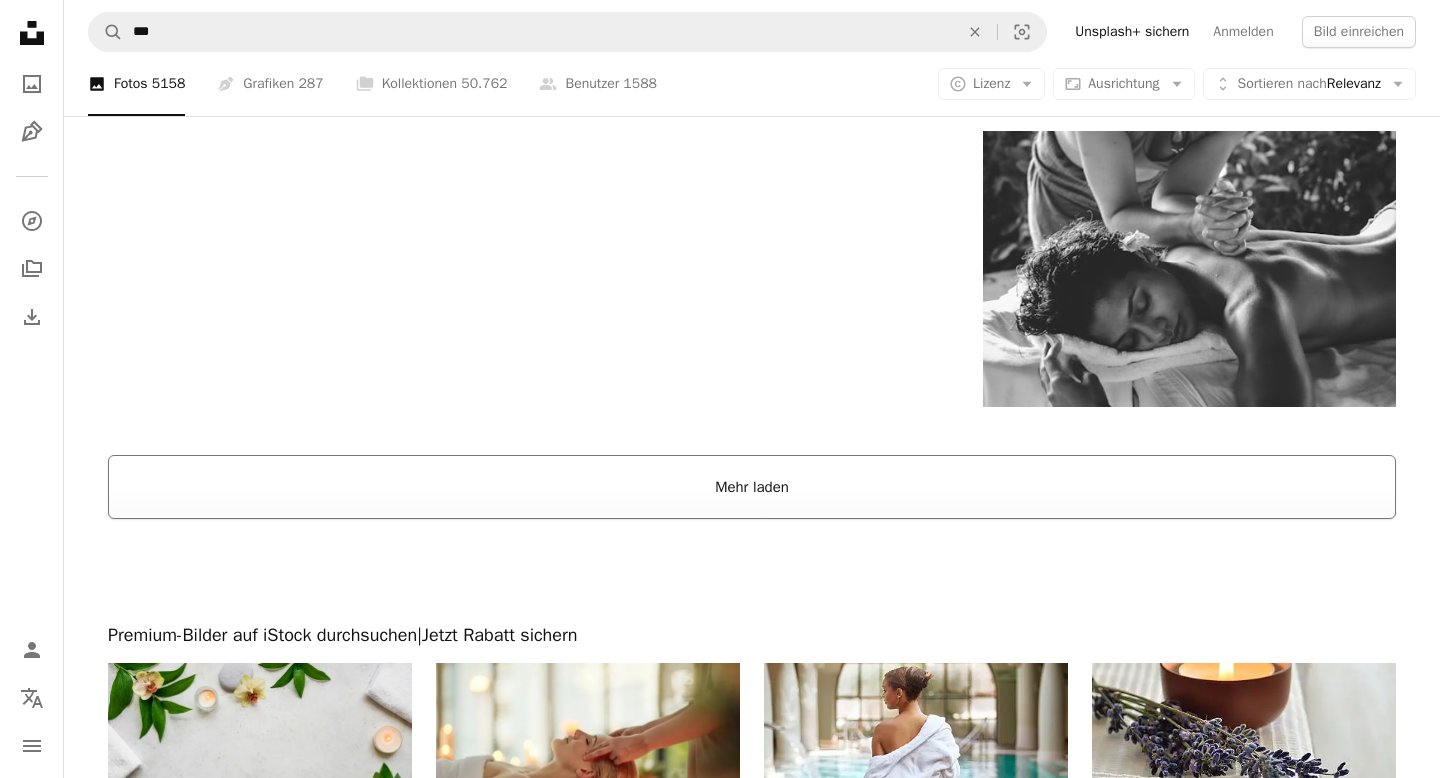 click on "Mehr laden" at bounding box center [752, 487] 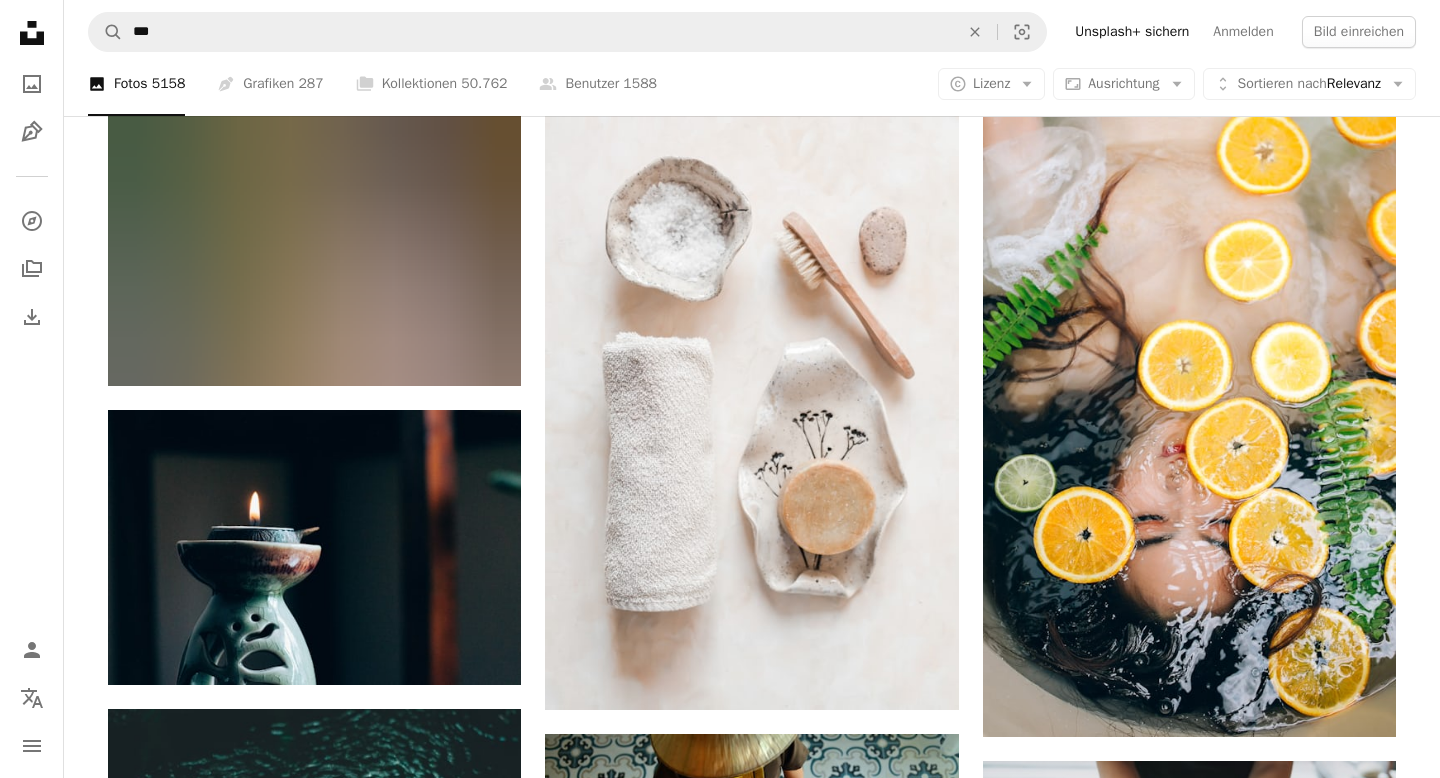 scroll, scrollTop: 6472, scrollLeft: 0, axis: vertical 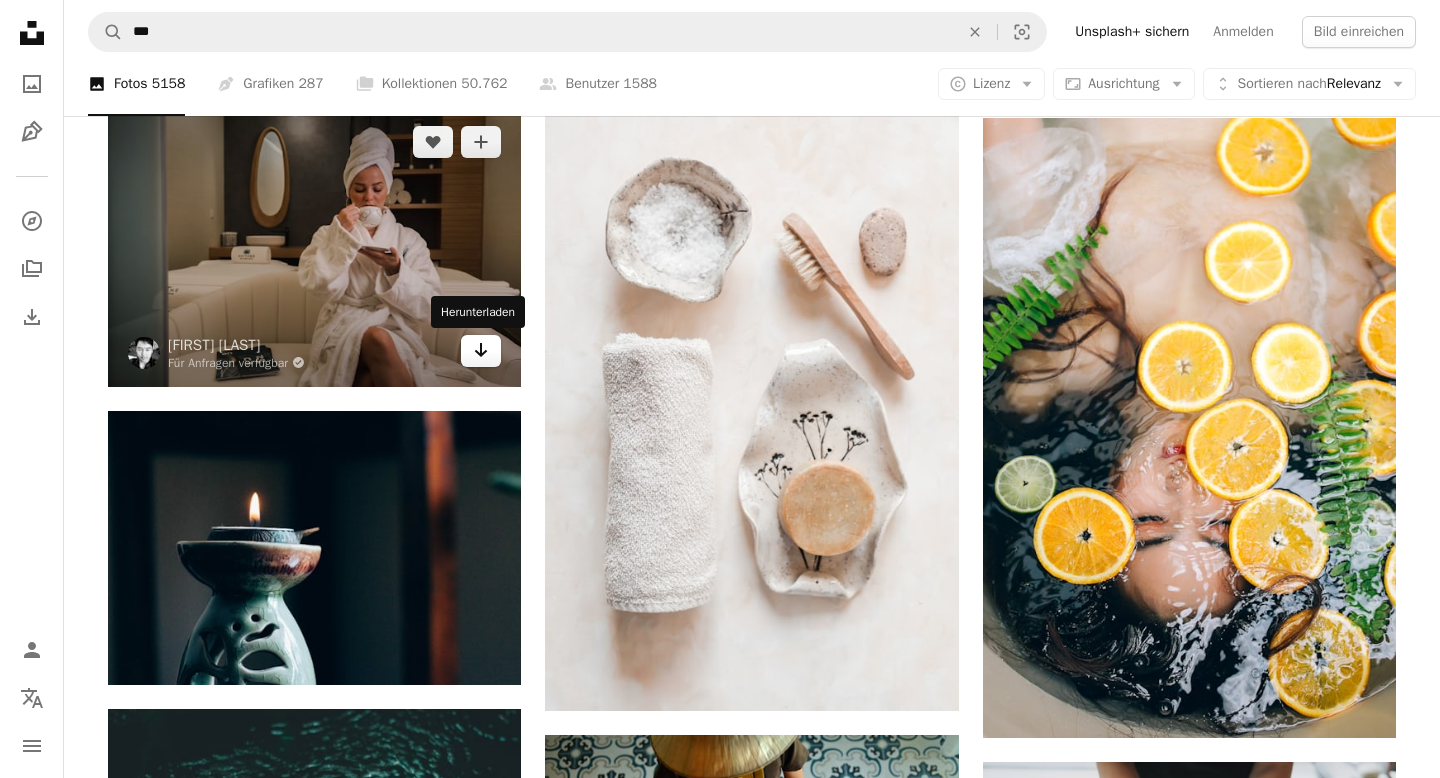 click on "Arrow pointing down" at bounding box center [481, 351] 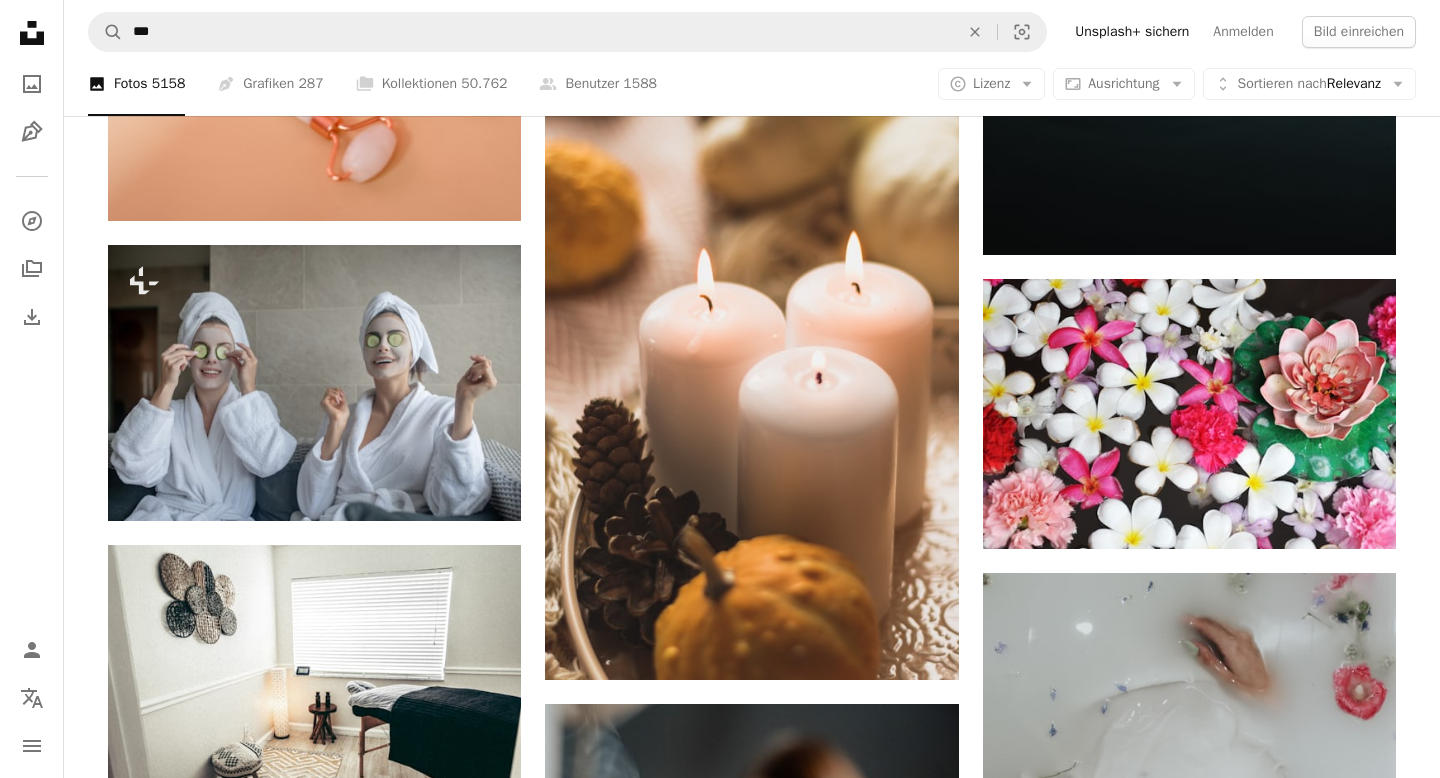 scroll, scrollTop: 21120, scrollLeft: 0, axis: vertical 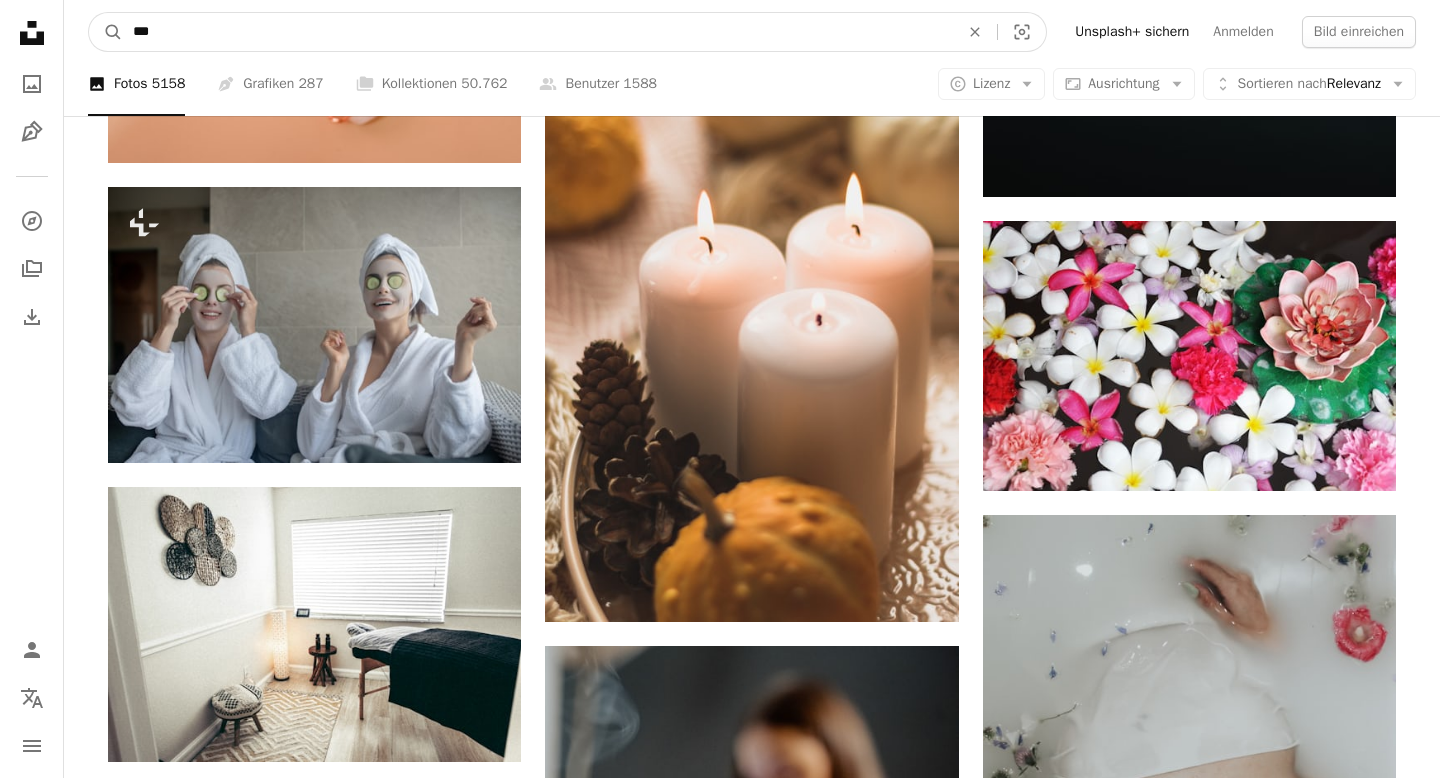 drag, startPoint x: 188, startPoint y: 36, endPoint x: 24, endPoint y: 36, distance: 164 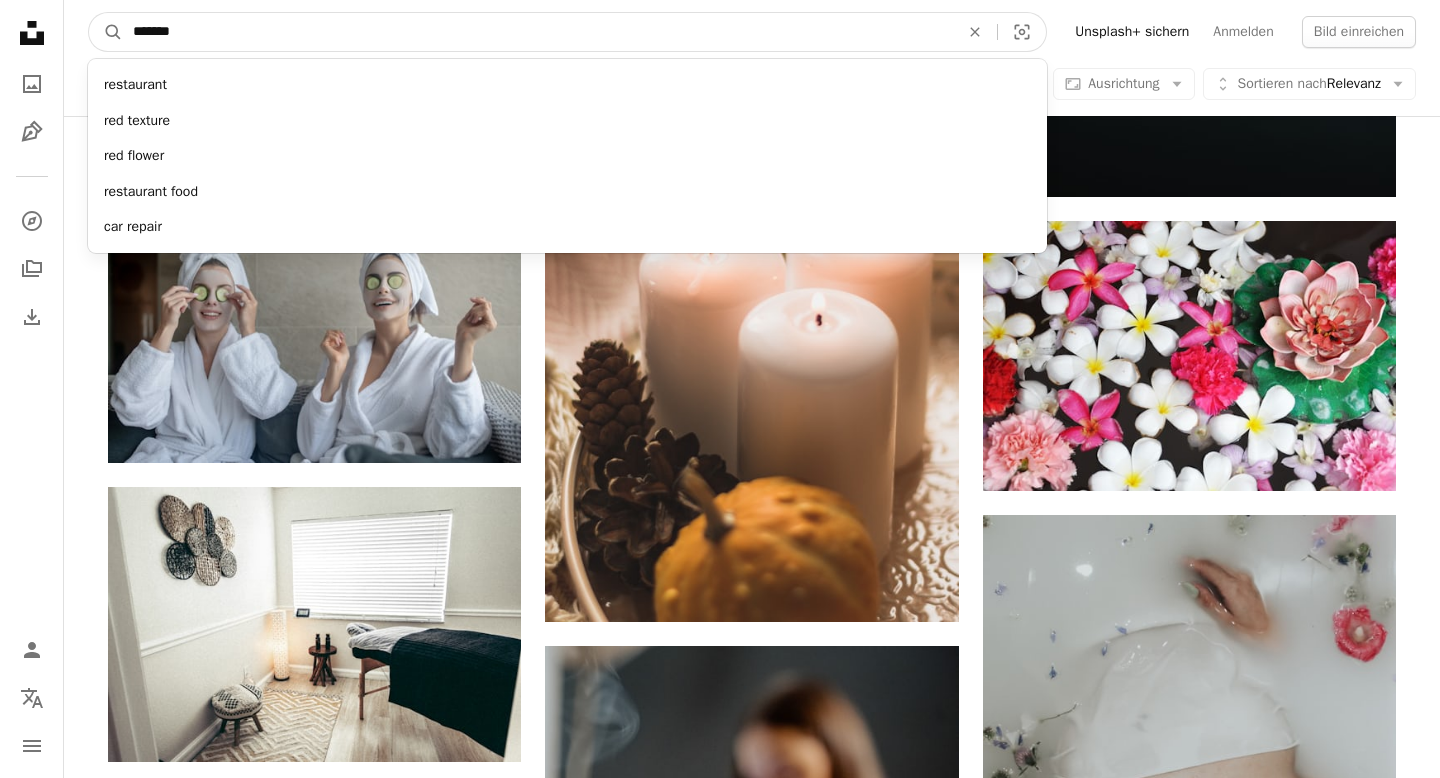 type on "********" 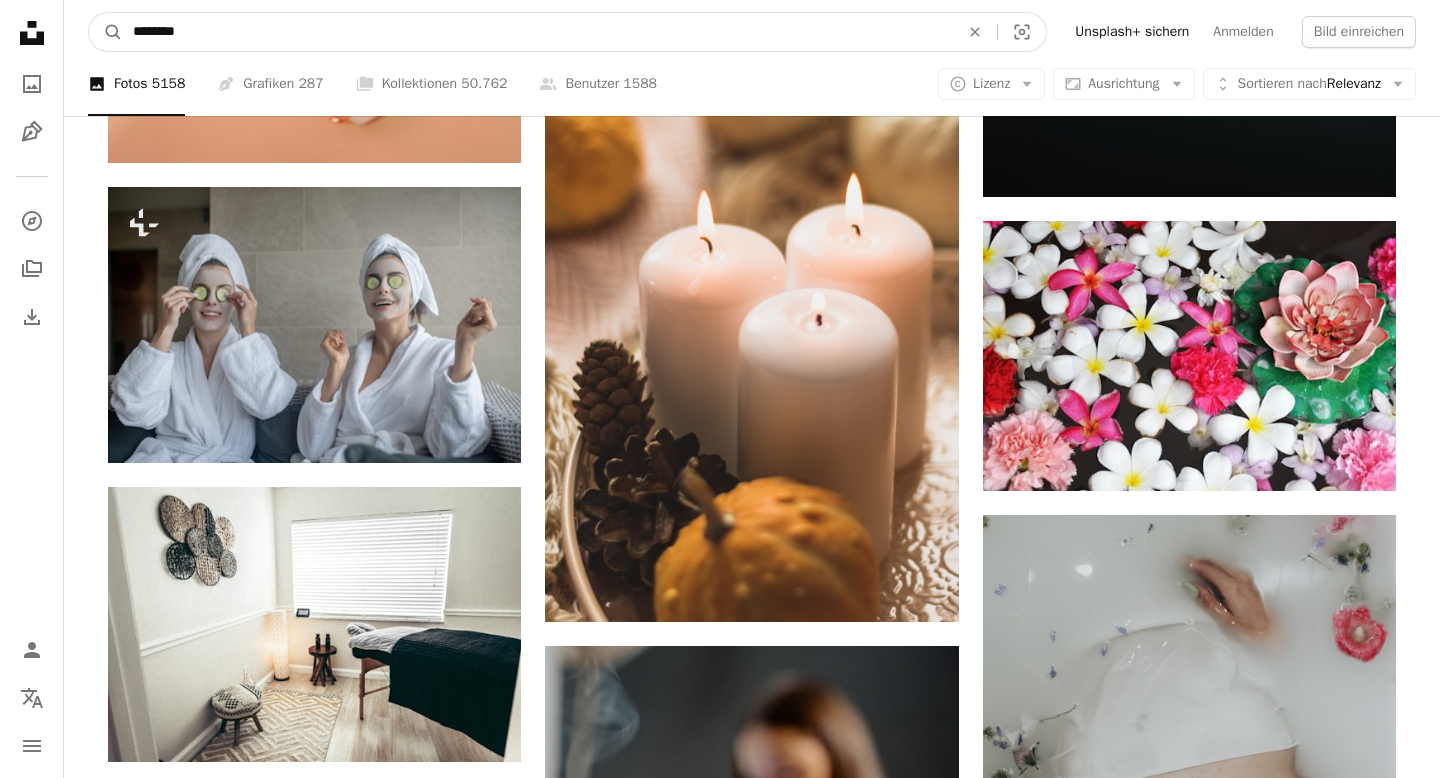 click on "A magnifying glass" at bounding box center [106, 32] 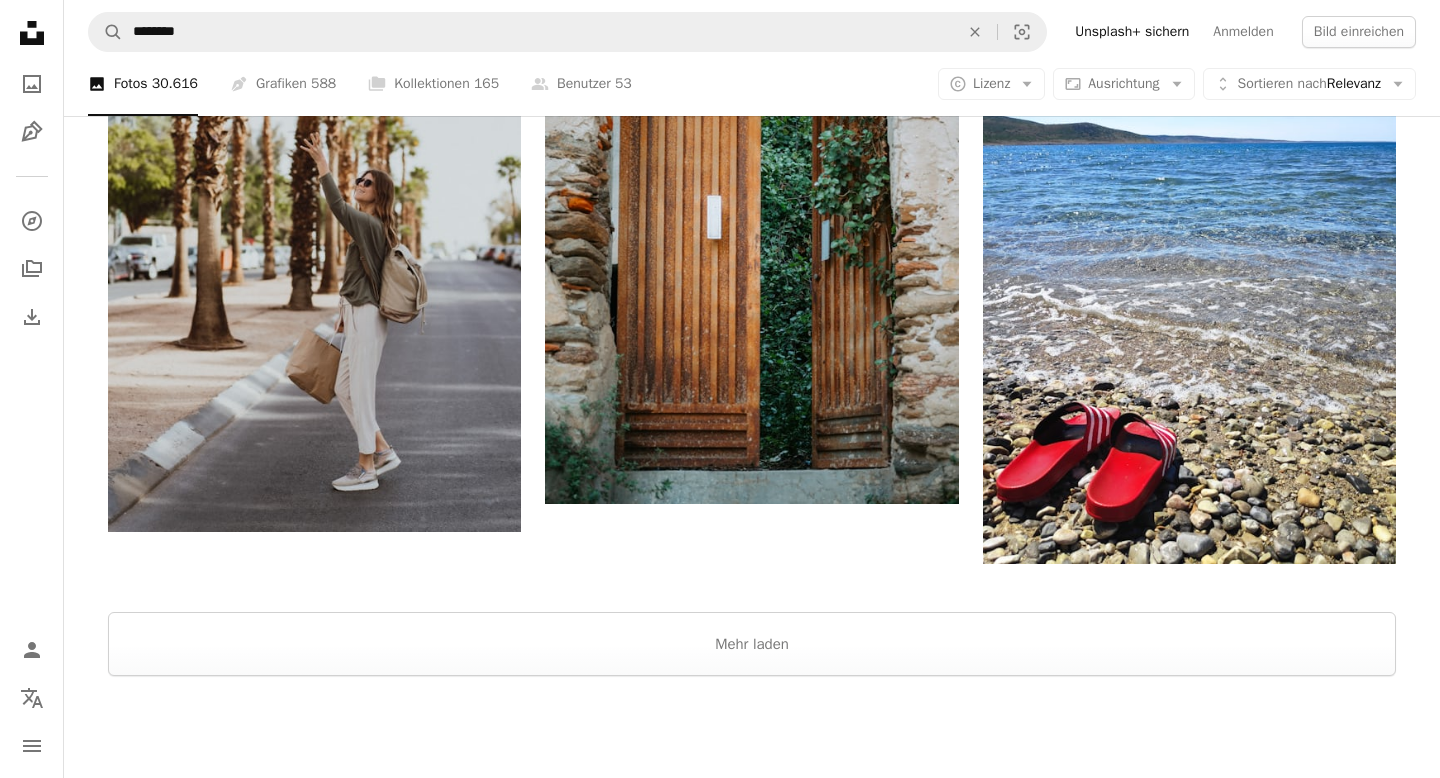 scroll, scrollTop: 2719, scrollLeft: 0, axis: vertical 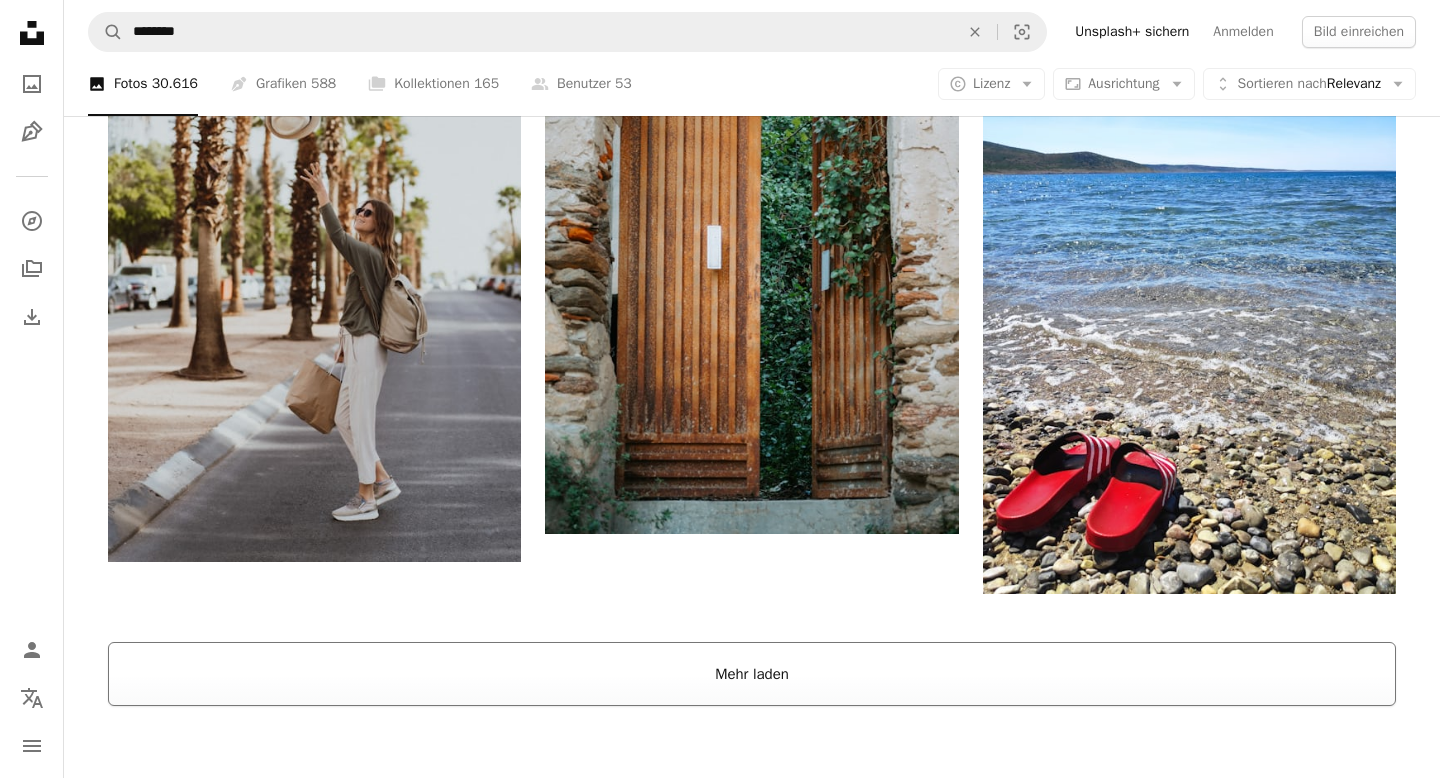 click on "Mehr laden" at bounding box center (752, 674) 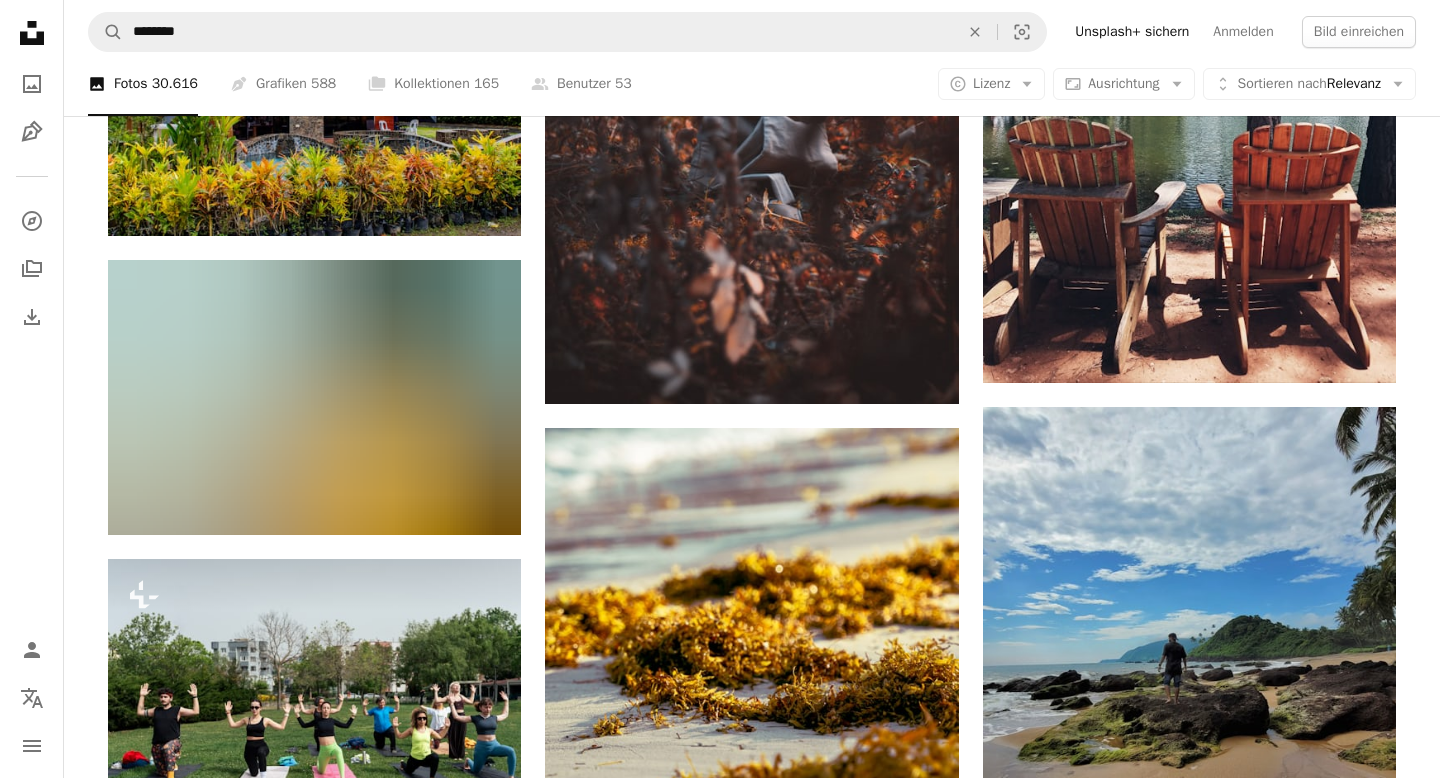 scroll, scrollTop: 11350, scrollLeft: 0, axis: vertical 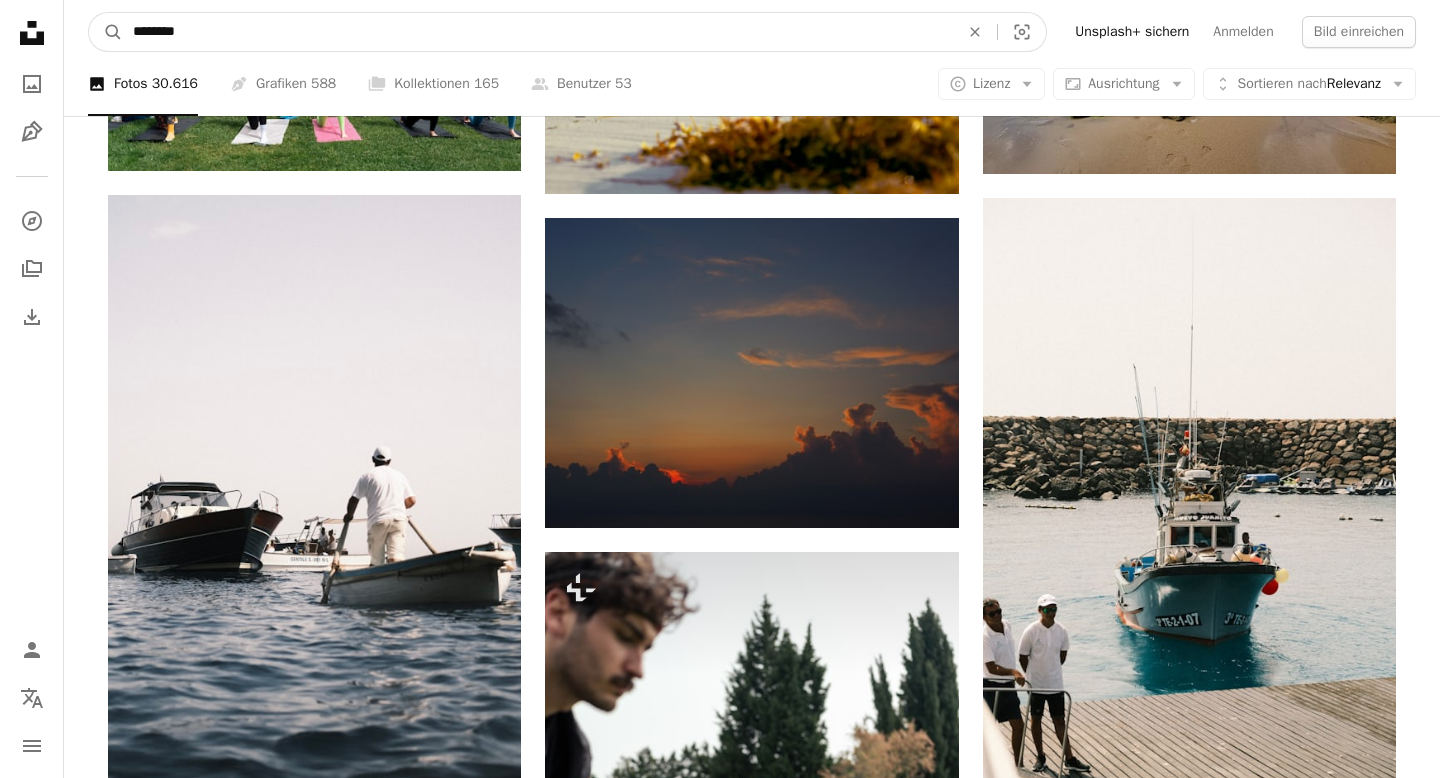 drag, startPoint x: 206, startPoint y: 35, endPoint x: 17, endPoint y: 16, distance: 189.95262 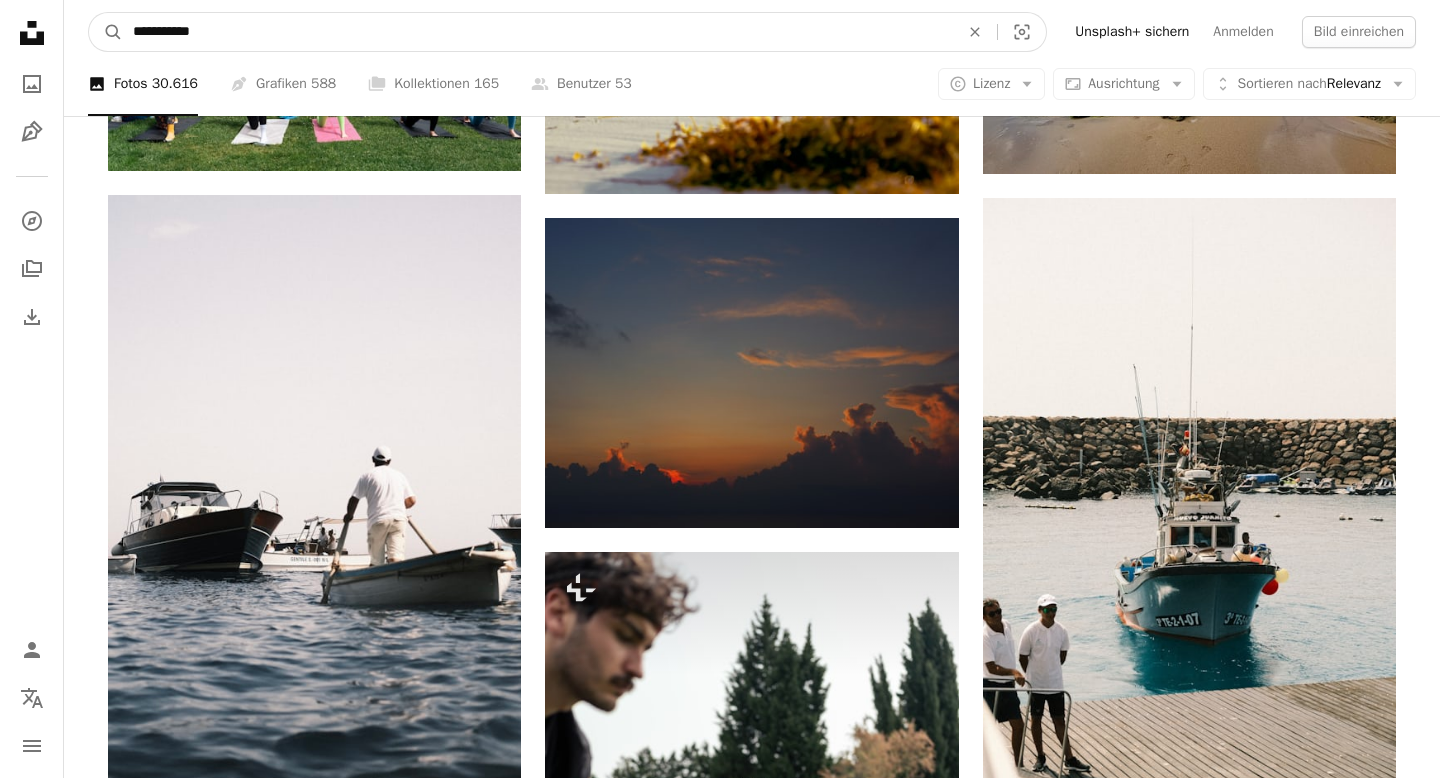 type on "**********" 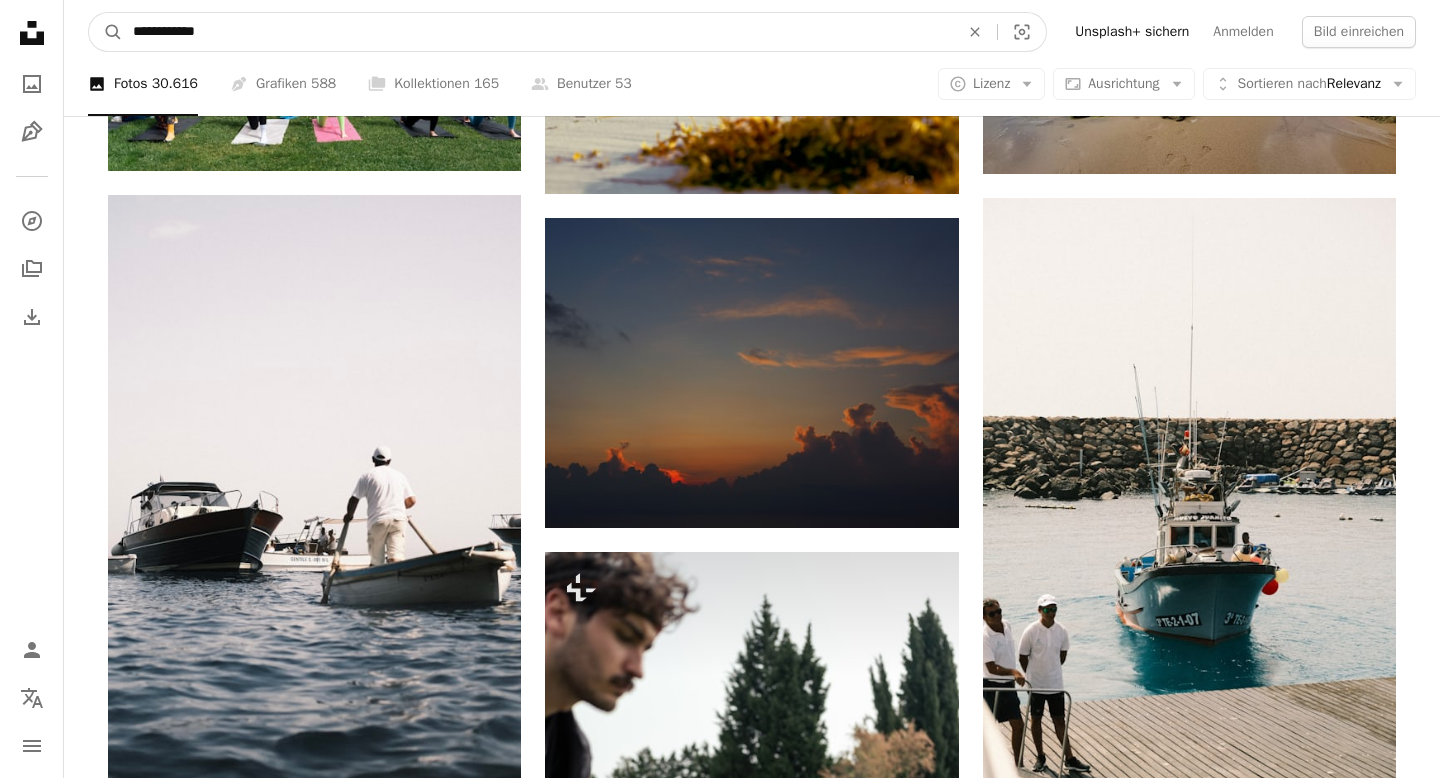click on "A magnifying glass" at bounding box center (106, 32) 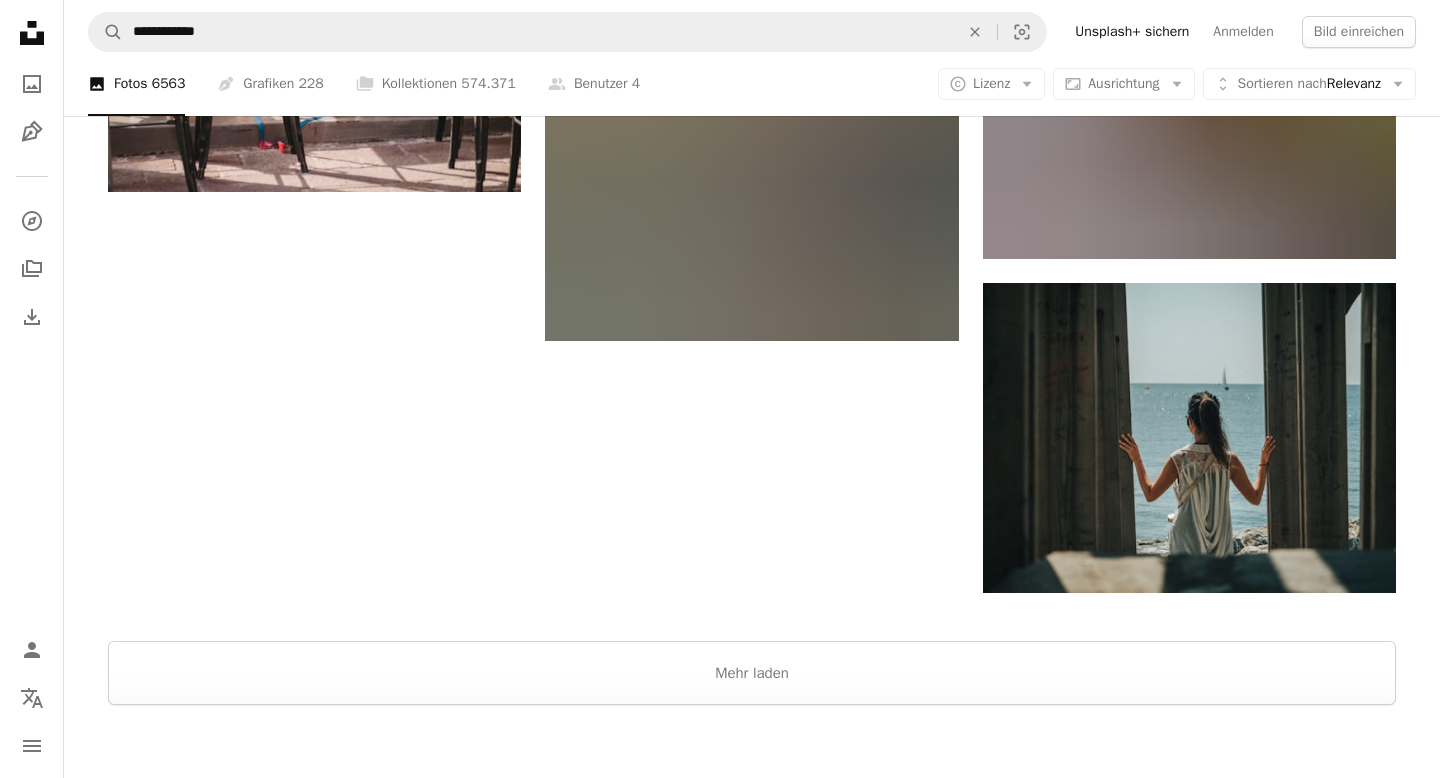 scroll, scrollTop: 3269, scrollLeft: 0, axis: vertical 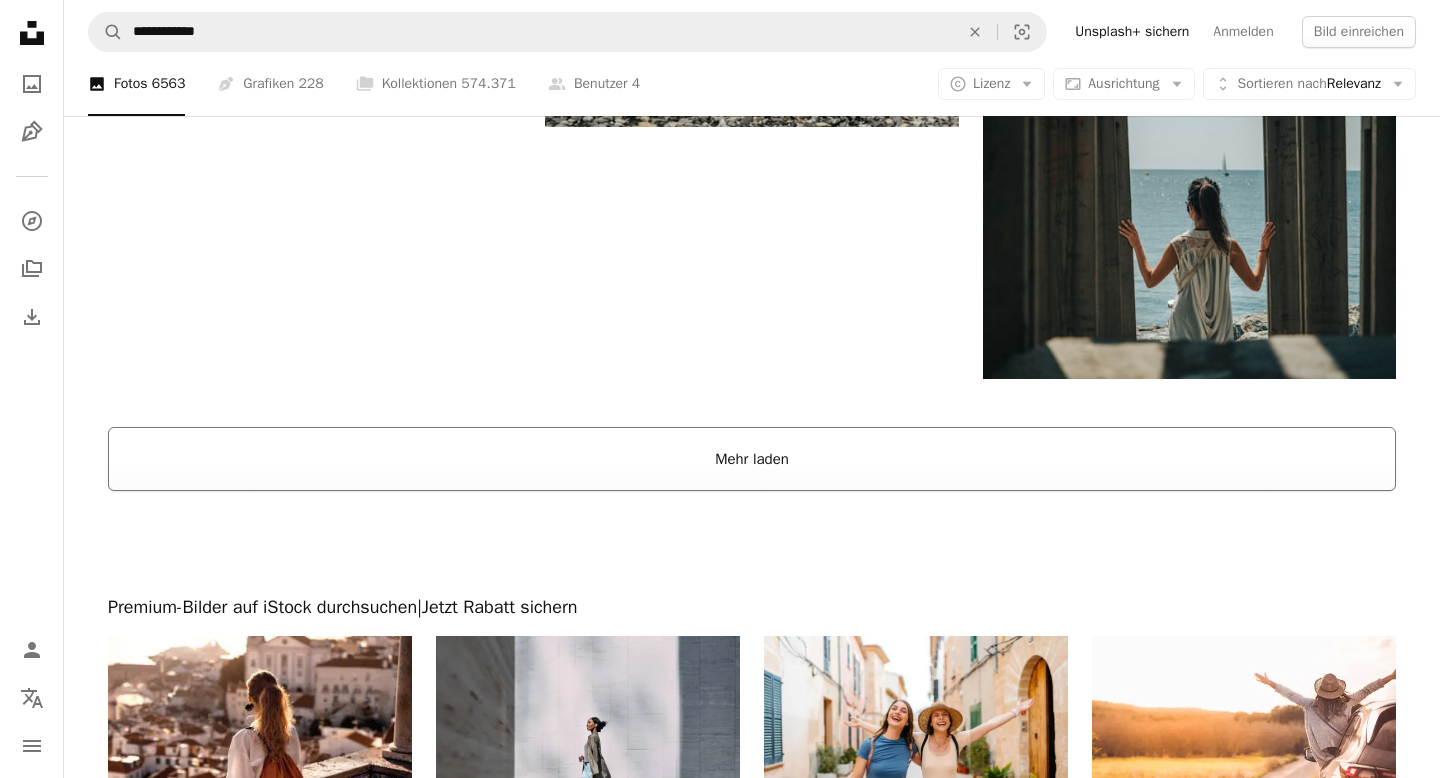 click on "Mehr laden" at bounding box center [752, 459] 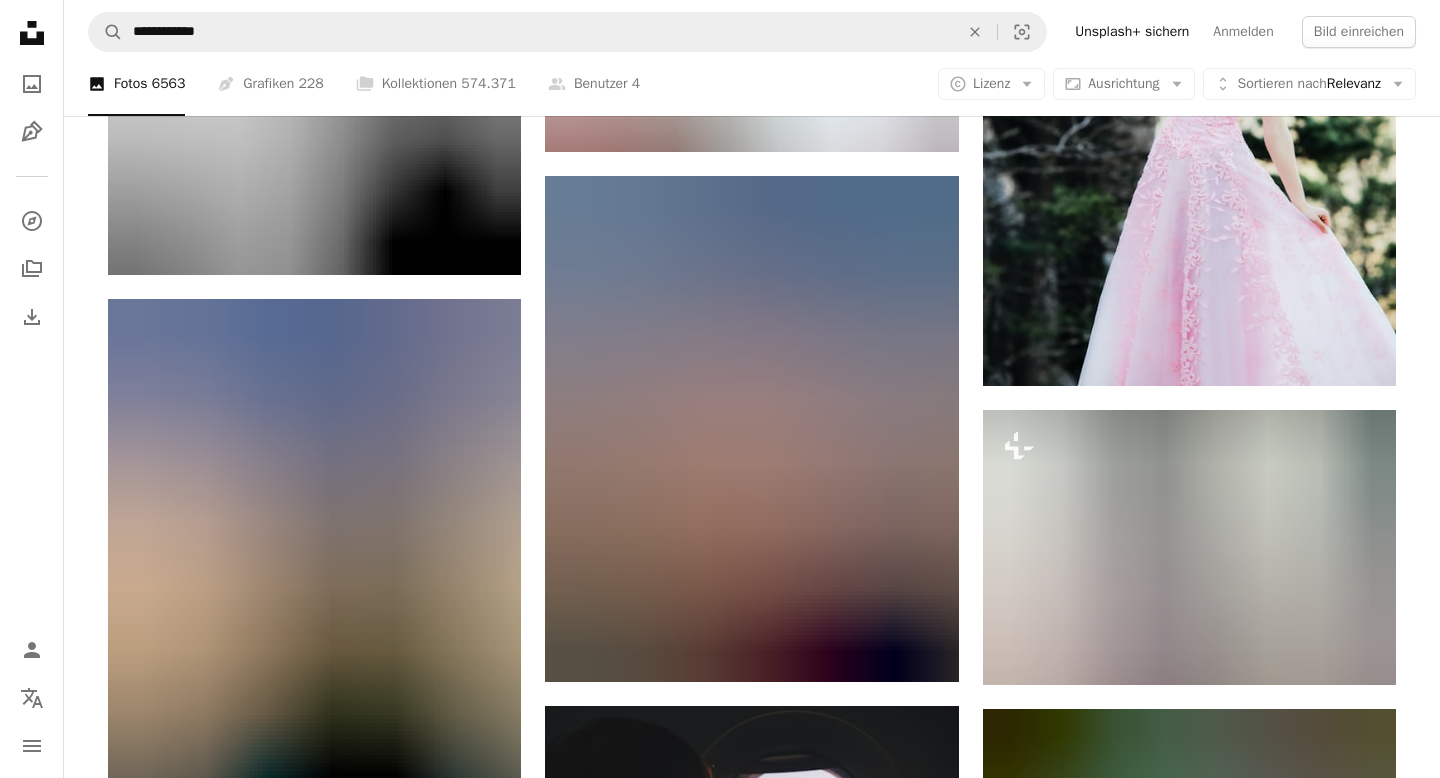 scroll, scrollTop: 30041, scrollLeft: 0, axis: vertical 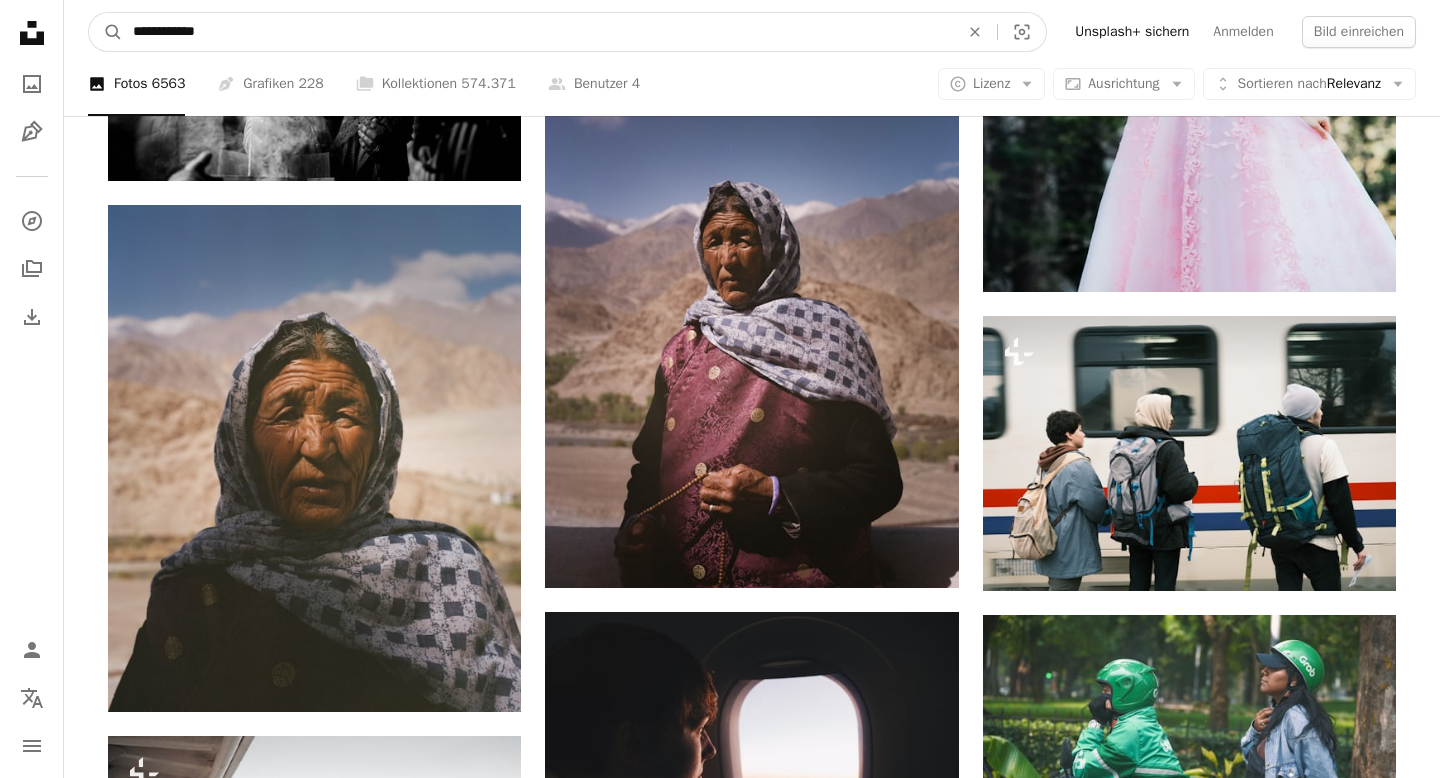 drag, startPoint x: 183, startPoint y: 28, endPoint x: 431, endPoint y: 30, distance: 248.00807 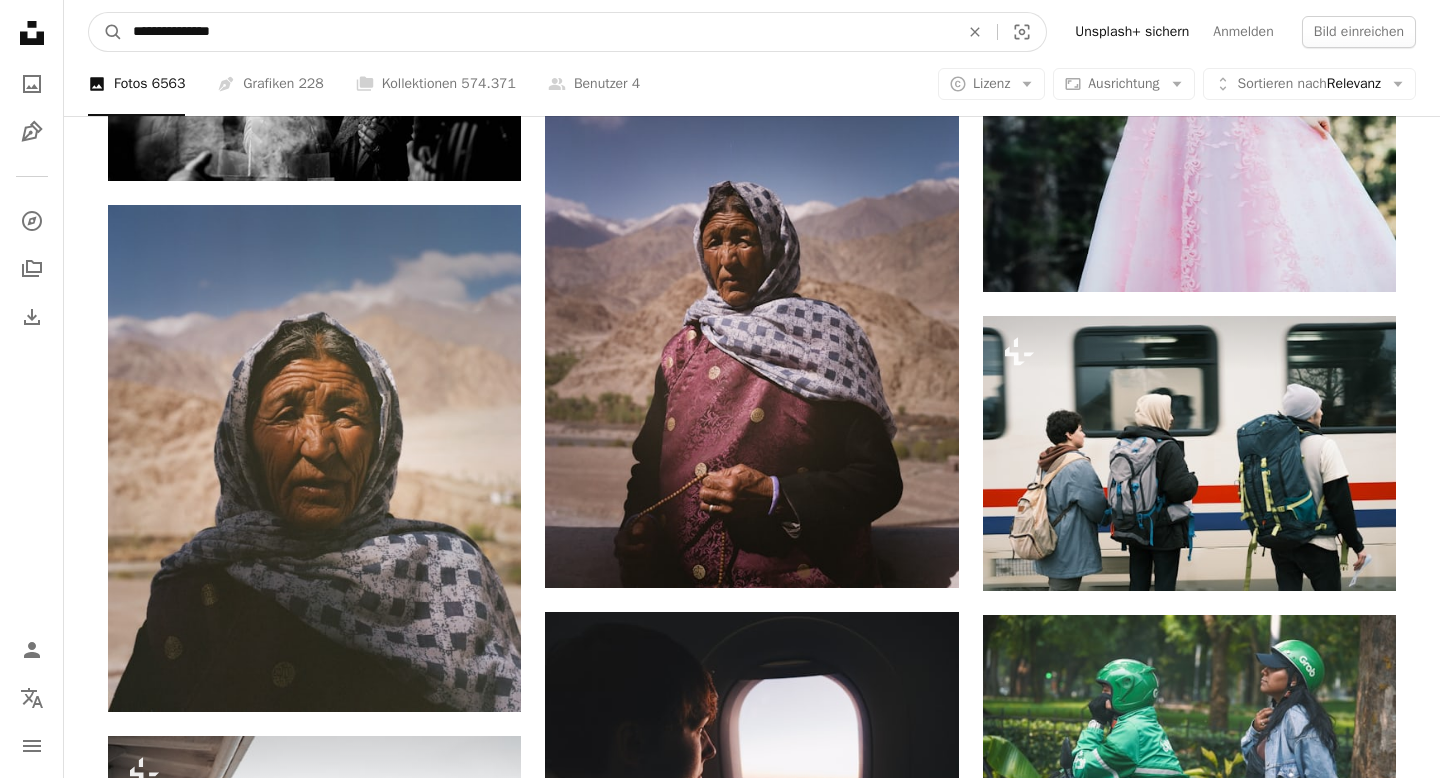 type on "**********" 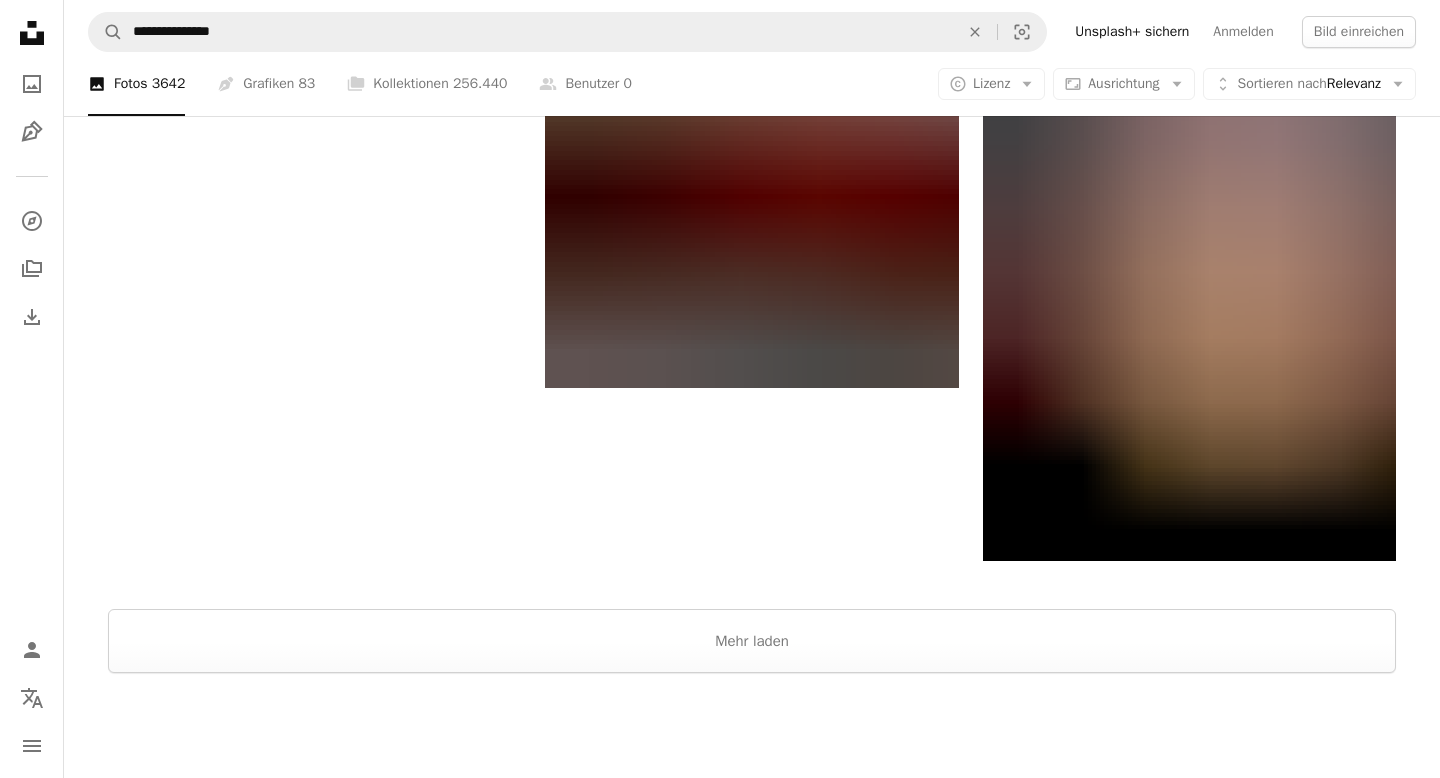 scroll, scrollTop: 3439, scrollLeft: 0, axis: vertical 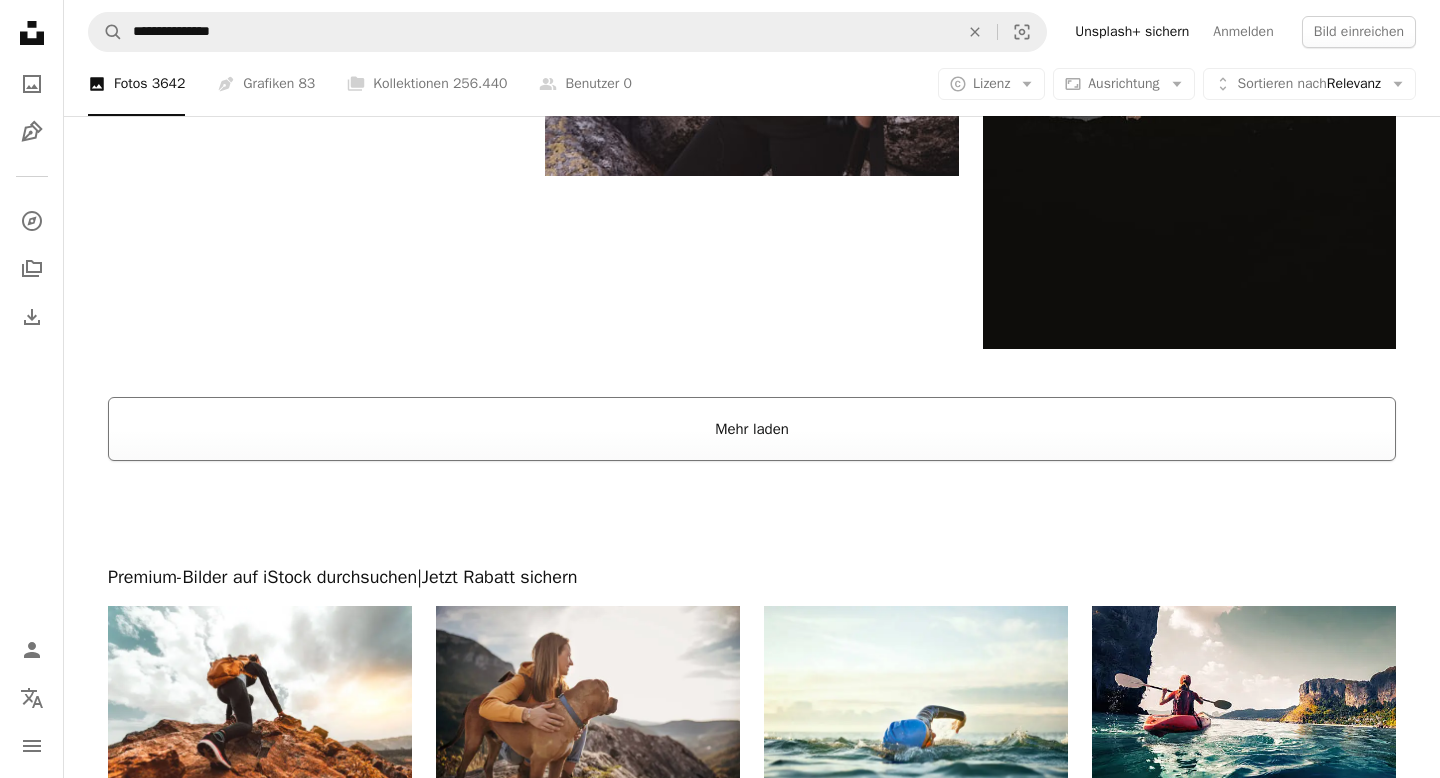 click on "Mehr laden" at bounding box center [752, 429] 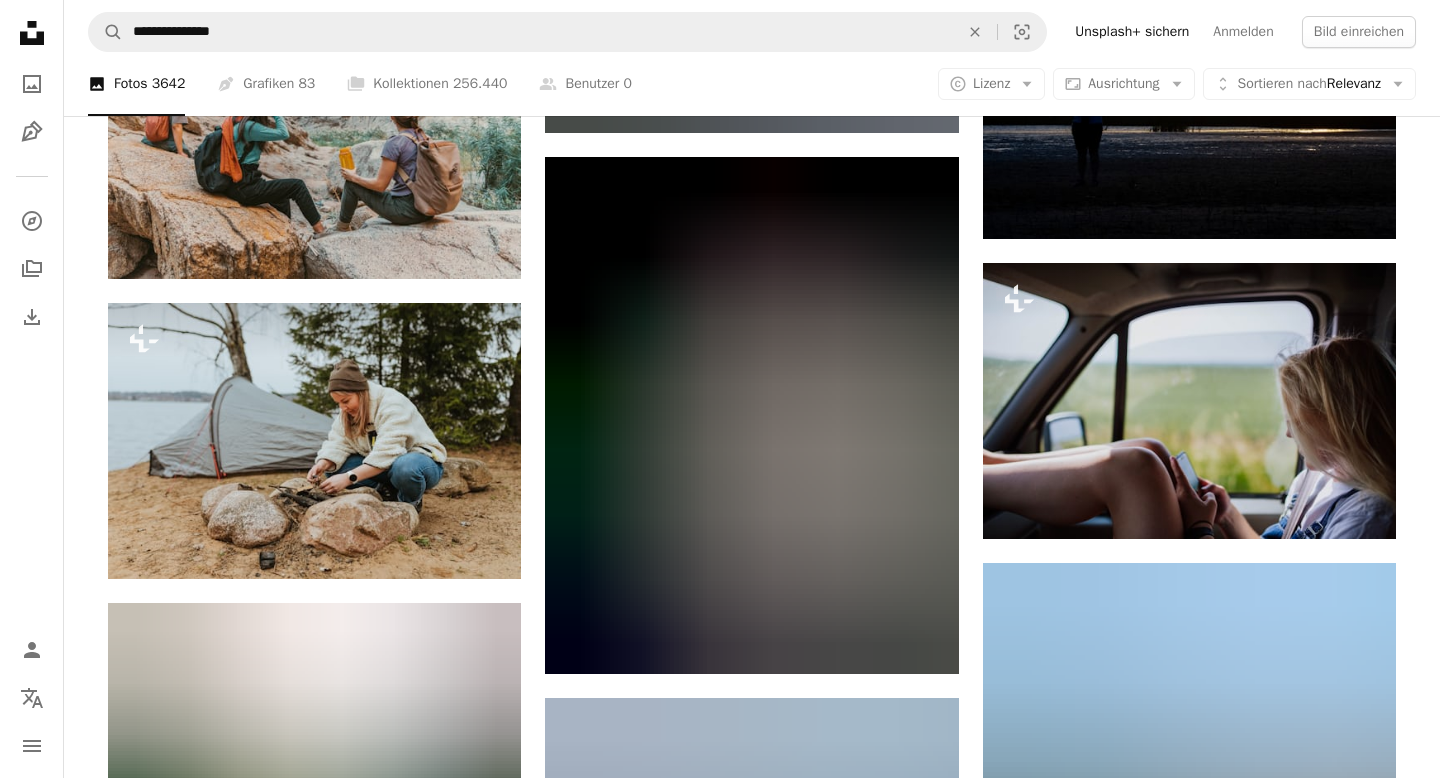 scroll, scrollTop: 22584, scrollLeft: 0, axis: vertical 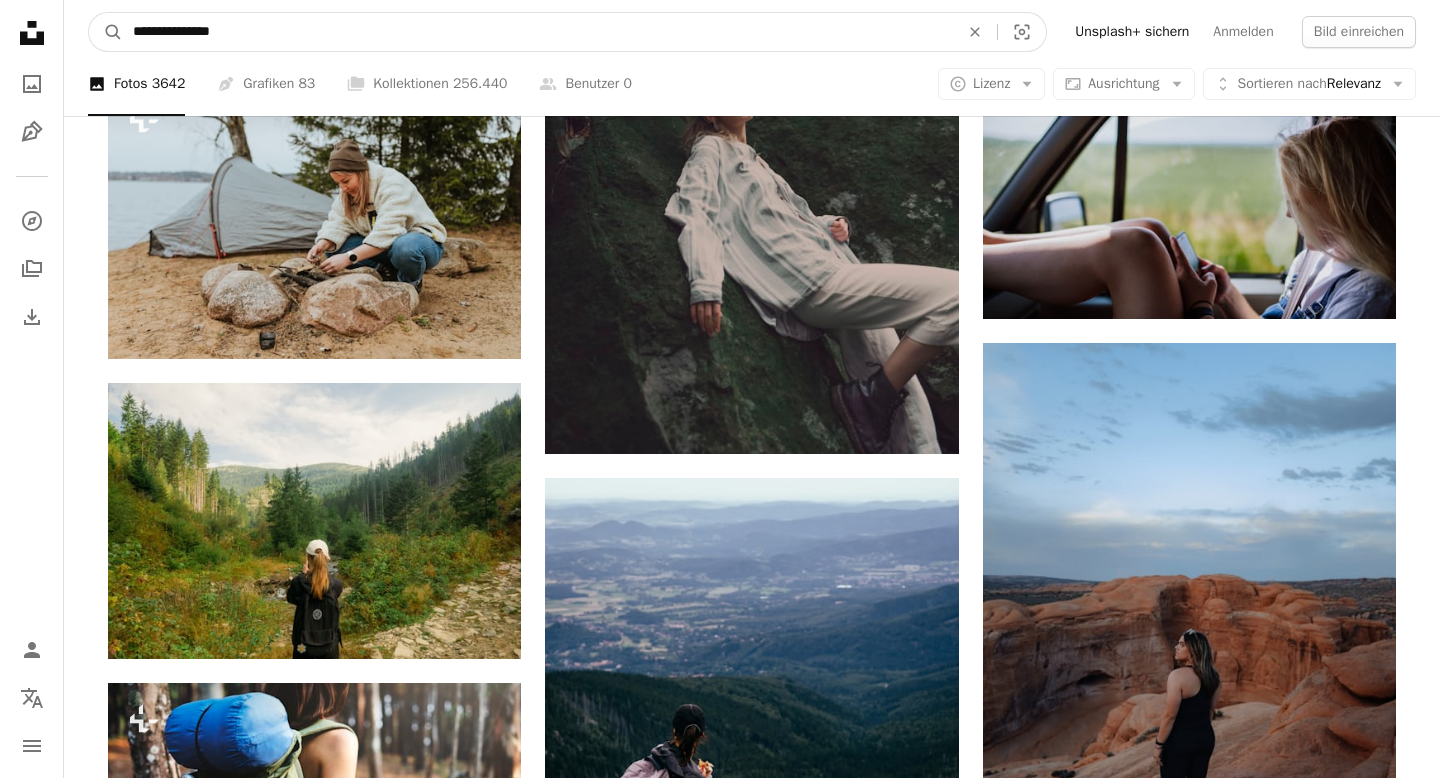drag, startPoint x: 187, startPoint y: 33, endPoint x: 402, endPoint y: 41, distance: 215.14879 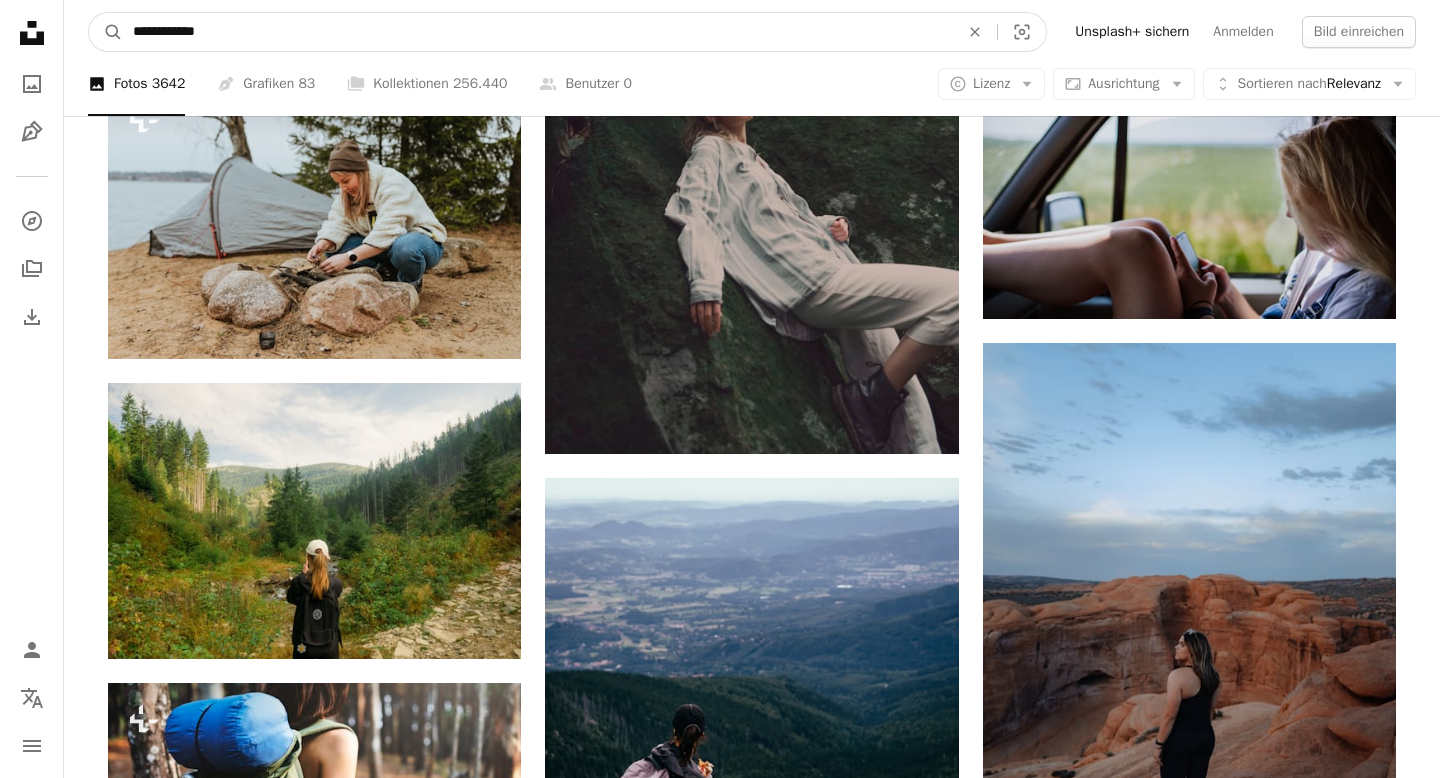 type on "**********" 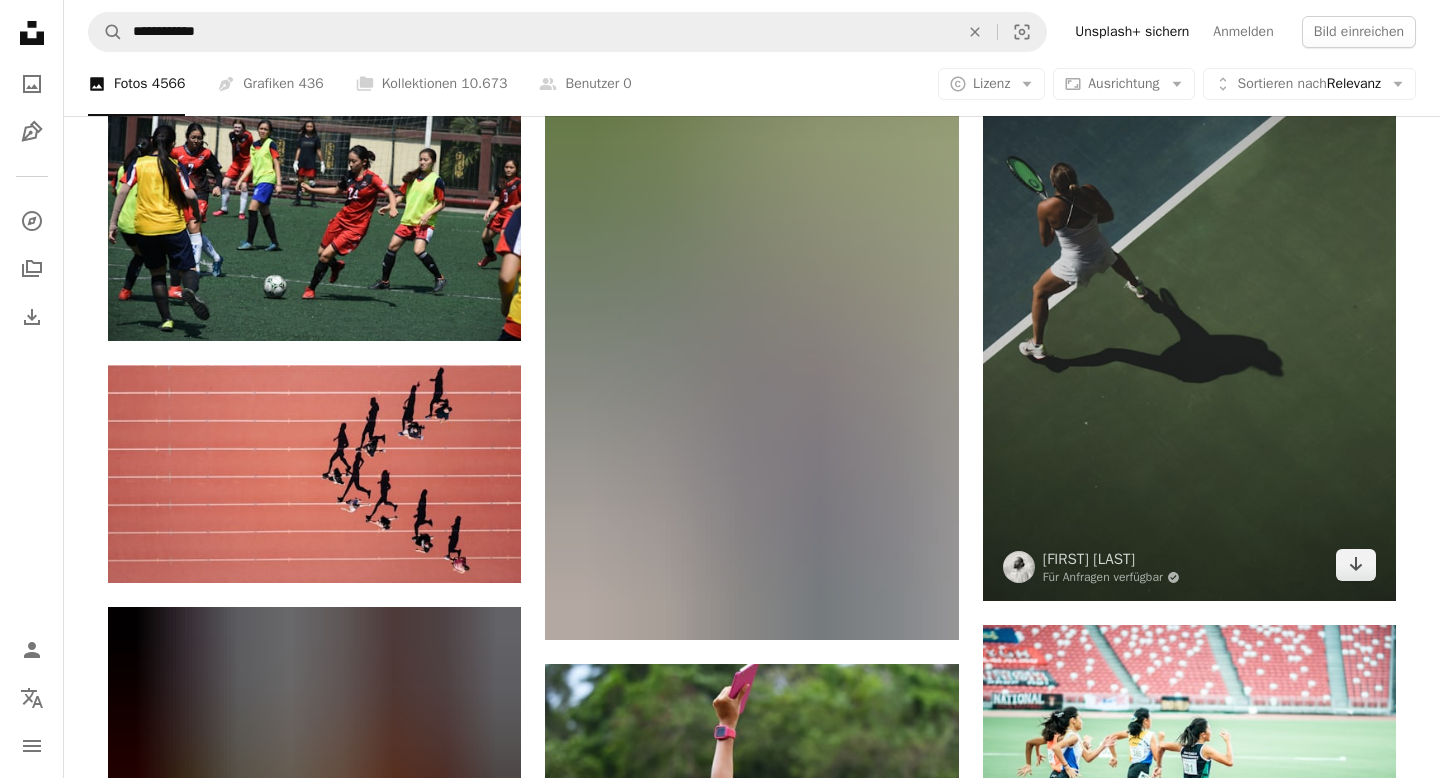 scroll, scrollTop: 1084, scrollLeft: 0, axis: vertical 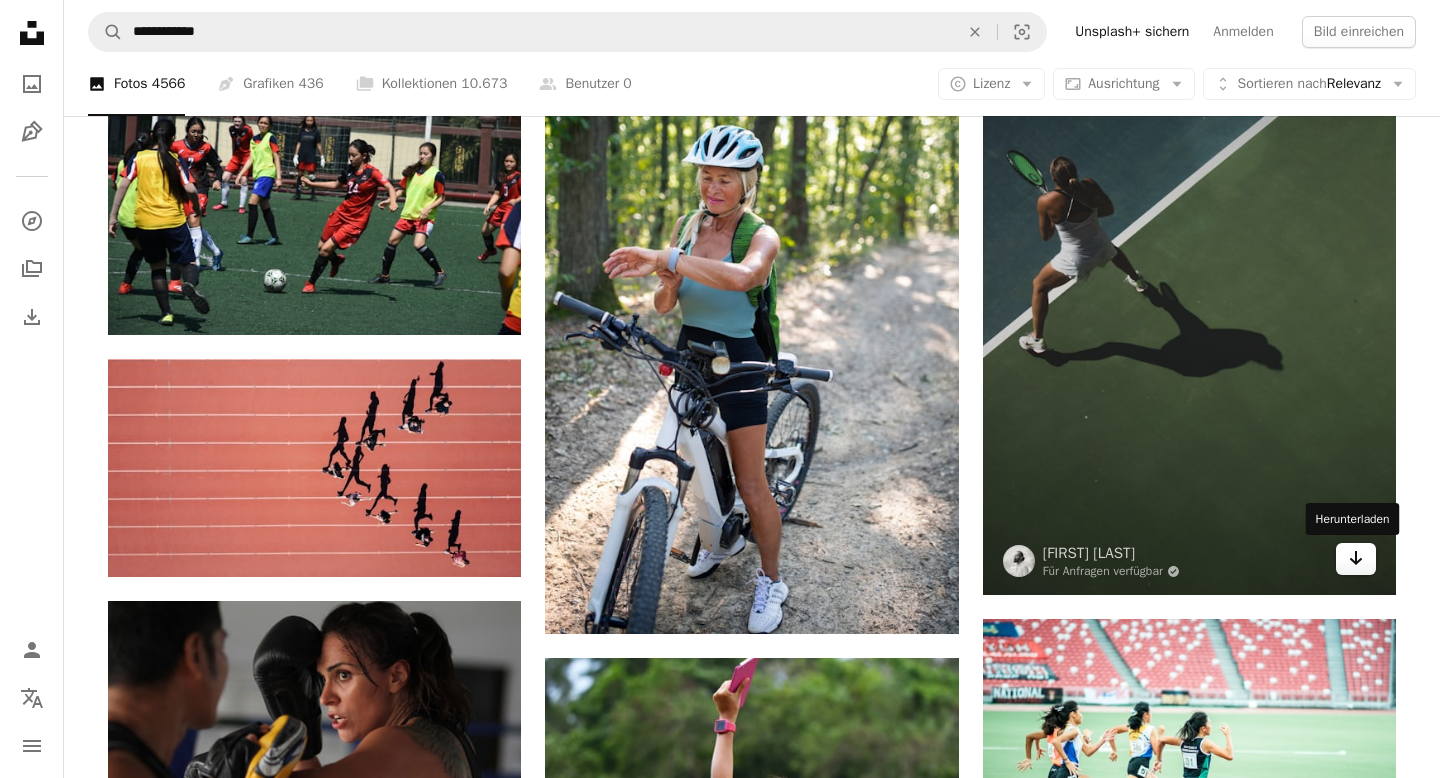 click on "Arrow pointing down" 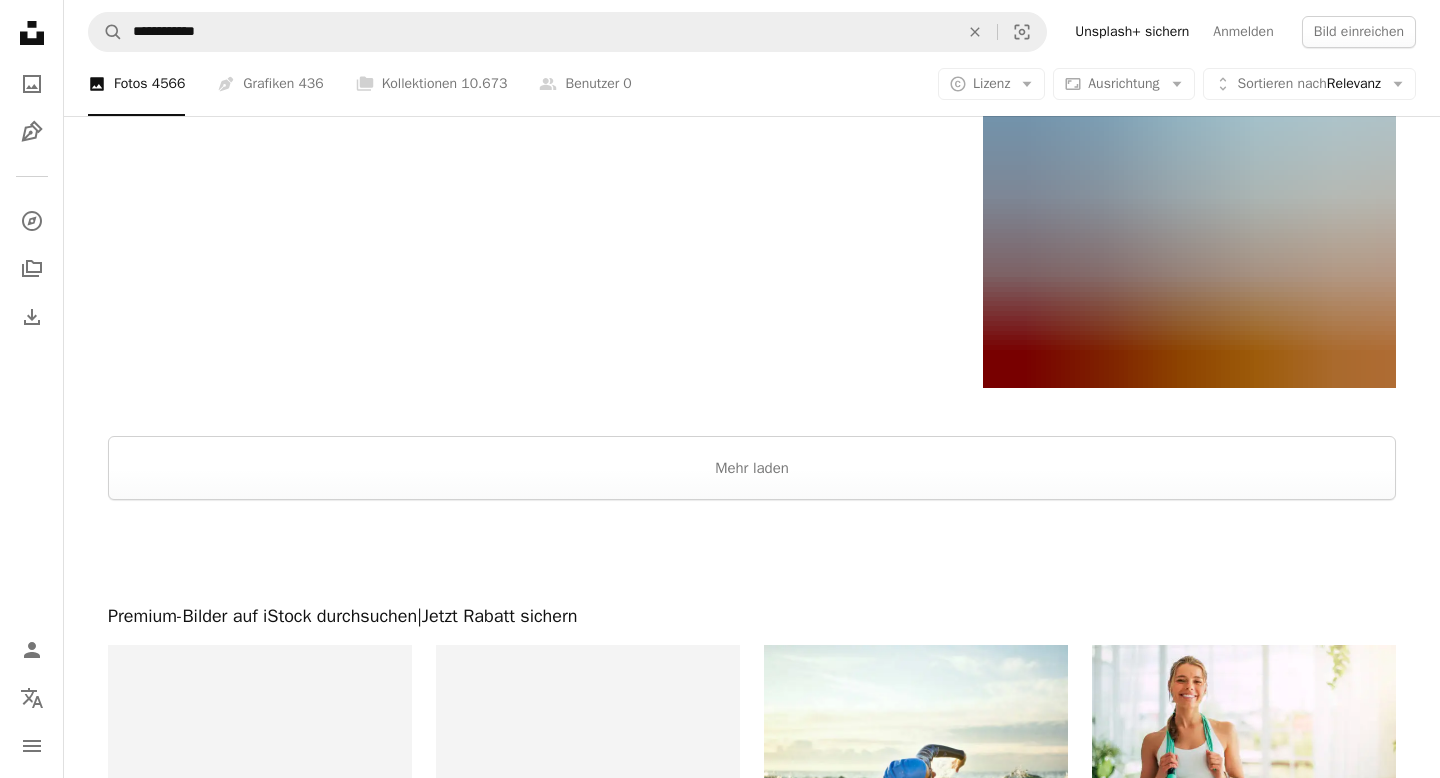 scroll, scrollTop: 3348, scrollLeft: 0, axis: vertical 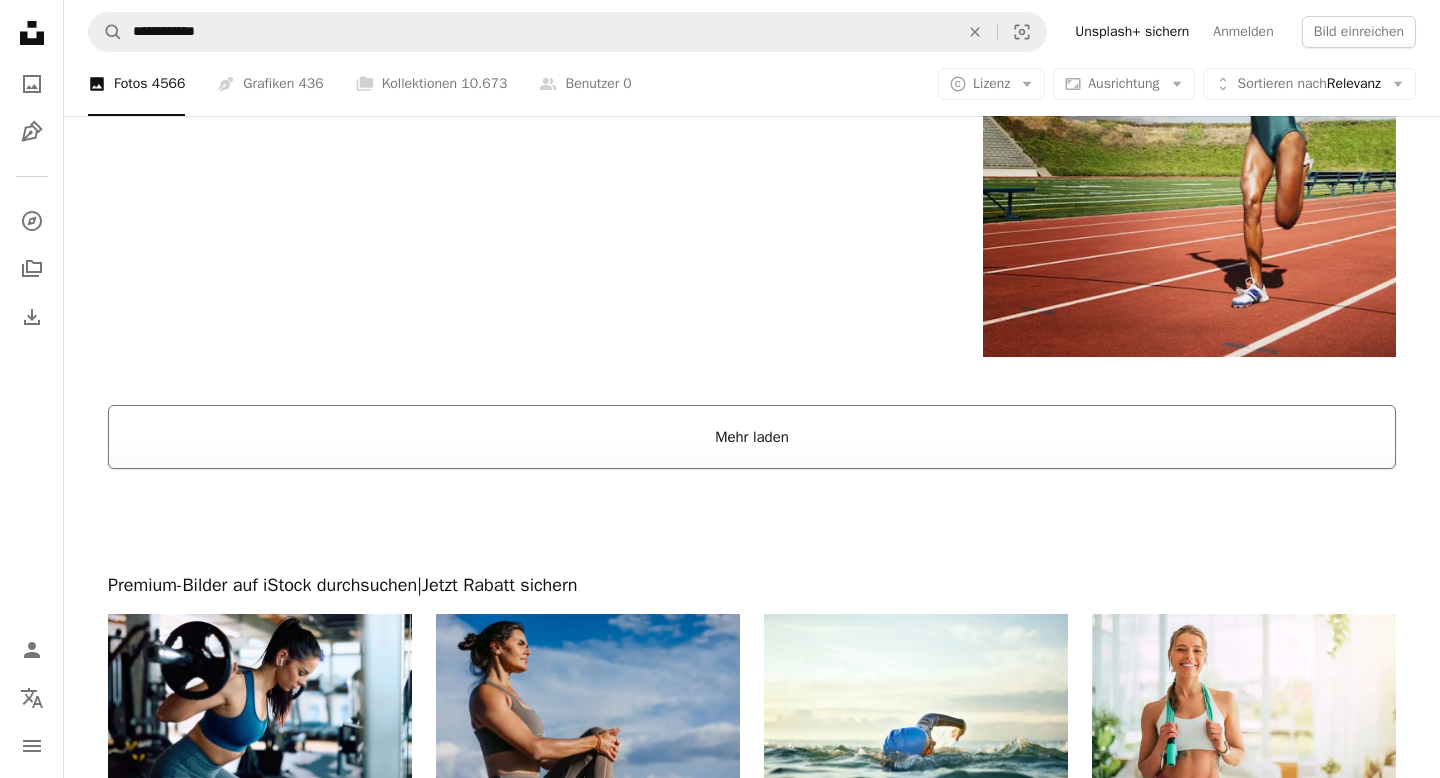 click on "Mehr laden" at bounding box center (752, 437) 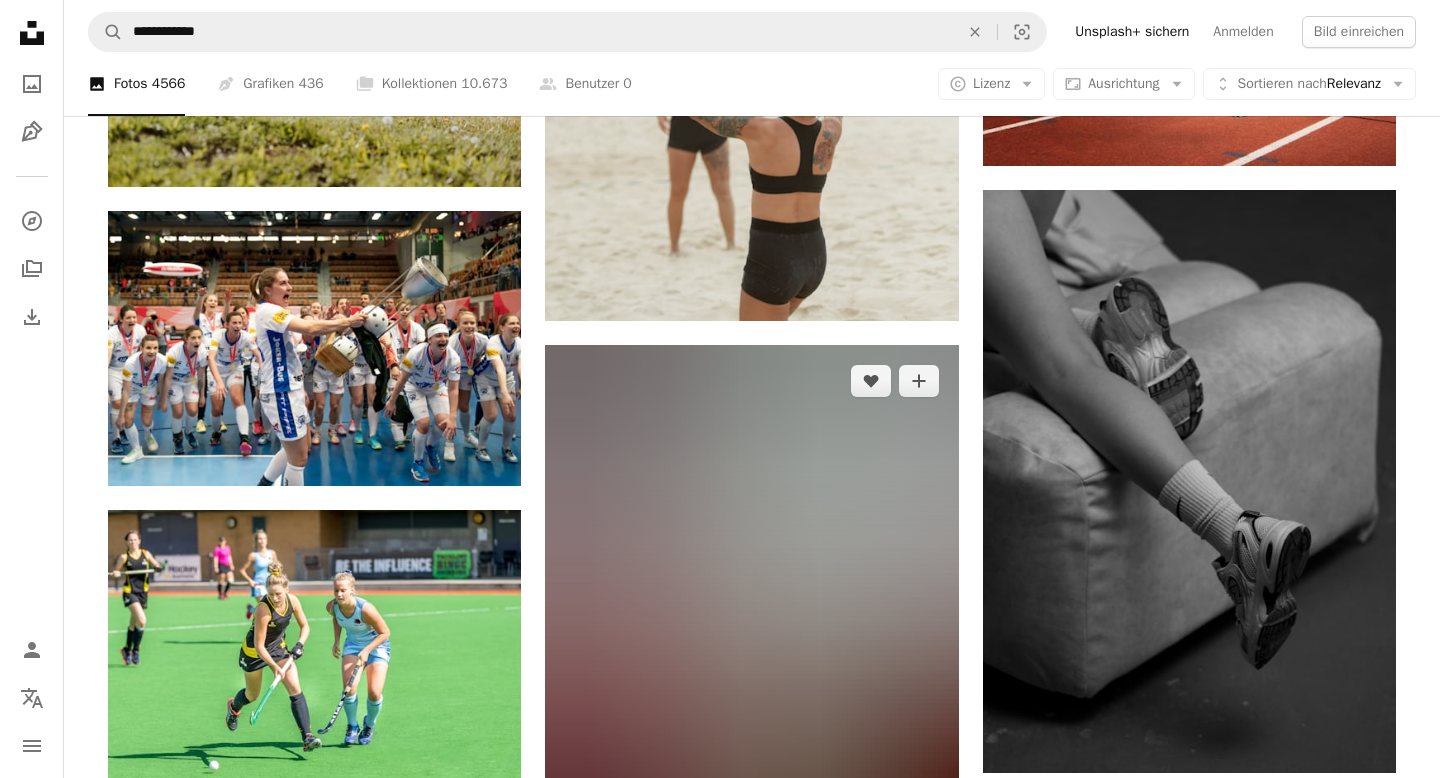 scroll, scrollTop: 3646, scrollLeft: 0, axis: vertical 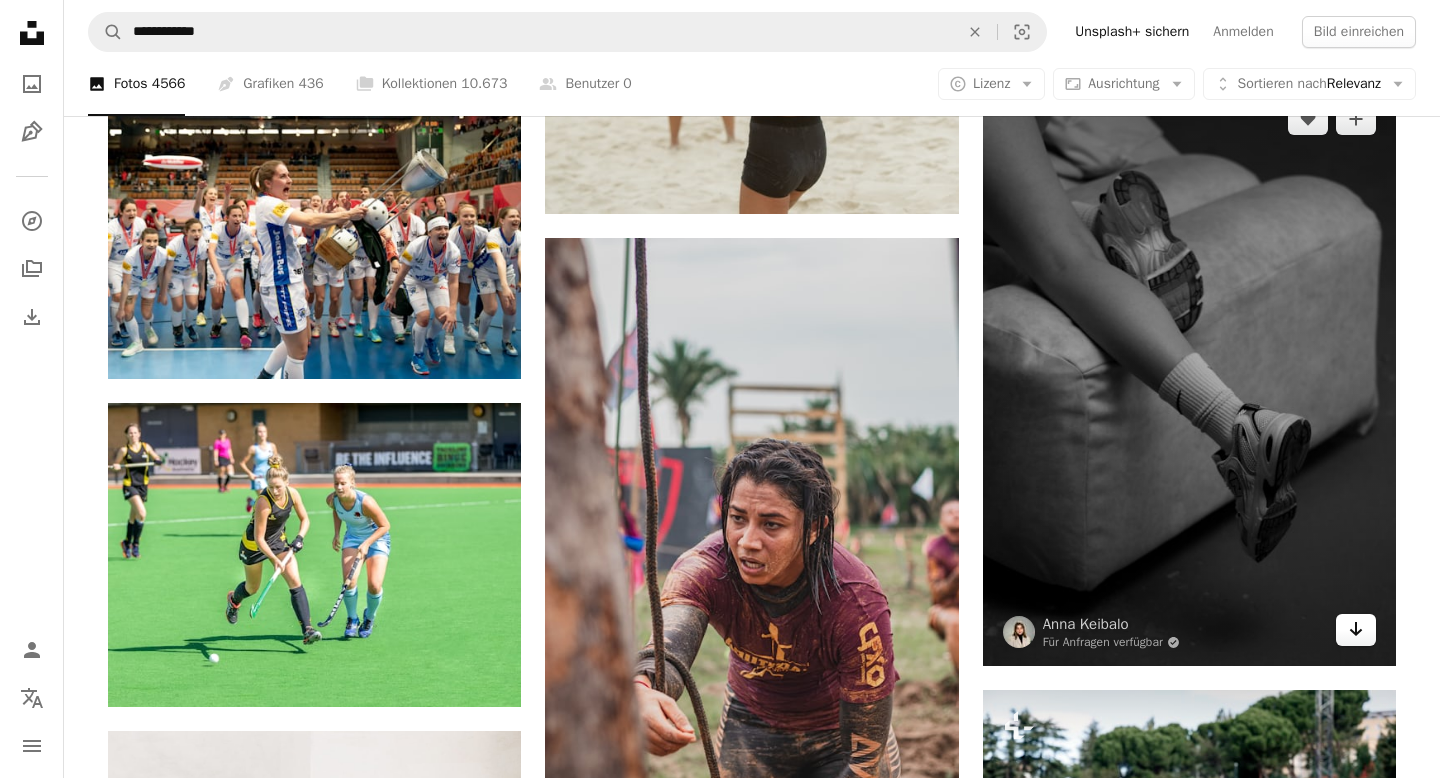 click on "Arrow pointing down" 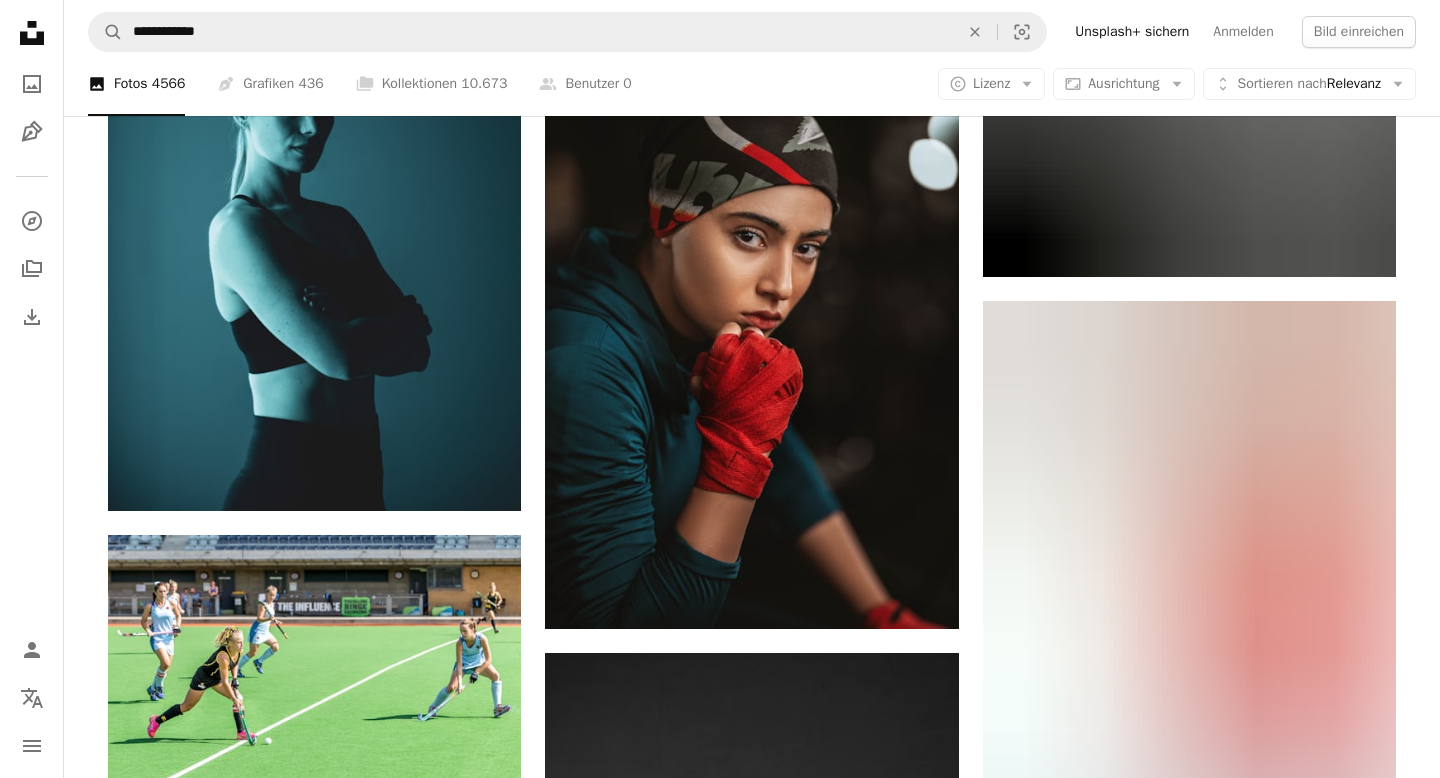 scroll, scrollTop: 13435, scrollLeft: 0, axis: vertical 